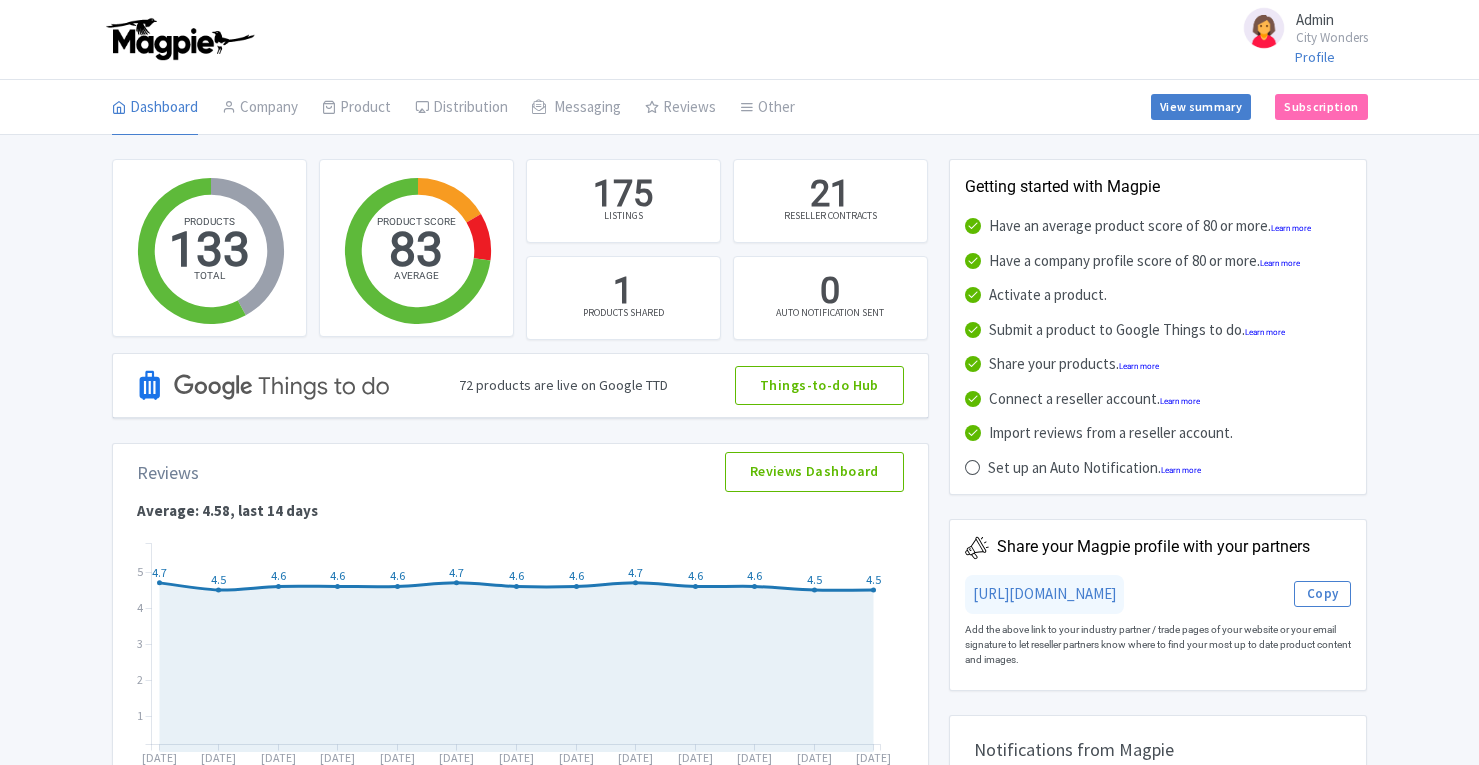 scroll, scrollTop: 0, scrollLeft: 0, axis: both 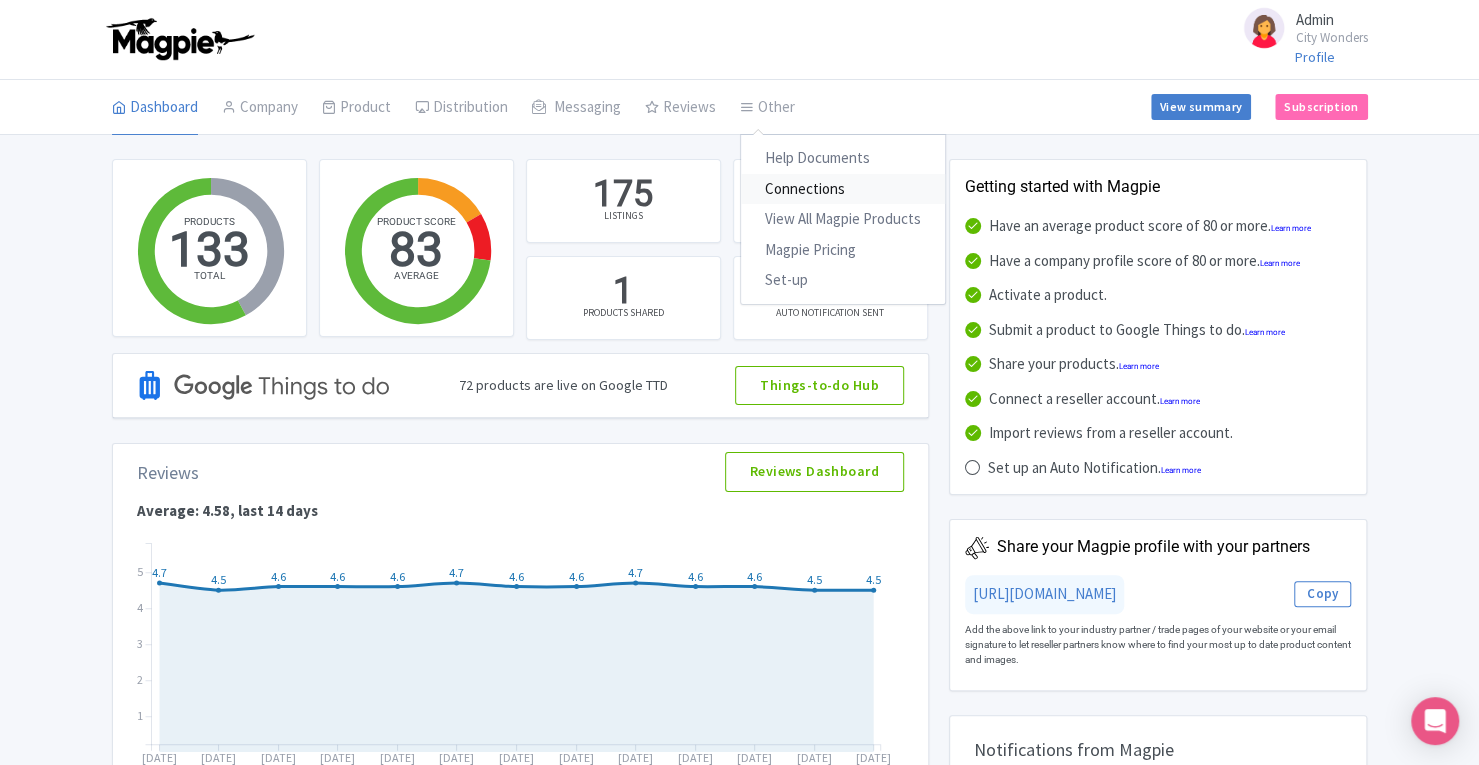 click on "Connections" at bounding box center (843, 189) 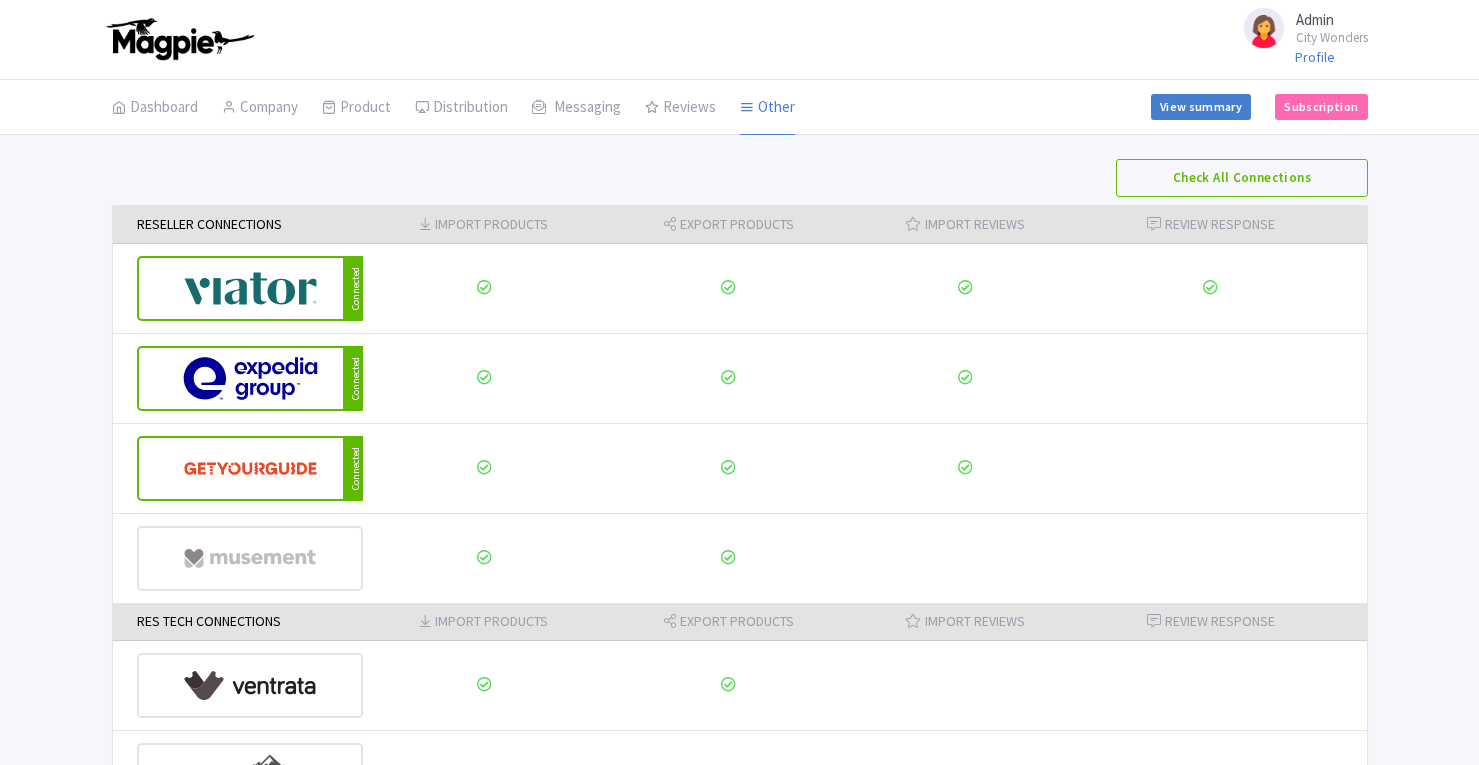 scroll, scrollTop: 0, scrollLeft: 0, axis: both 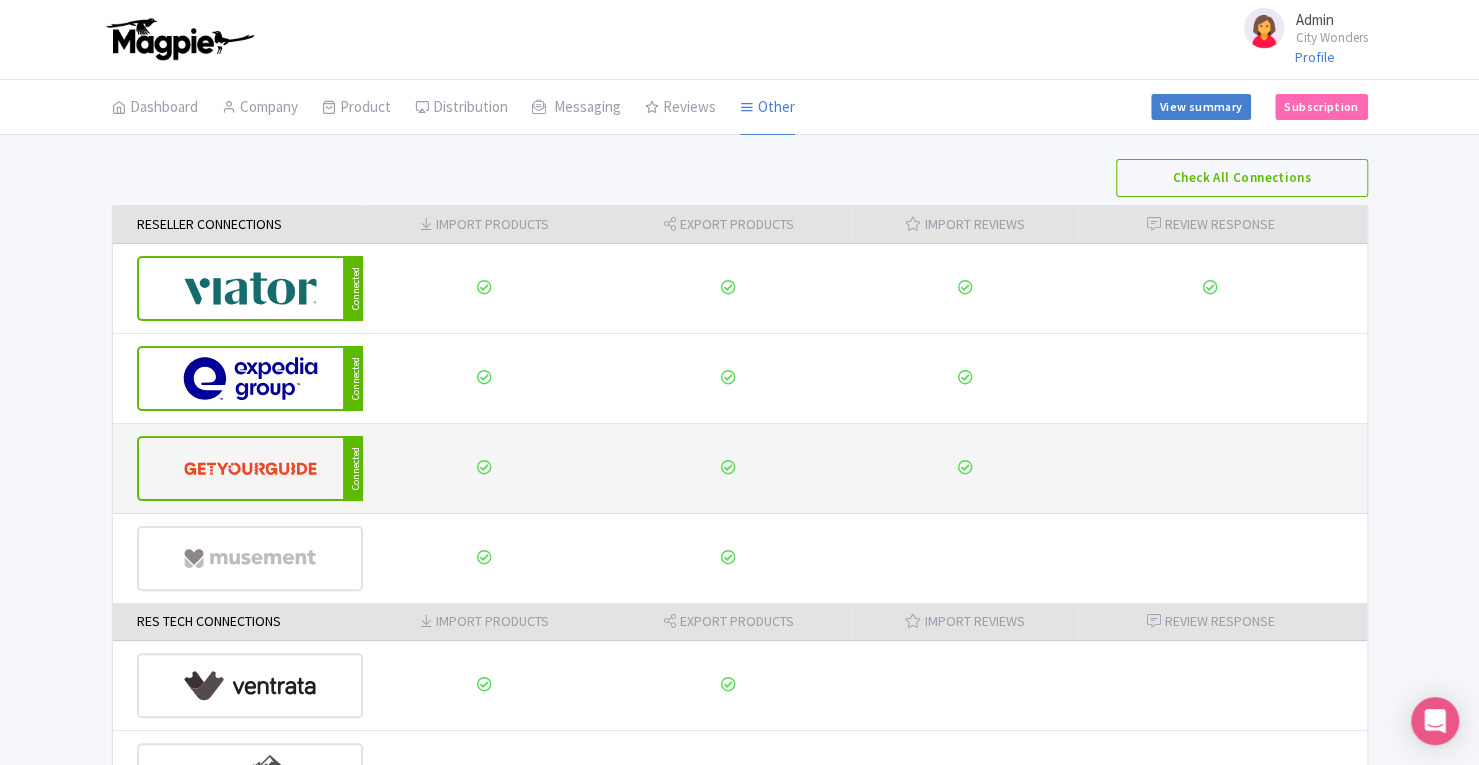 click at bounding box center [250, 468] 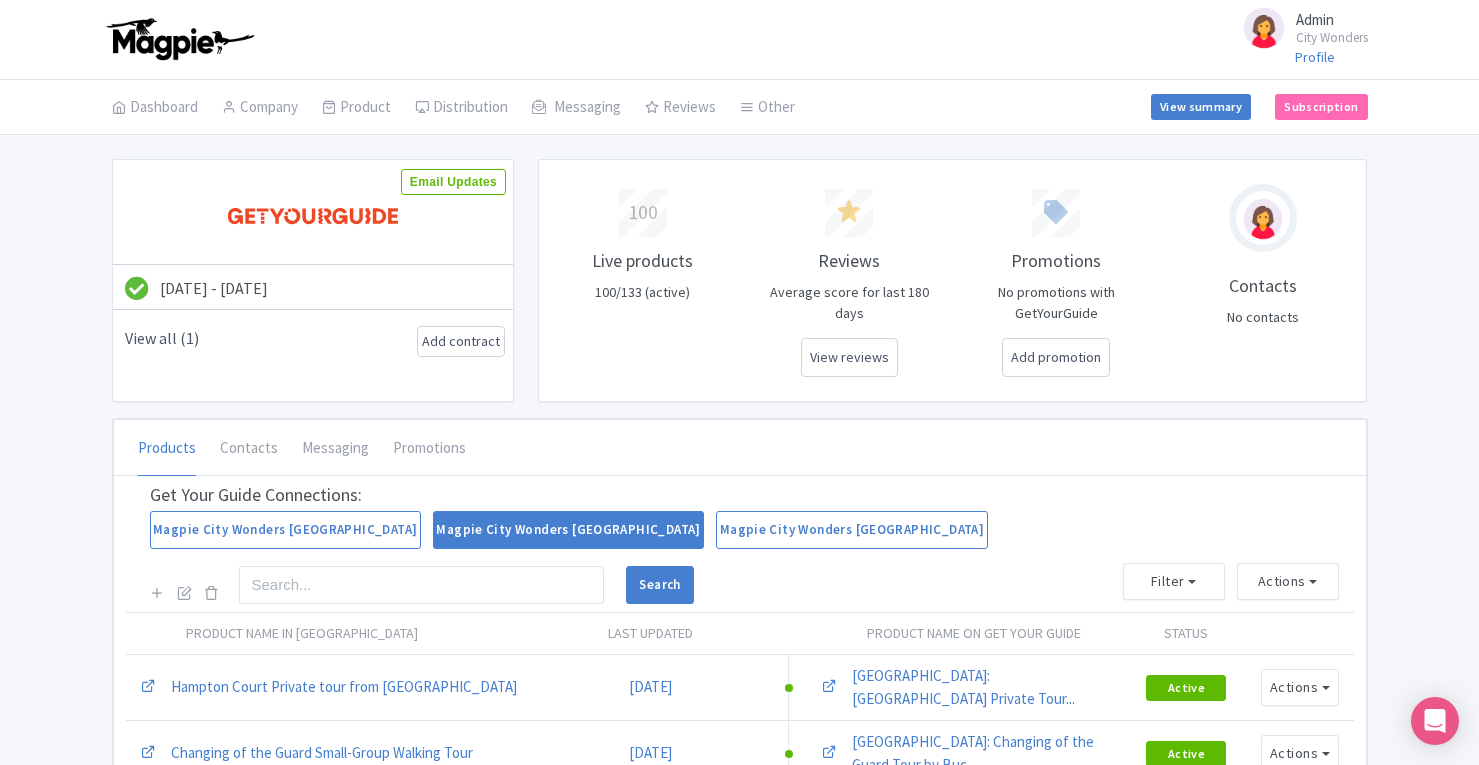 scroll, scrollTop: 0, scrollLeft: 0, axis: both 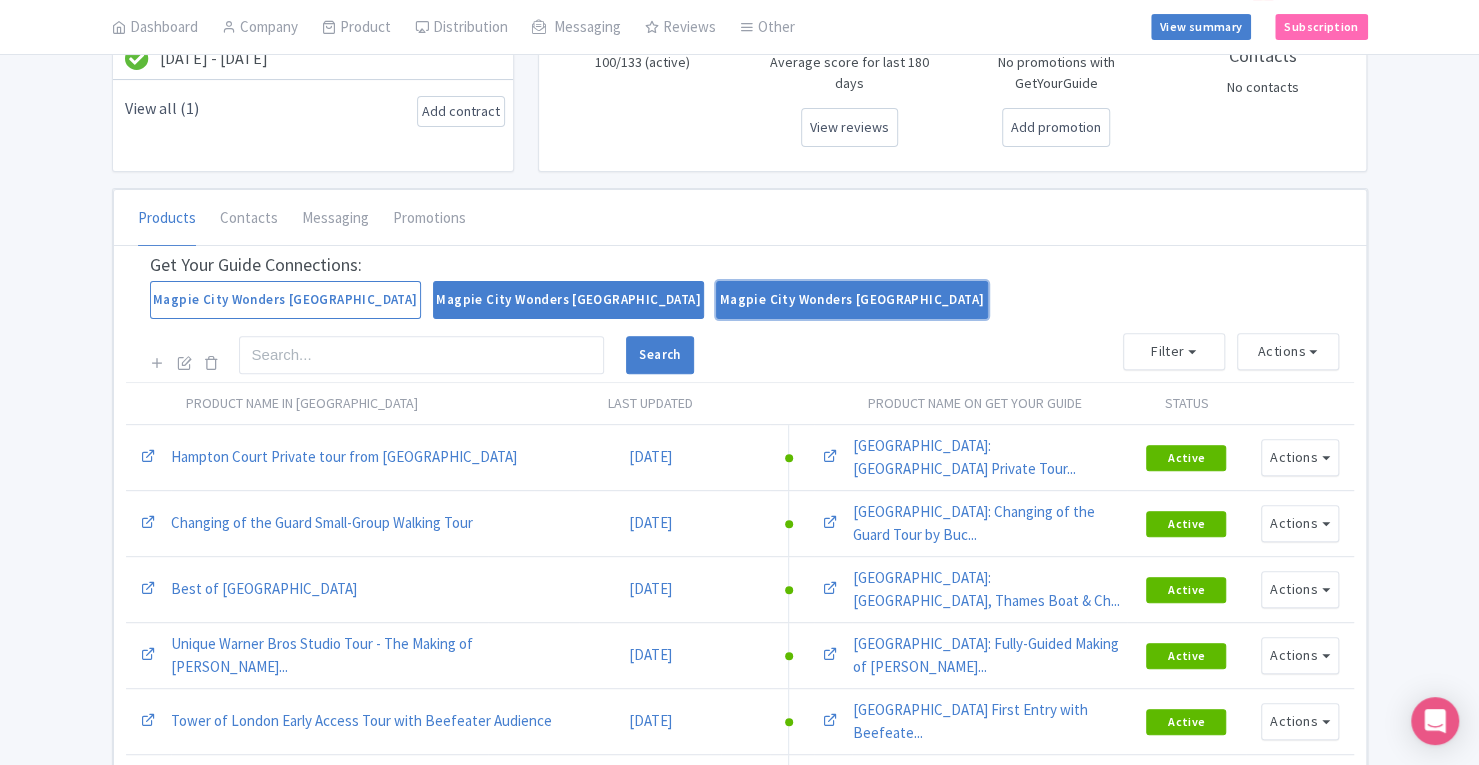 click on "Magpie City Wonders USA" at bounding box center (851, 300) 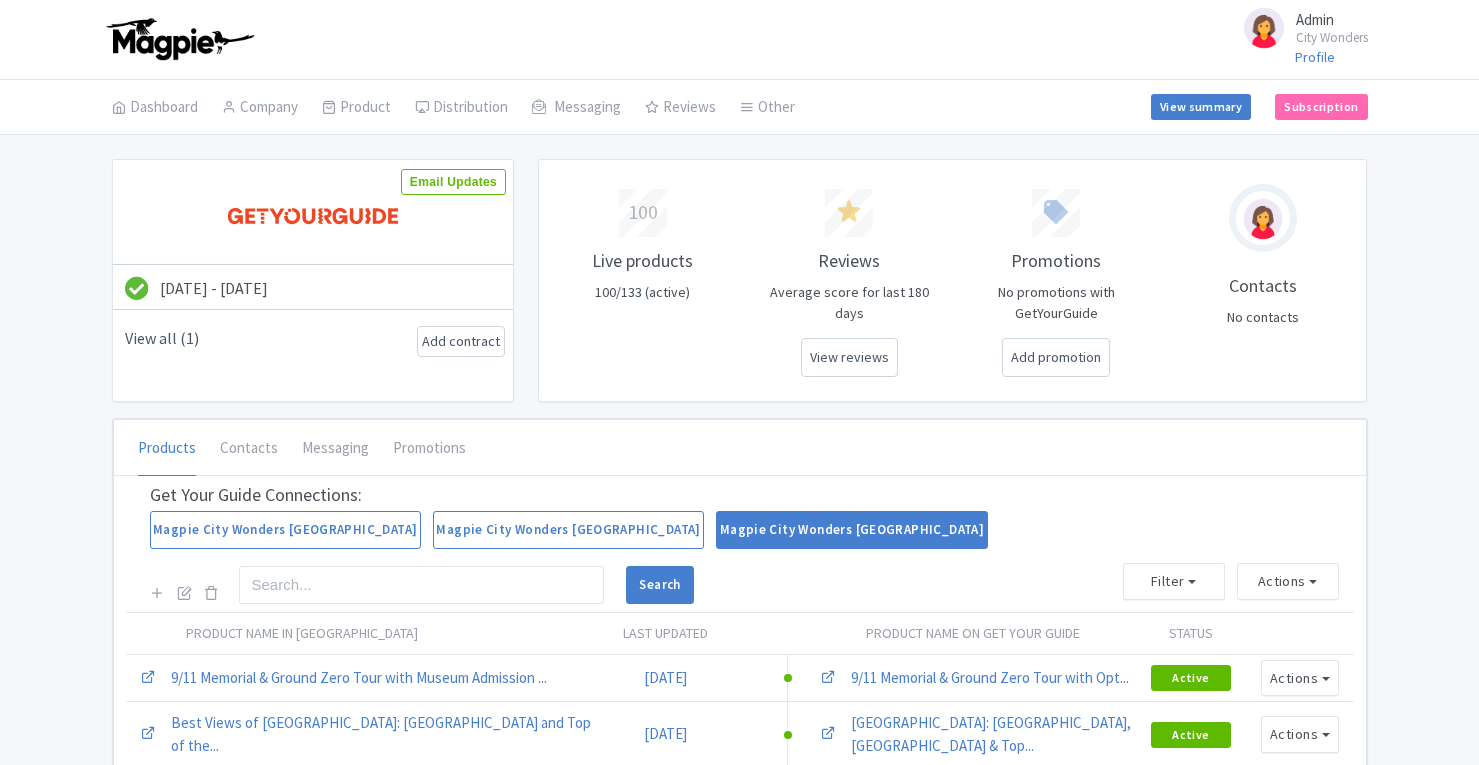 scroll, scrollTop: 0, scrollLeft: 0, axis: both 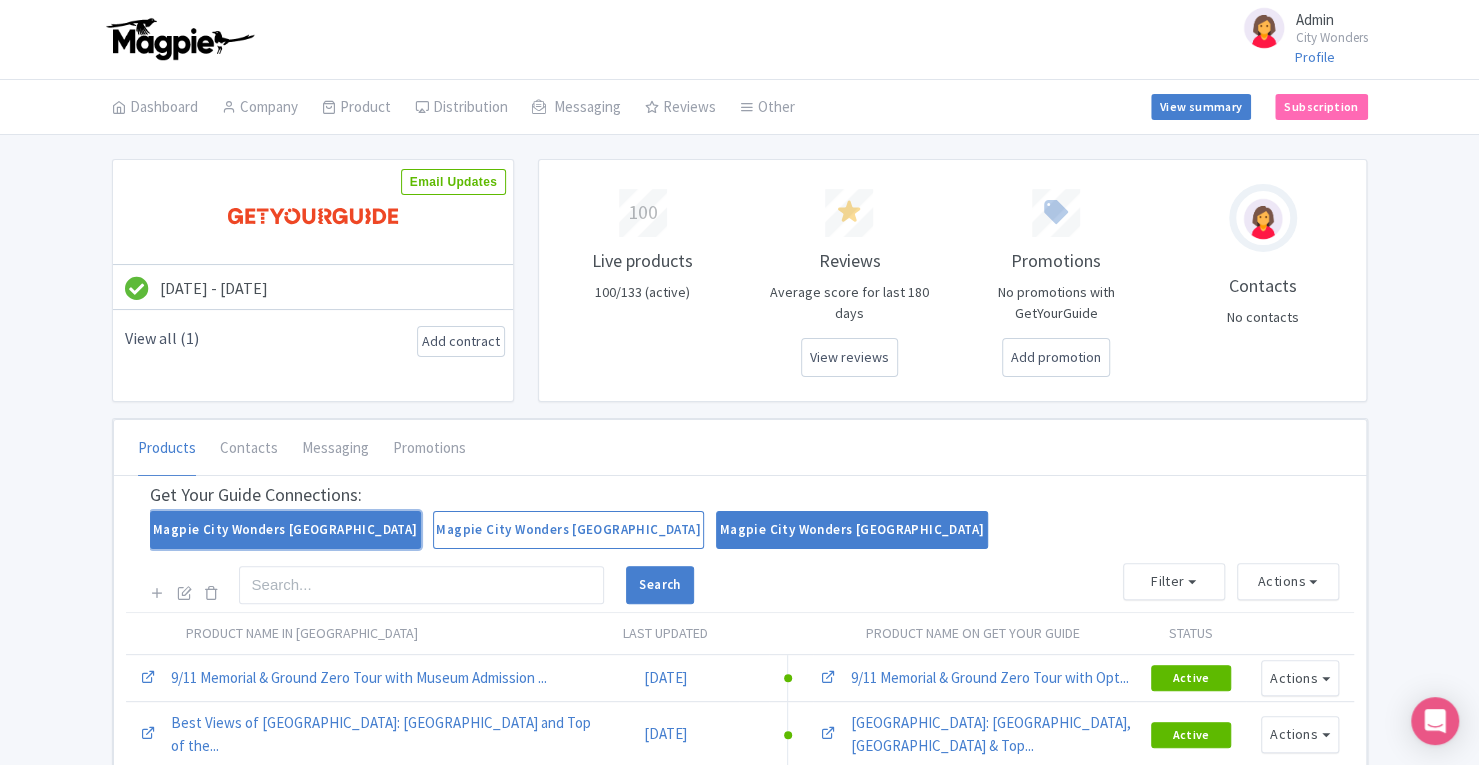 click on "Magpie City Wonders [GEOGRAPHIC_DATA]" at bounding box center (285, 530) 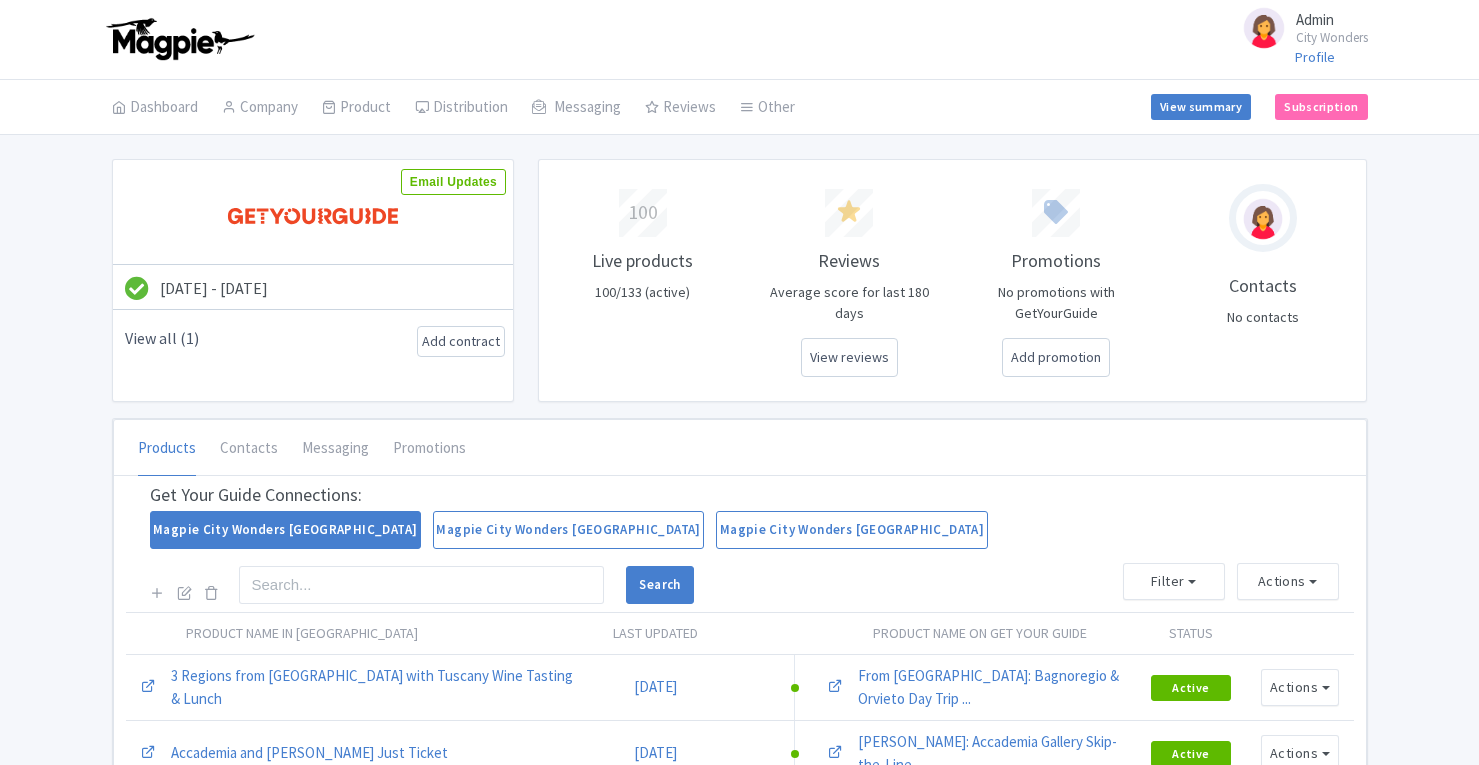 scroll, scrollTop: 0, scrollLeft: 0, axis: both 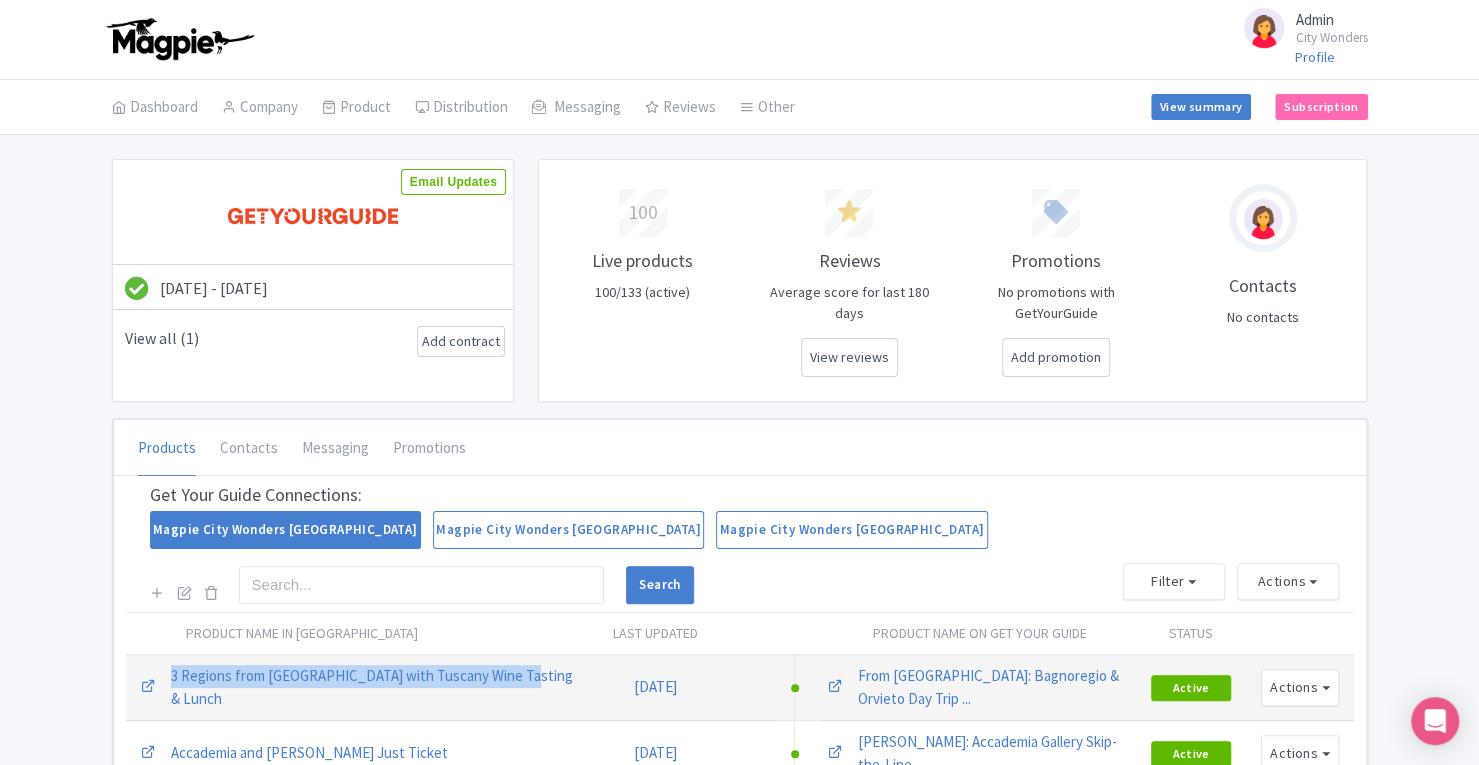 drag, startPoint x: 542, startPoint y: 677, endPoint x: 171, endPoint y: 662, distance: 371.3031 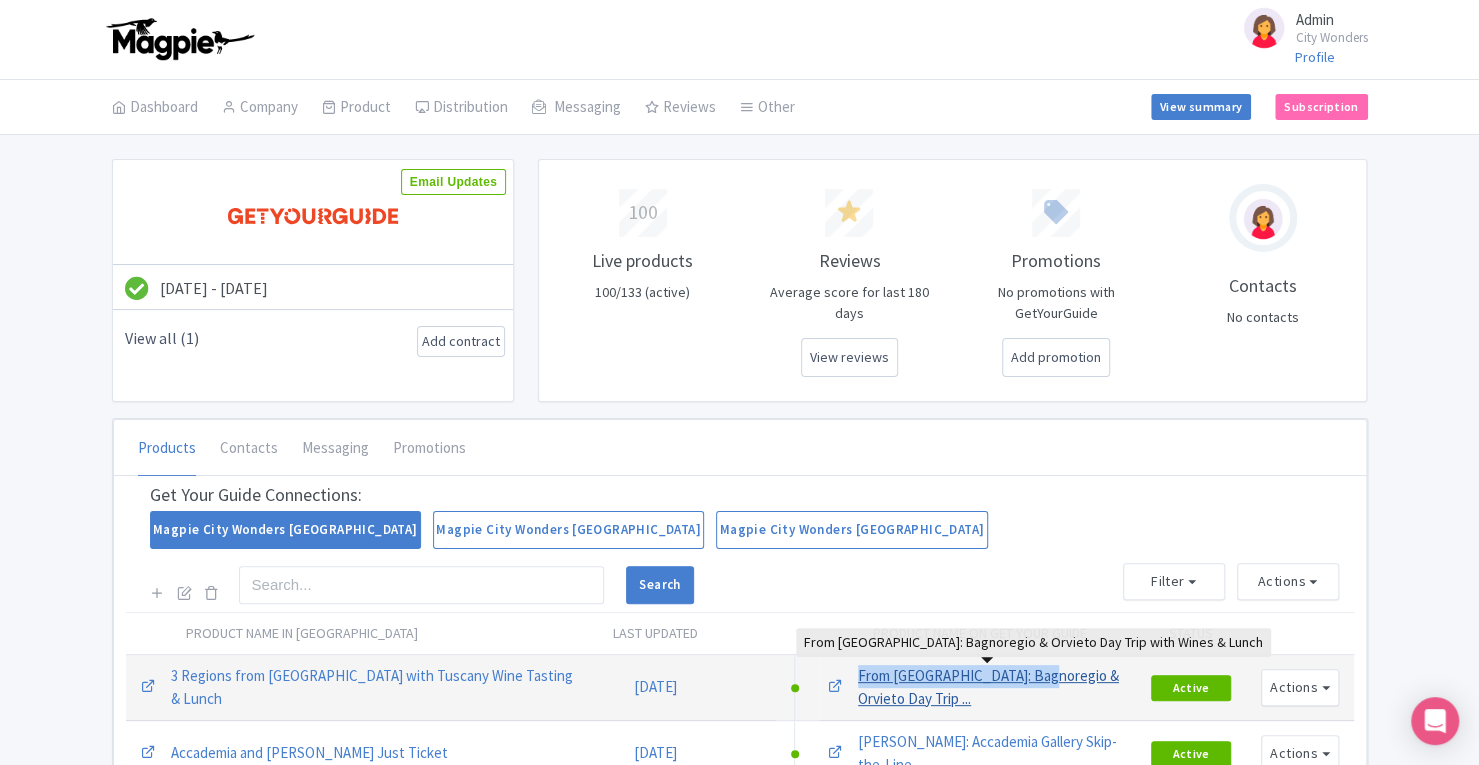 drag, startPoint x: 845, startPoint y: 661, endPoint x: 1036, endPoint y: 671, distance: 191.2616 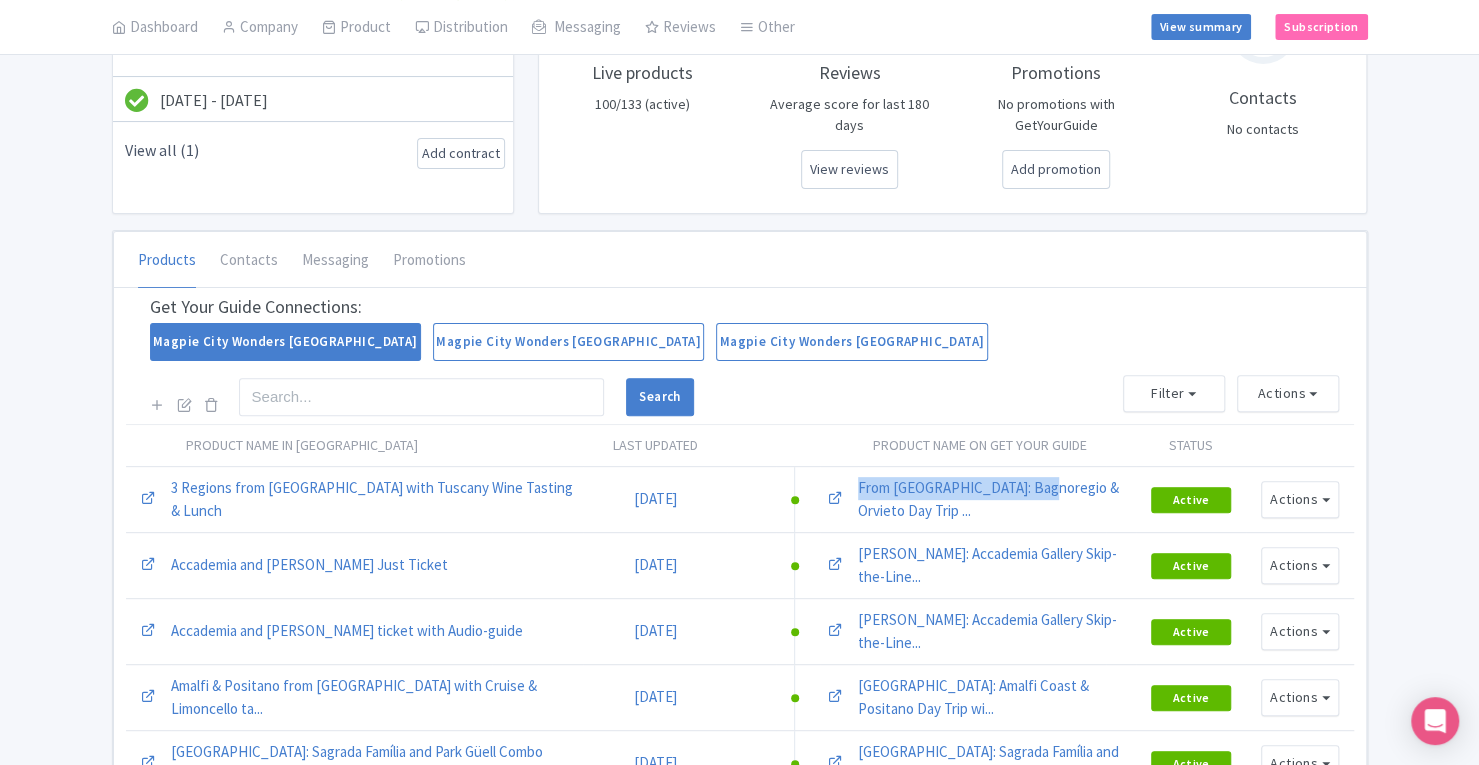 scroll, scrollTop: 161, scrollLeft: 0, axis: vertical 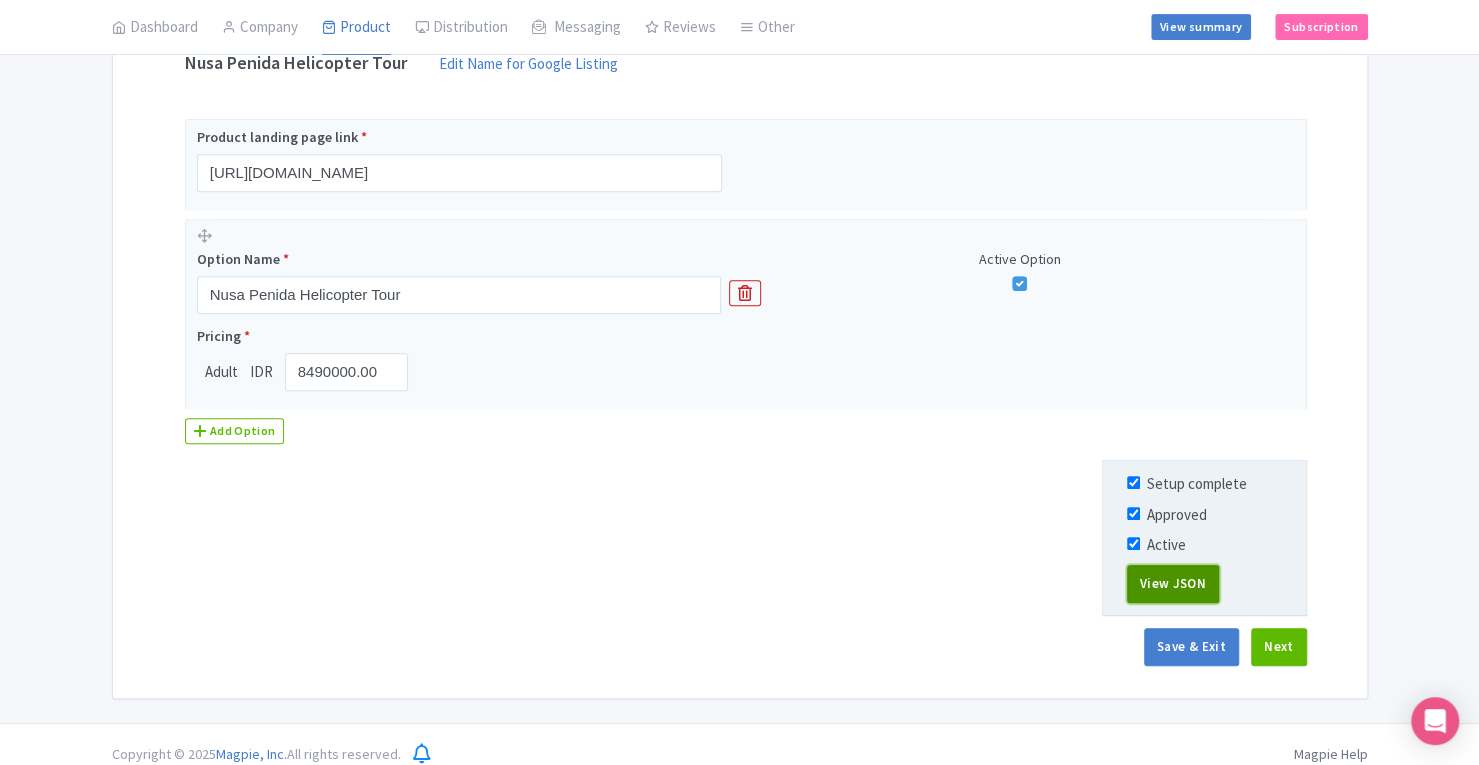 click on "View JSON" at bounding box center (1173, 584) 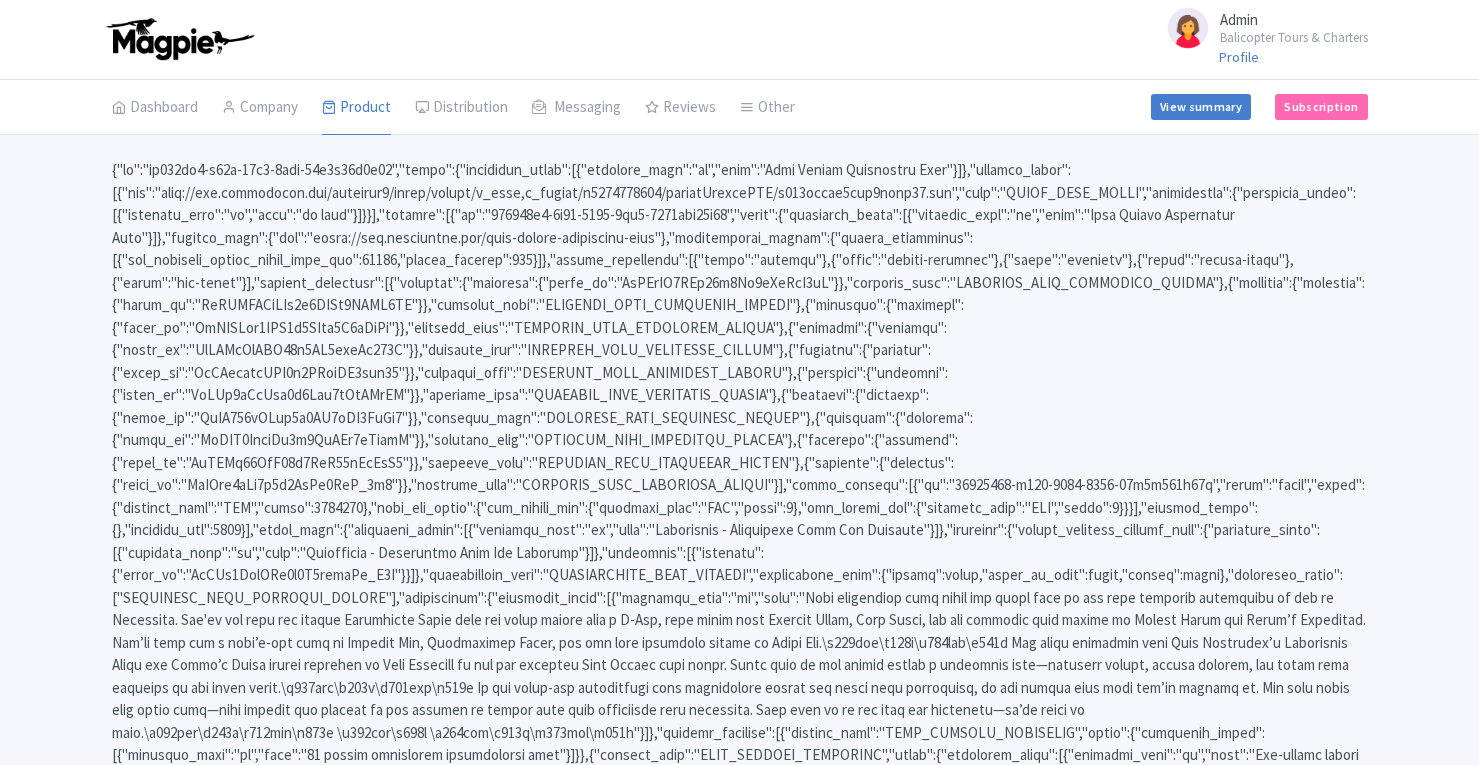 scroll, scrollTop: 0, scrollLeft: 0, axis: both 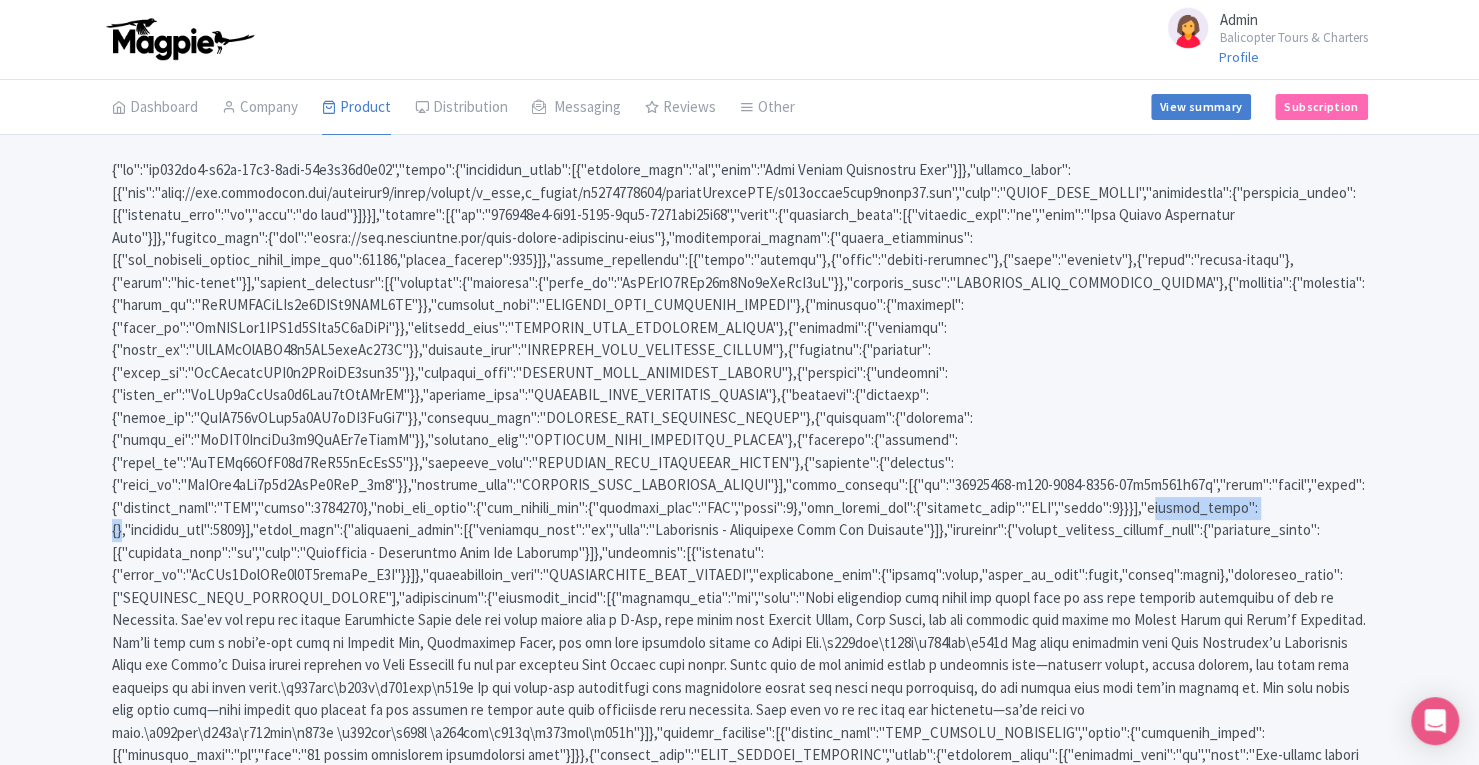 drag, startPoint x: 1134, startPoint y: 506, endPoint x: 1241, endPoint y: 497, distance: 107.37784 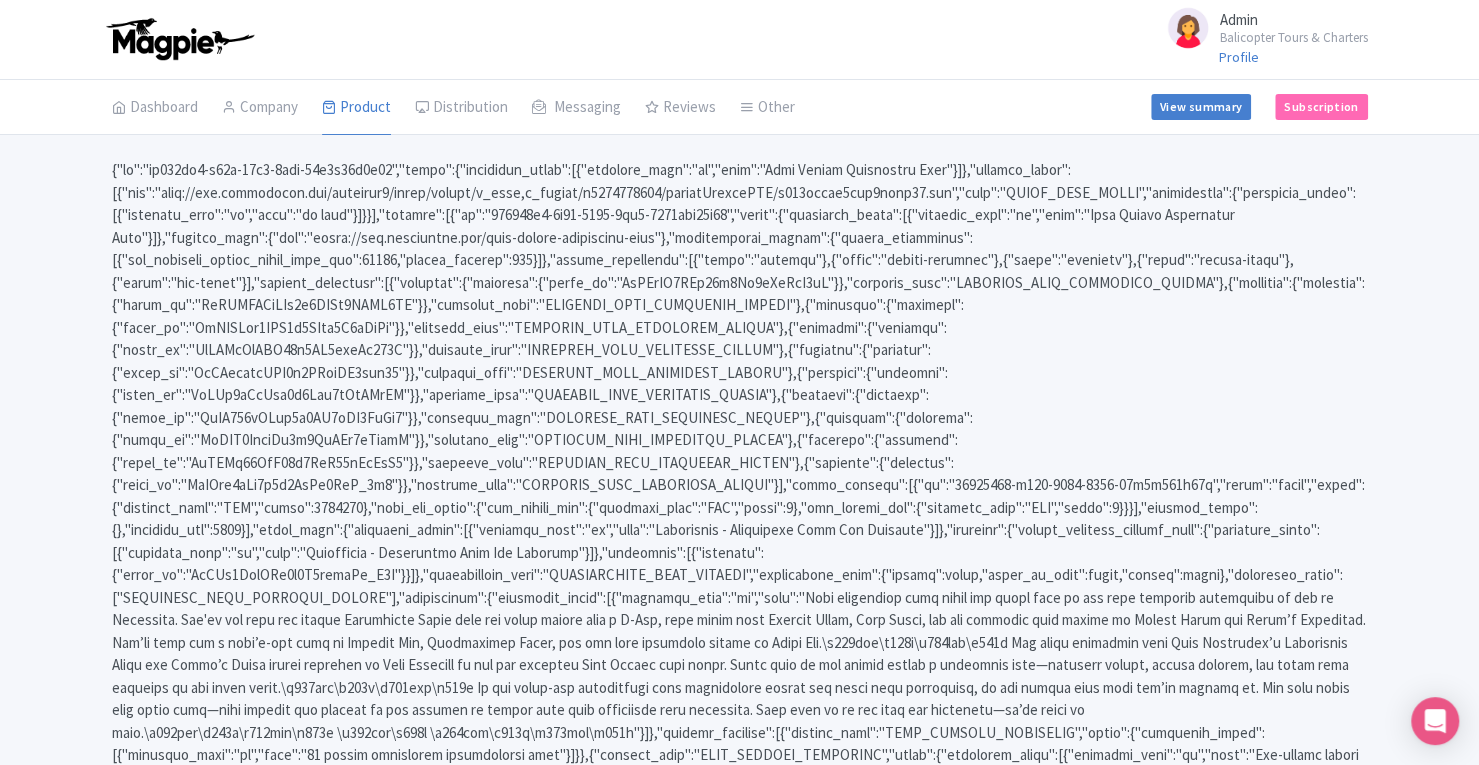 click at bounding box center (740, 620) 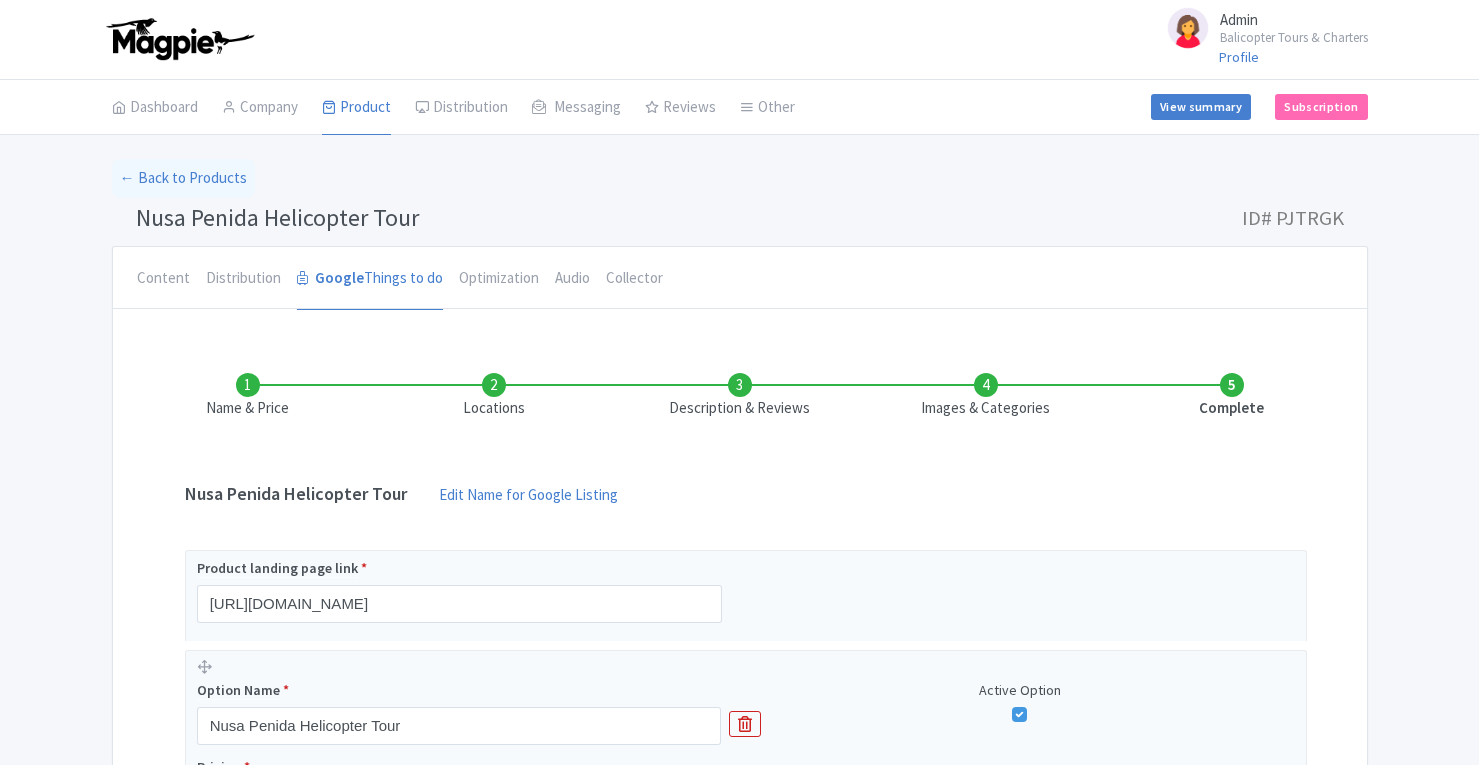 scroll, scrollTop: 431, scrollLeft: 0, axis: vertical 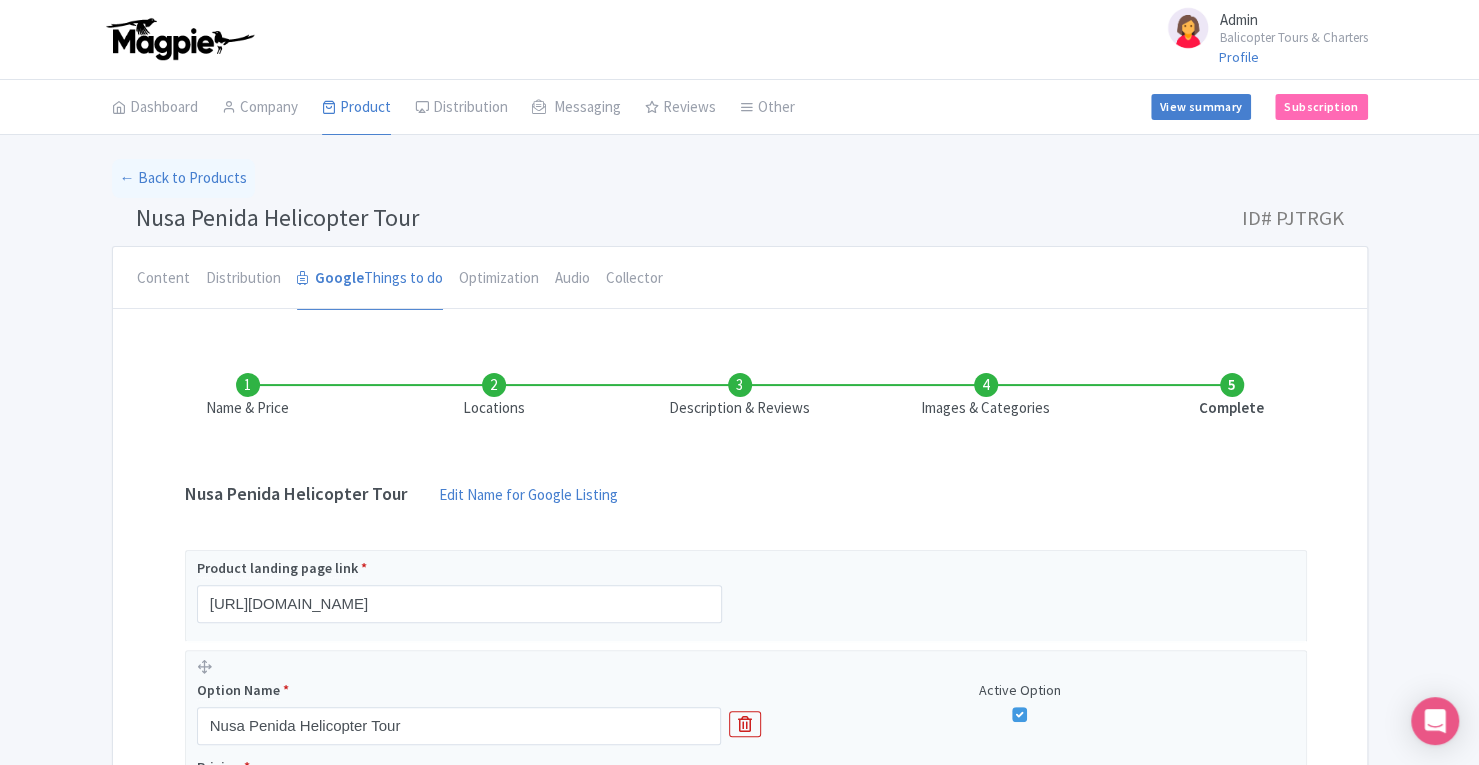 click on "Locations" at bounding box center [494, 396] 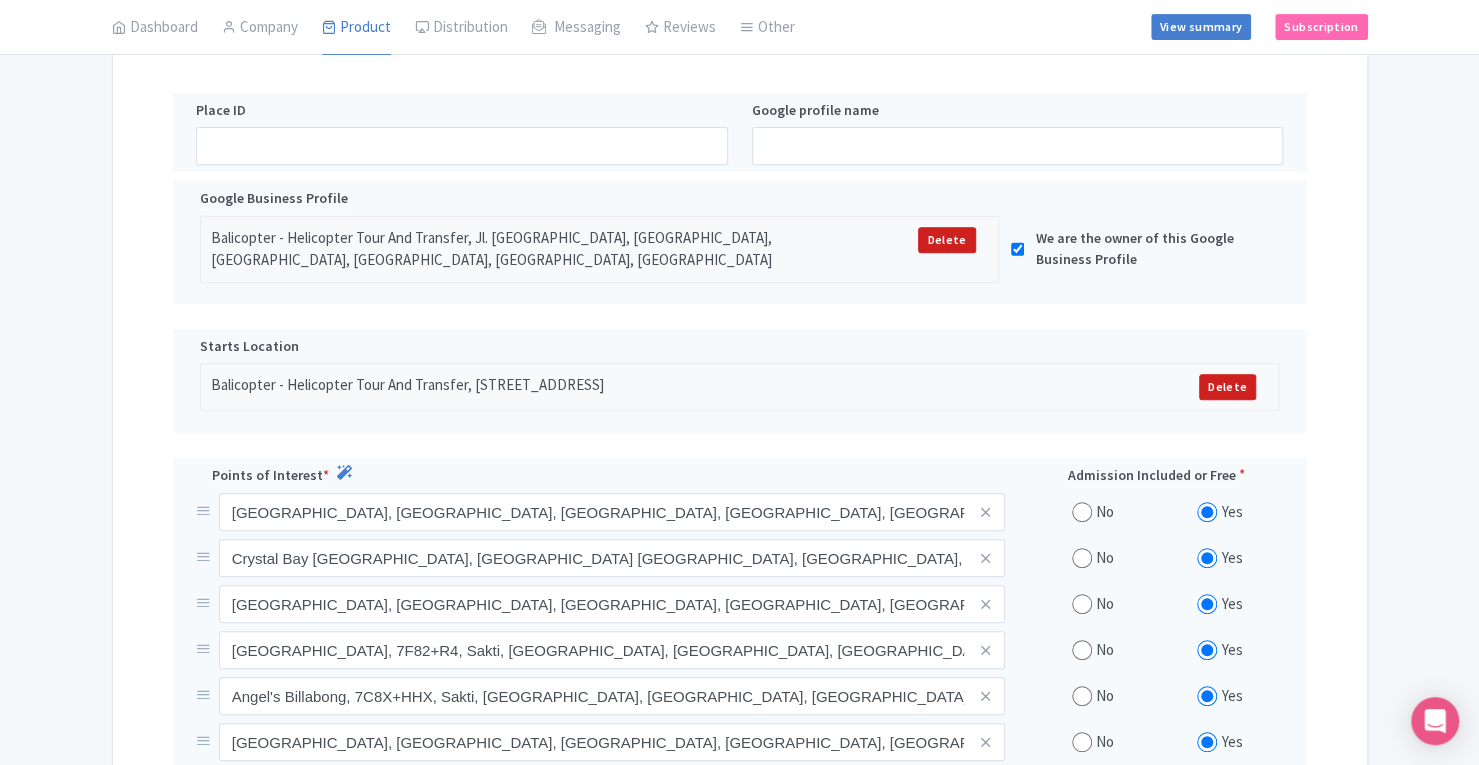scroll, scrollTop: 432, scrollLeft: 0, axis: vertical 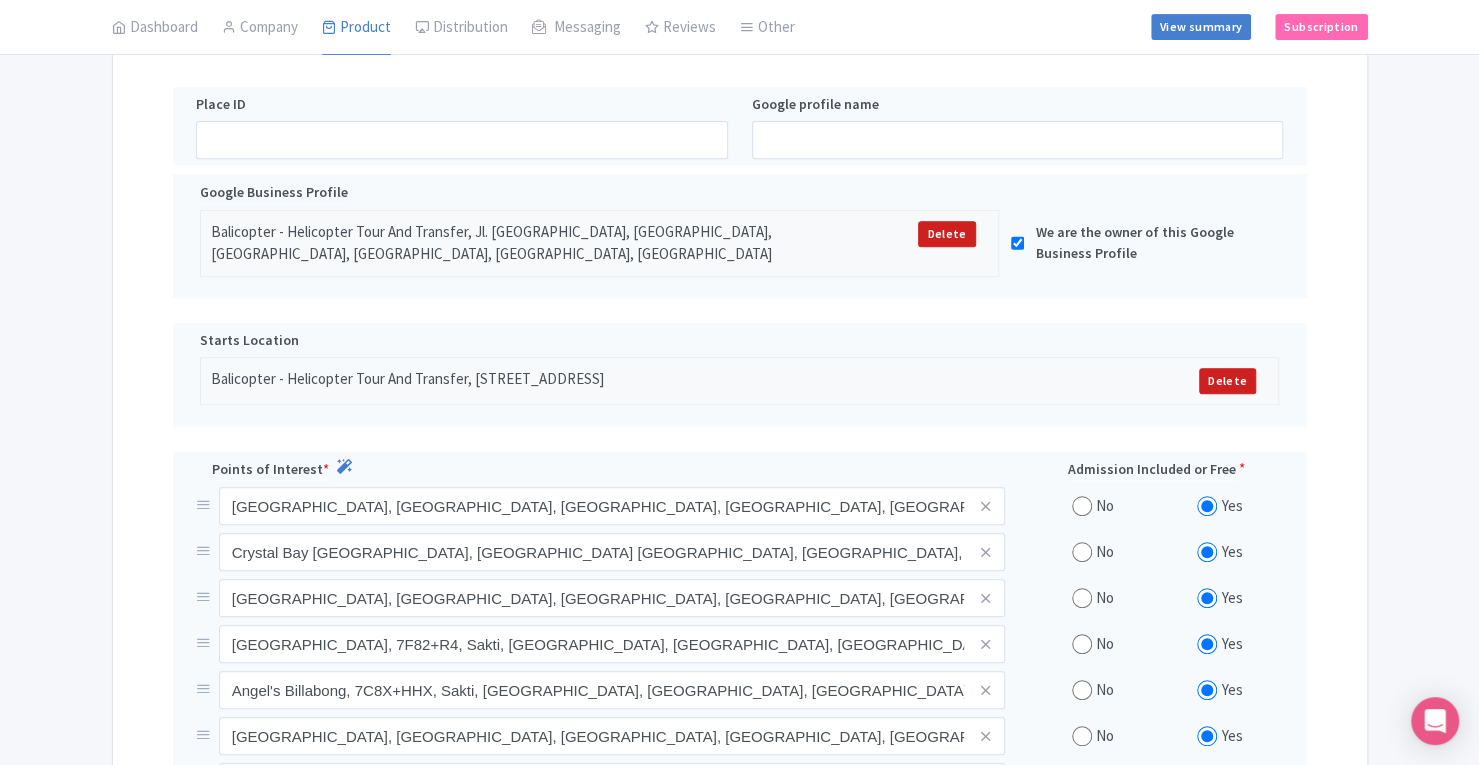 click on "← Back to Products
Nusa Penida Helicopter Tour
ID# PJTRGK
Content
Distribution
Google  Things to do
Optimization
Audio
Collector
You are currently editing a version of this product: Primary Product
General
Booking Info
Locations
Settings
Pricing
Gallery
Itinerary
FAQs
Nusa Penida Helicopter Tour
Name   *
Nusa Penida Helicopter Tour
Your product's name has 27 characters. We recommend between 10 and 60 characters.
Internal ID 45-MIN-ND-001
See Nusa Penida, Nusa Lembongan, and Nusa Ceningan from above—Kelingking Beach, Diamond Beach, Broken Beach, and more. A once-in-a-lifetime flight with unreal views.
Description Summary
Show HTML editor
Bold
Italic
Strikethrough
Link" at bounding box center [739, 532] 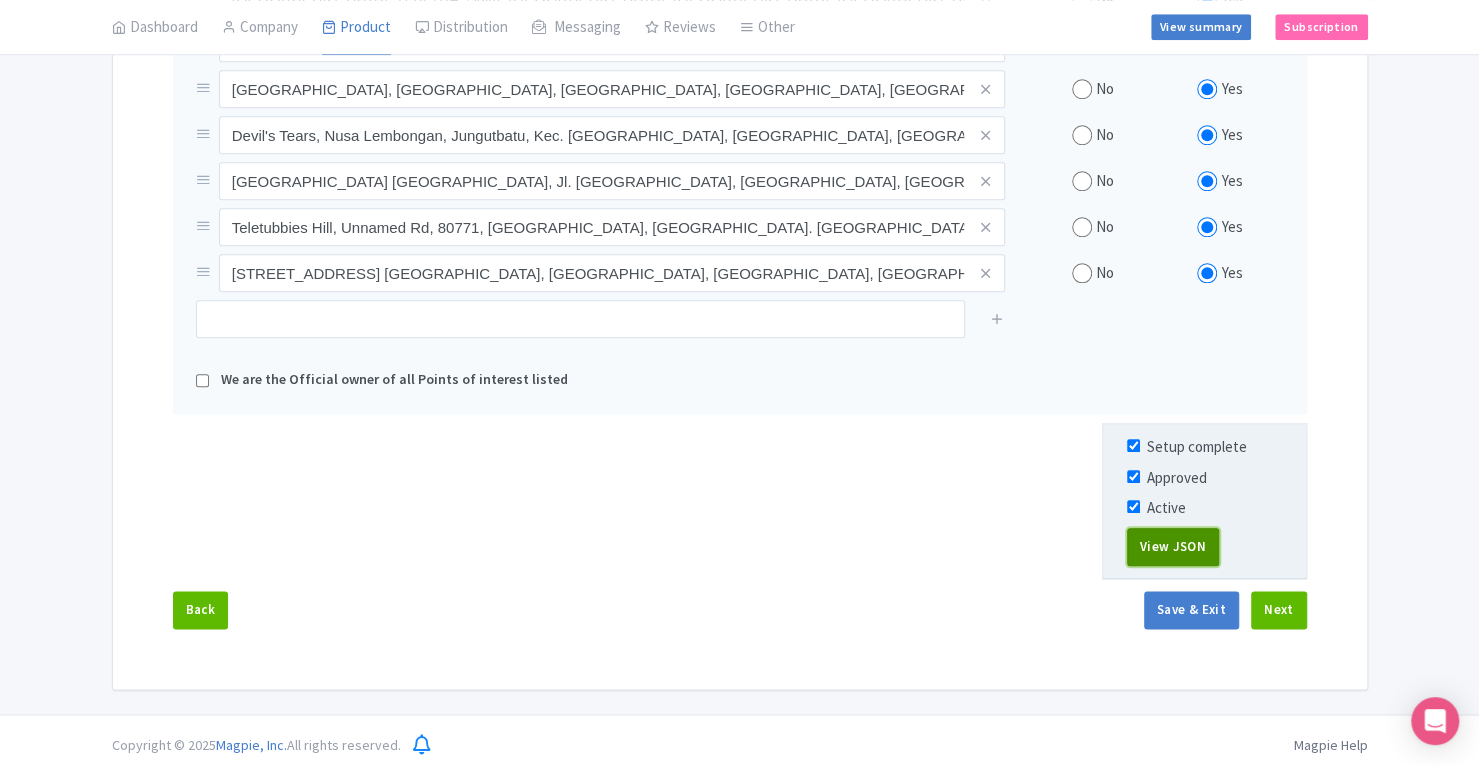click on "View JSON" at bounding box center (1173, 547) 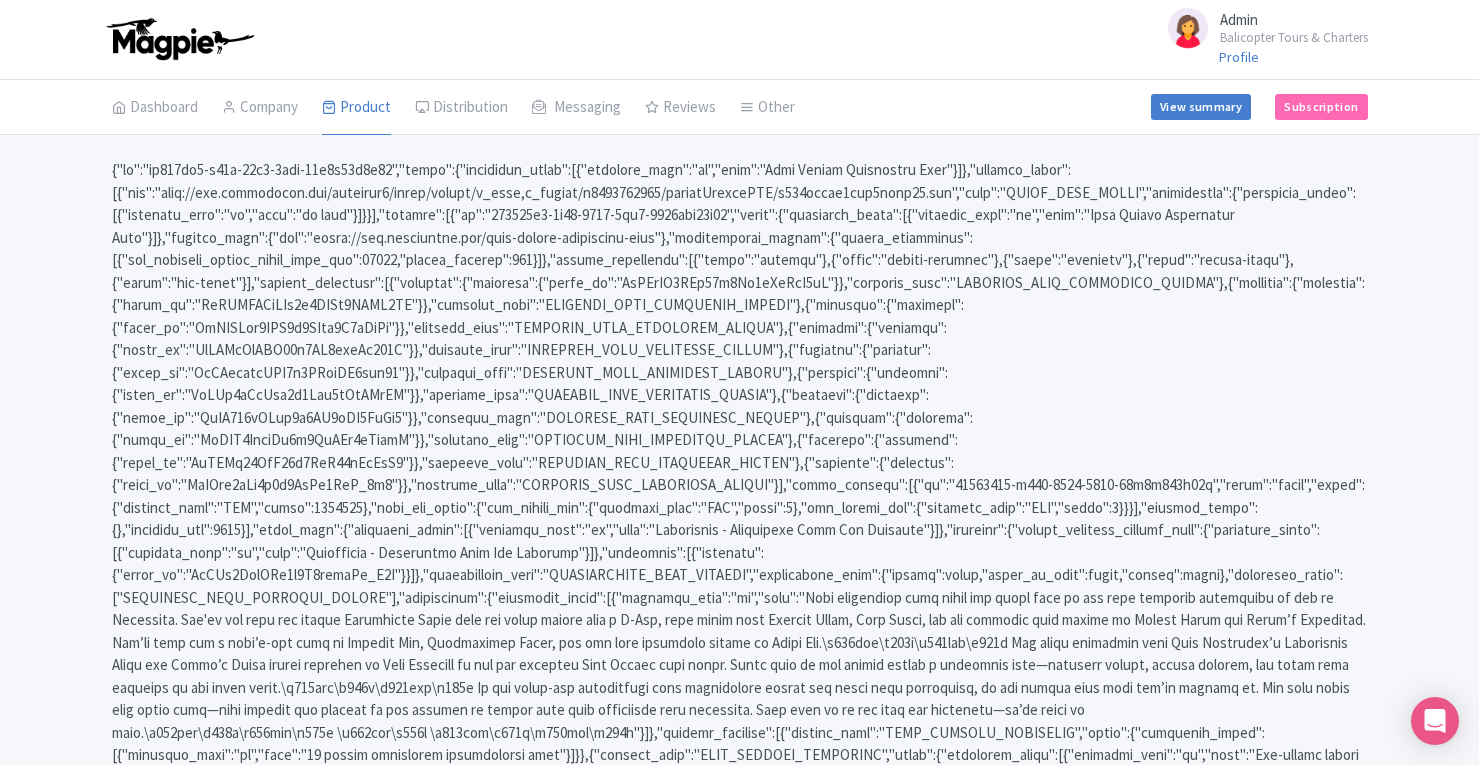 scroll, scrollTop: 0, scrollLeft: 0, axis: both 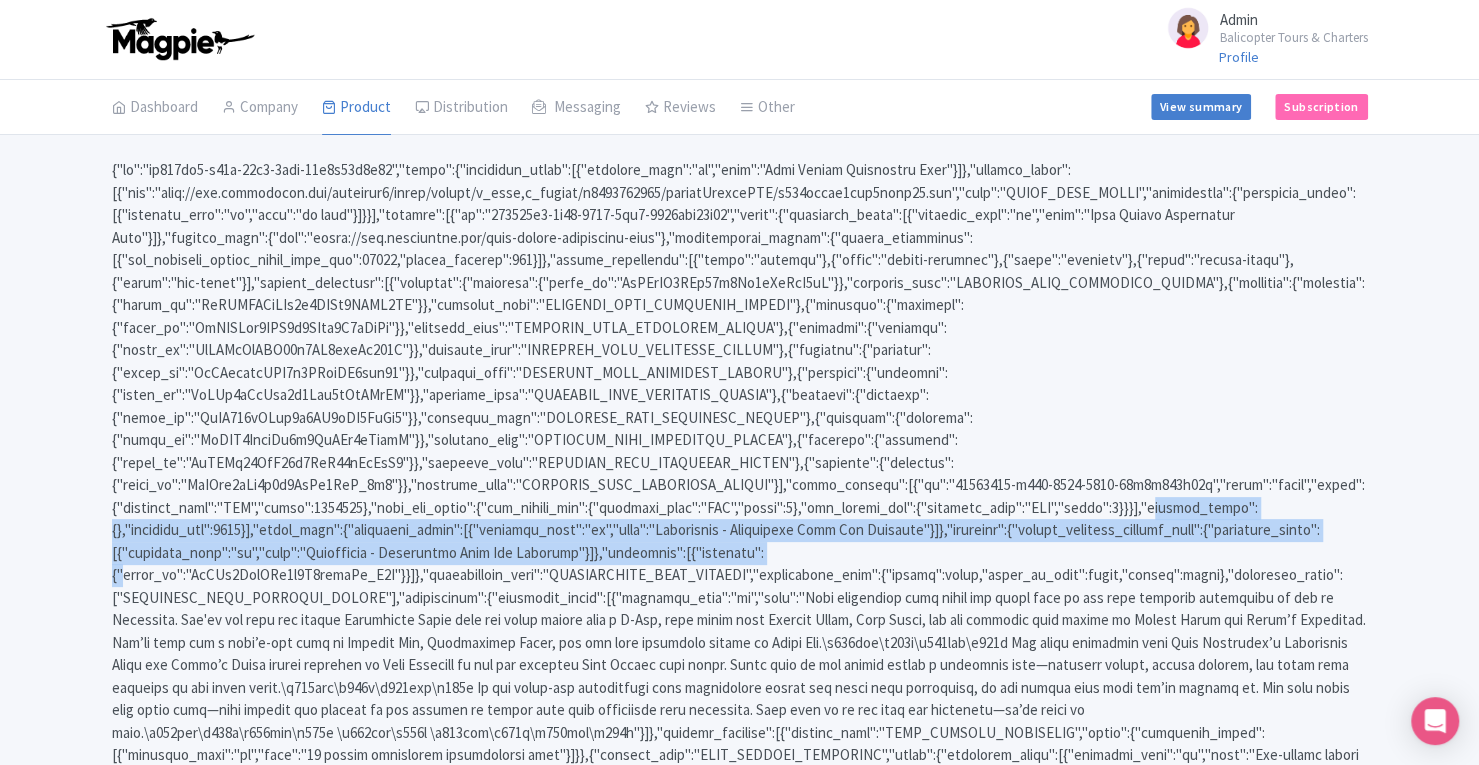 drag, startPoint x: 1135, startPoint y: 505, endPoint x: 1148, endPoint y: 546, distance: 43.011627 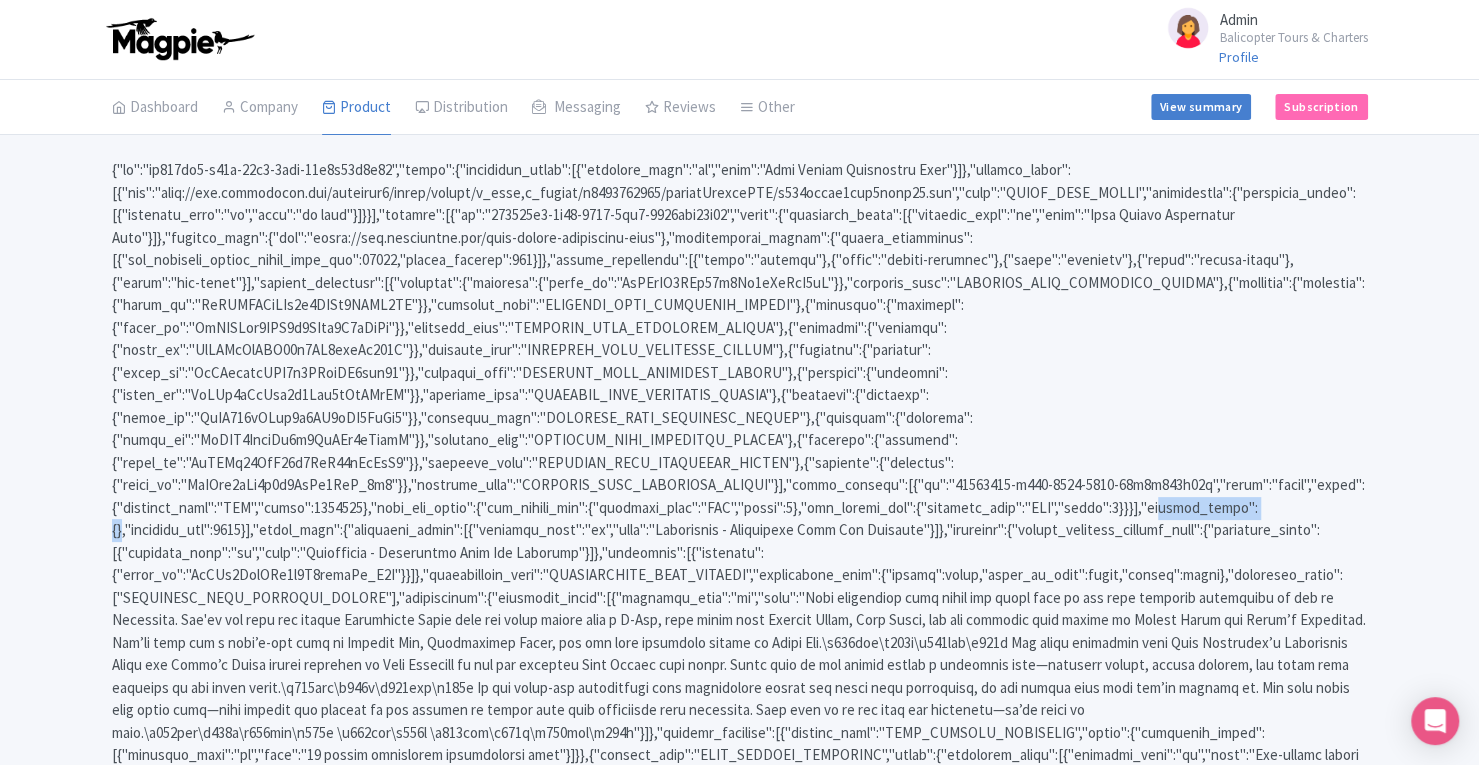 drag, startPoint x: 1136, startPoint y: 503, endPoint x: 1262, endPoint y: 500, distance: 126.035706 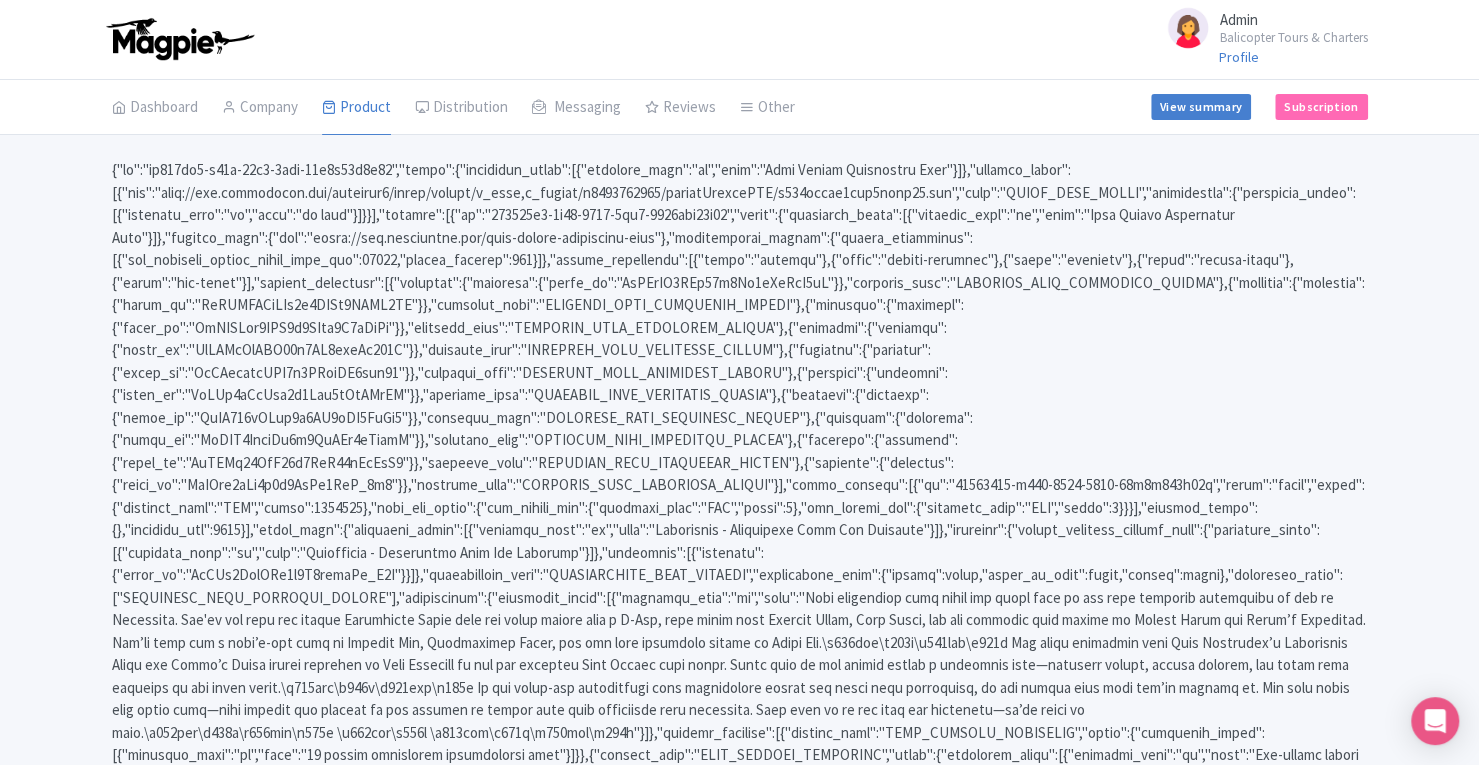 click at bounding box center [739, 620] 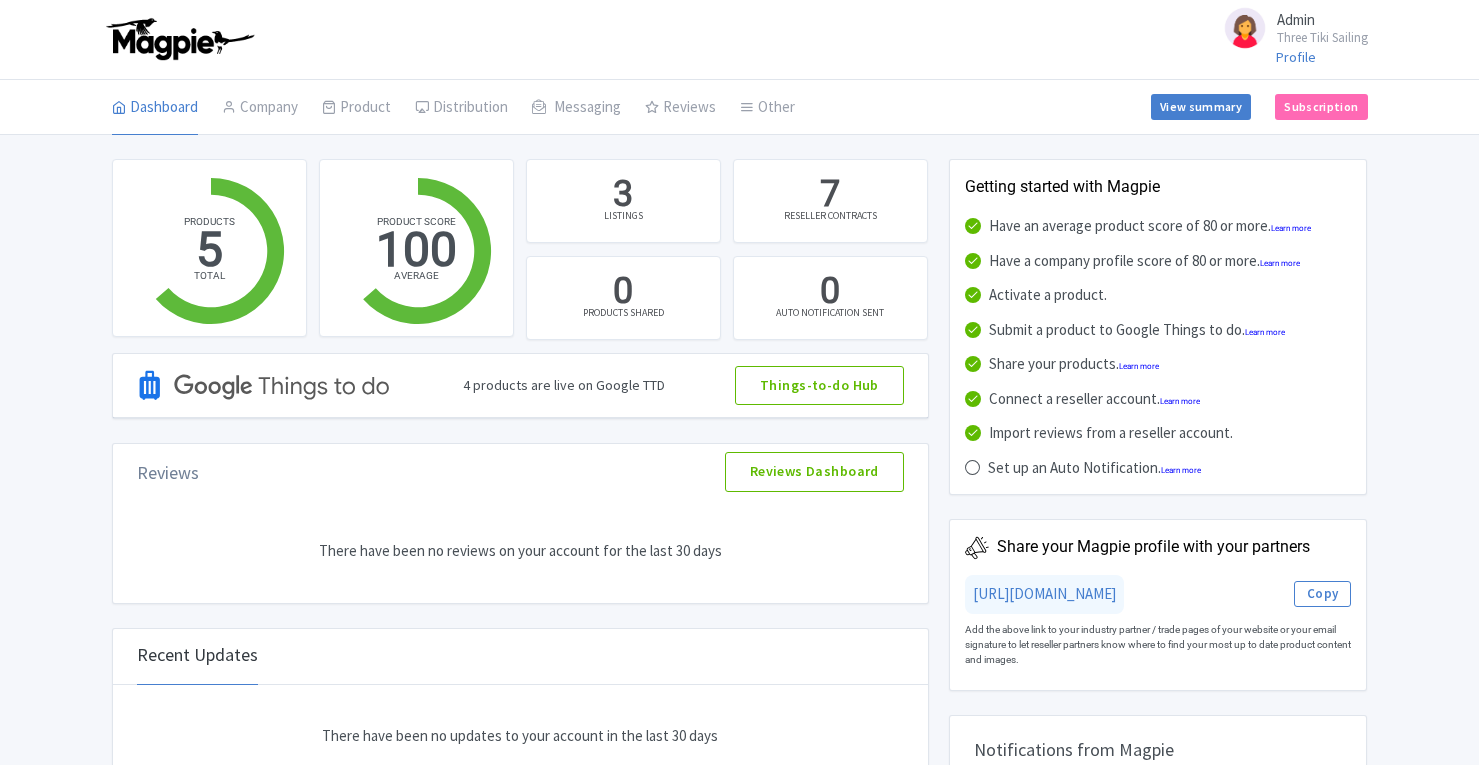 scroll, scrollTop: 0, scrollLeft: 0, axis: both 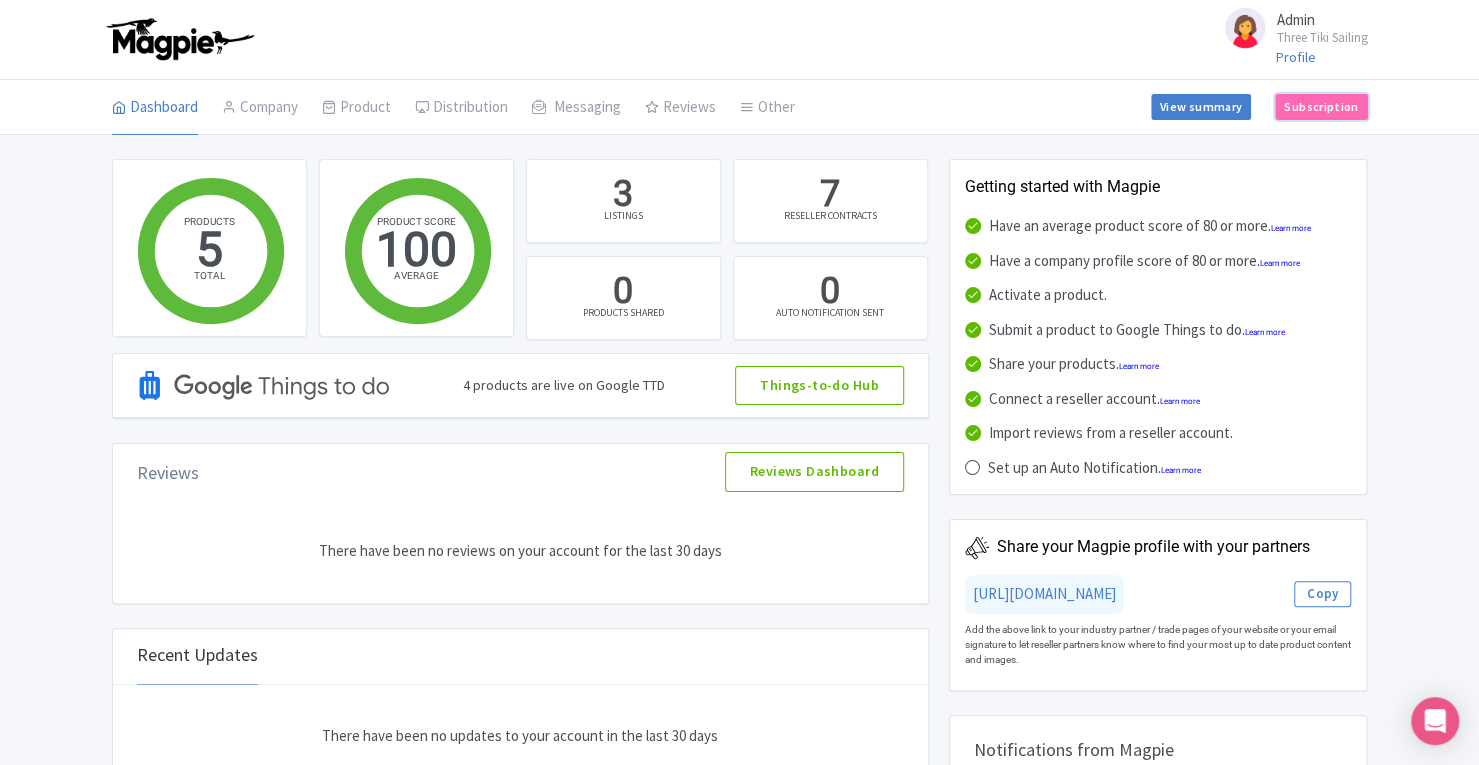 click on "Subscription" at bounding box center (1321, 107) 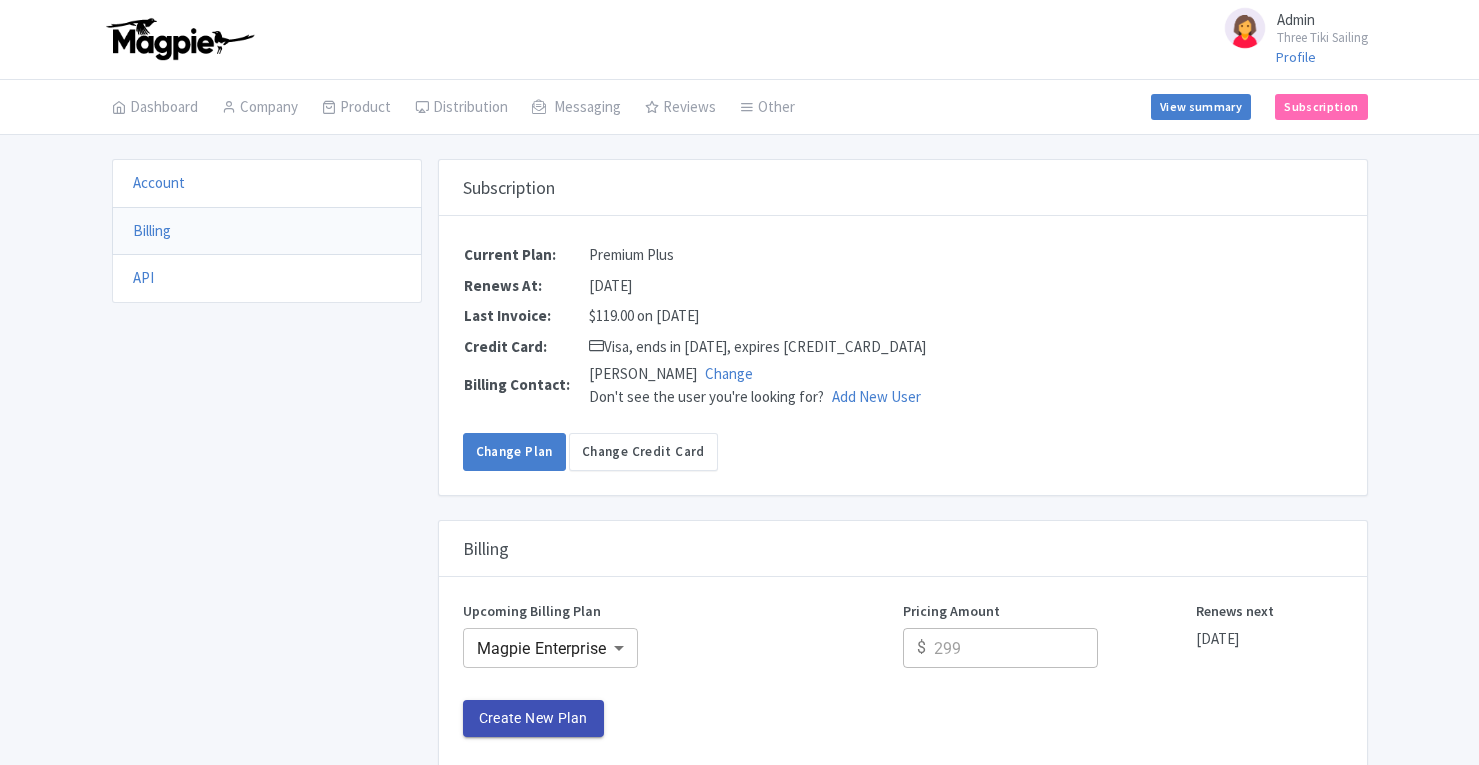 scroll, scrollTop: 0, scrollLeft: 0, axis: both 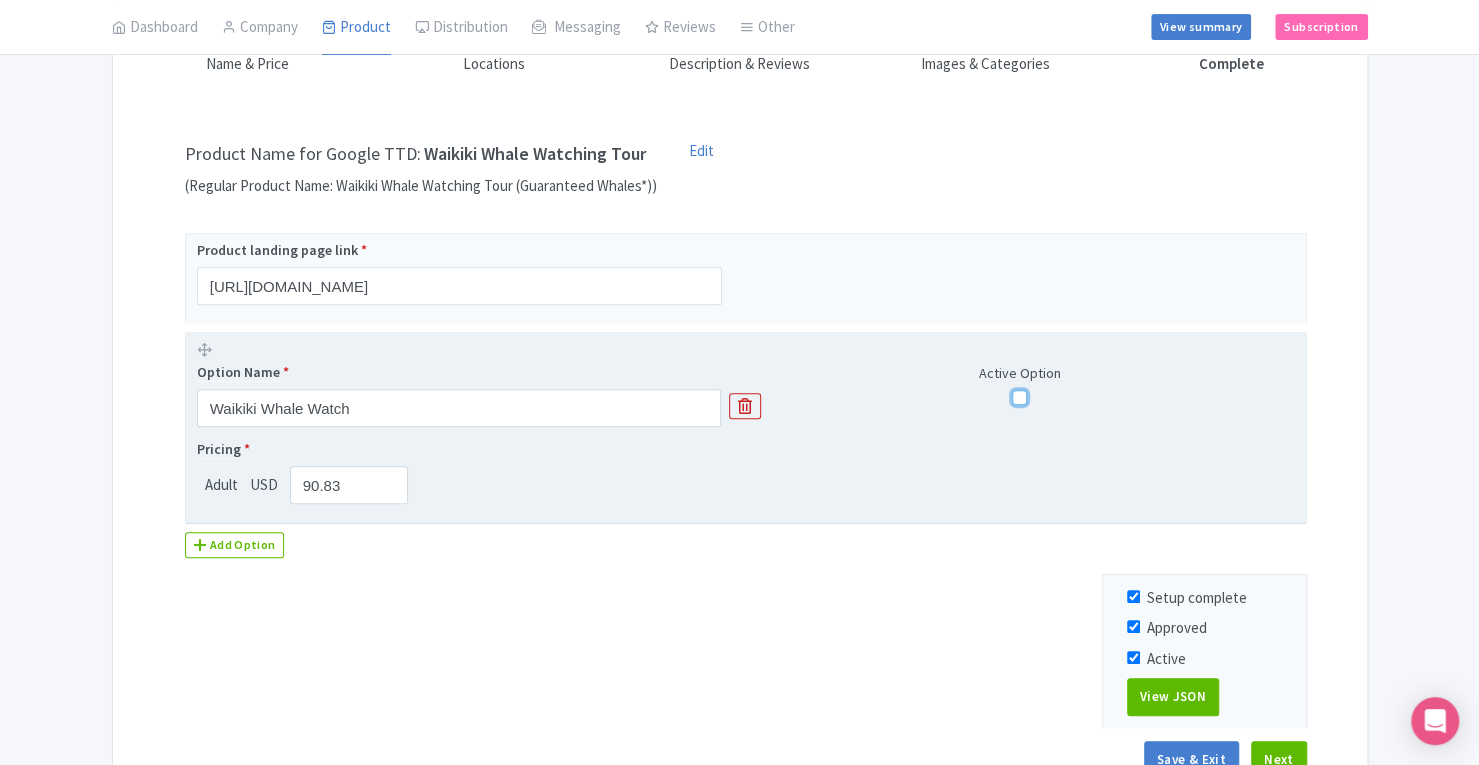 click at bounding box center [1019, 397] 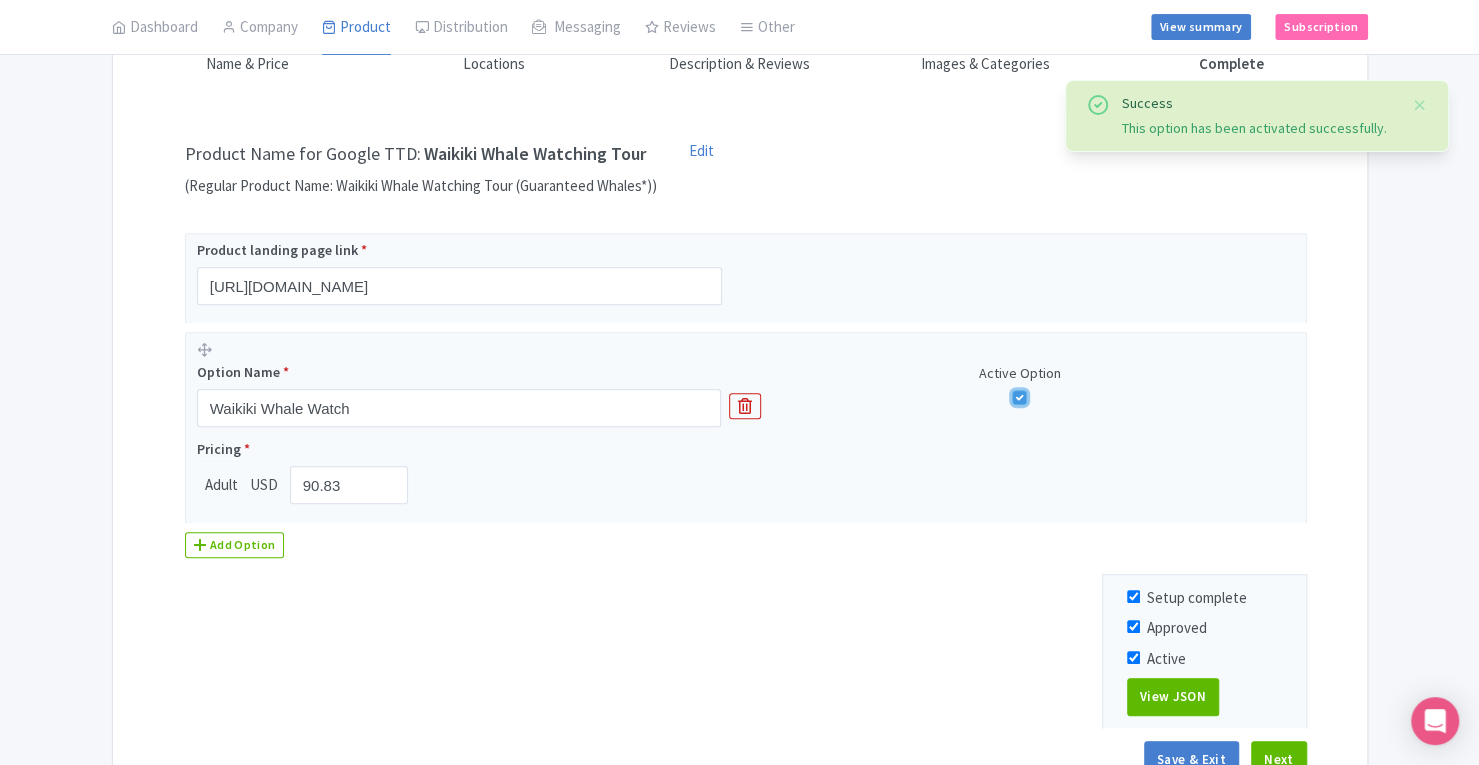 scroll, scrollTop: 470, scrollLeft: 0, axis: vertical 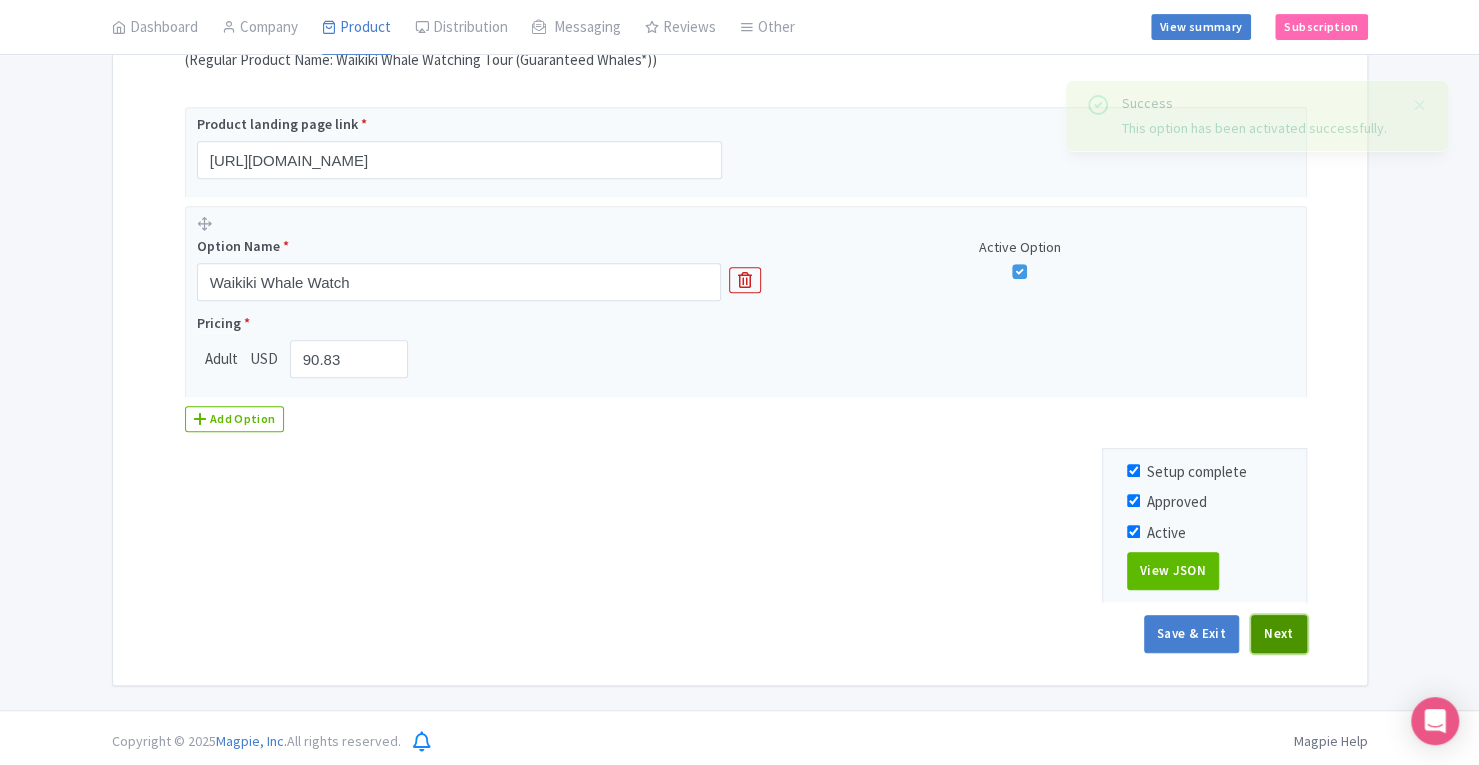 click on "Next" at bounding box center (1279, 634) 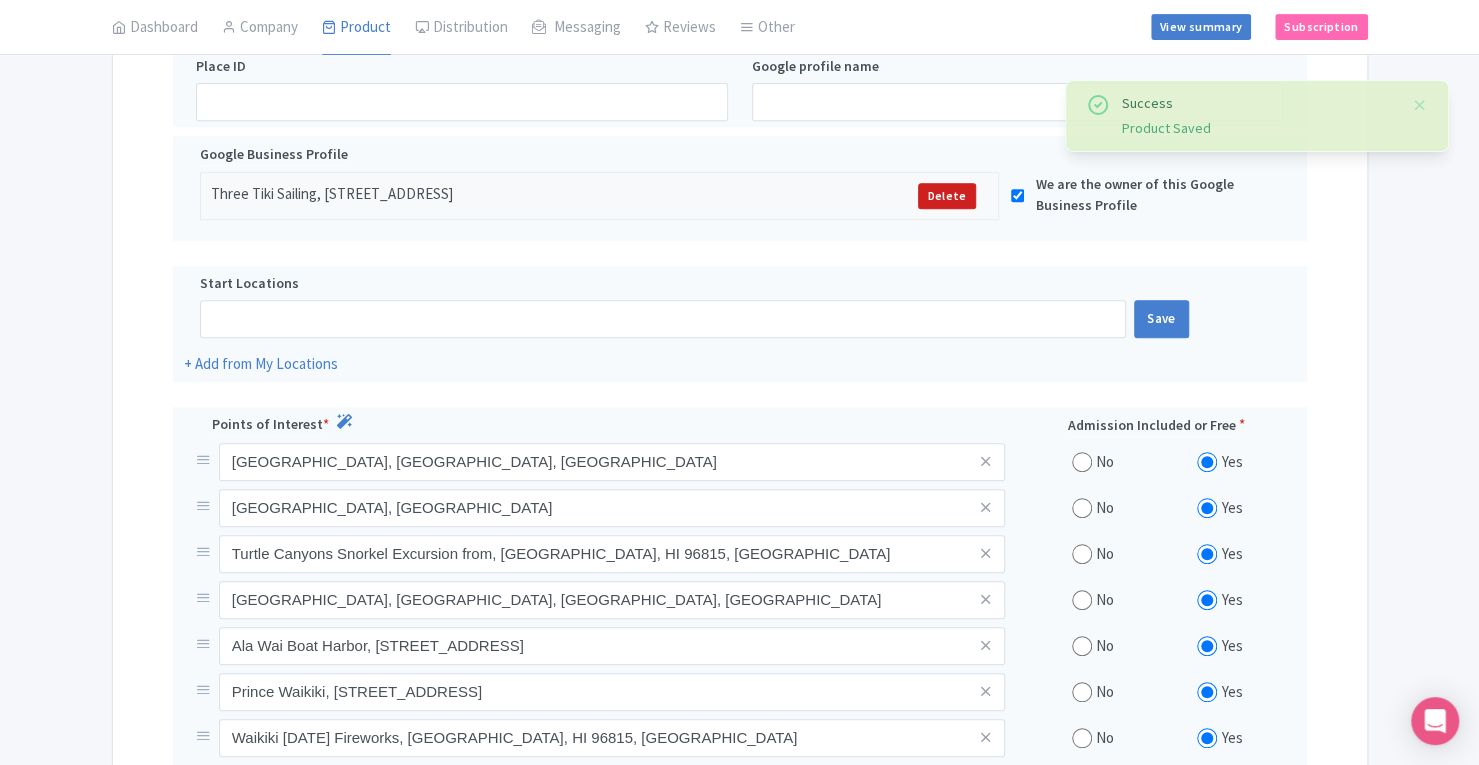 drag, startPoint x: 1476, startPoint y: 400, endPoint x: 1487, endPoint y: 413, distance: 17.029387 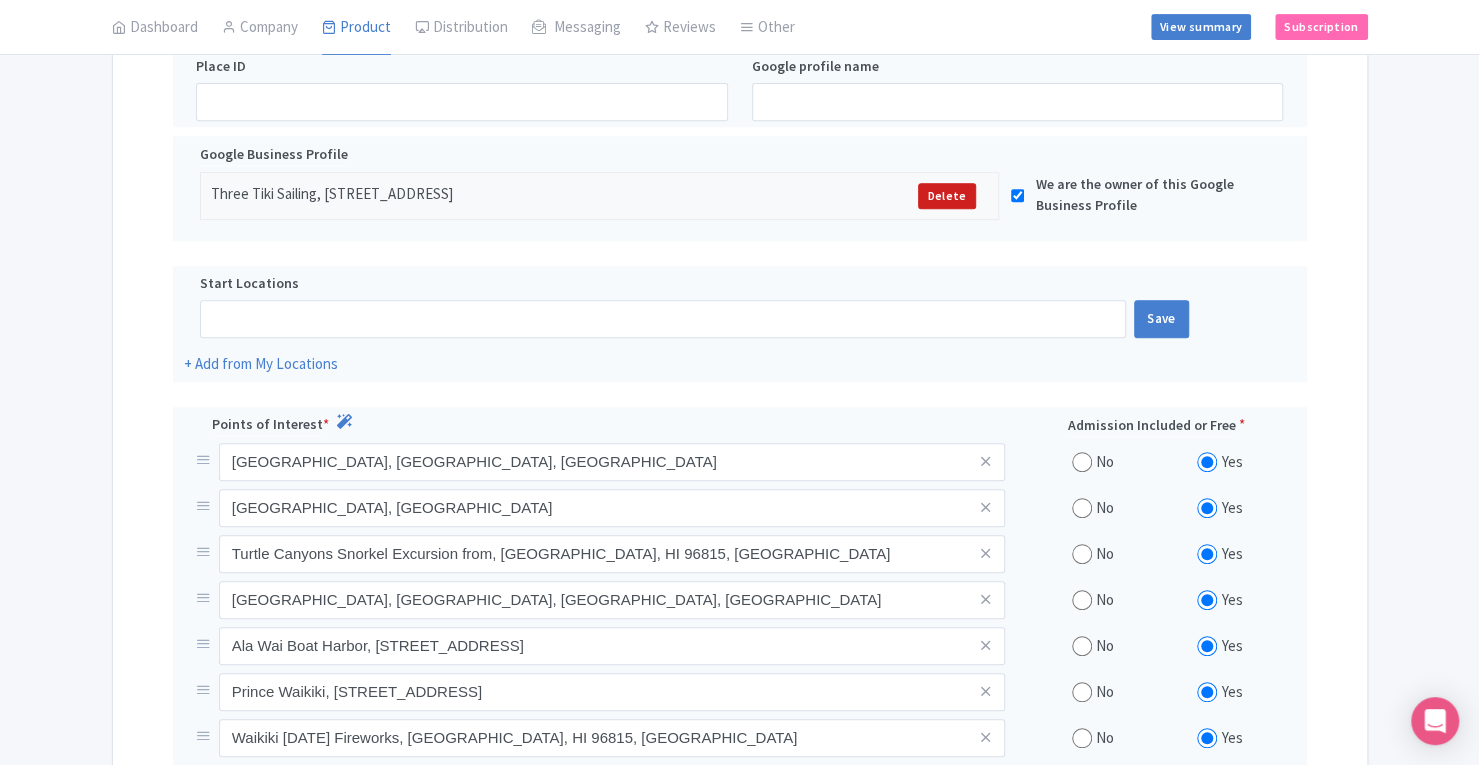 scroll, scrollTop: 935, scrollLeft: 0, axis: vertical 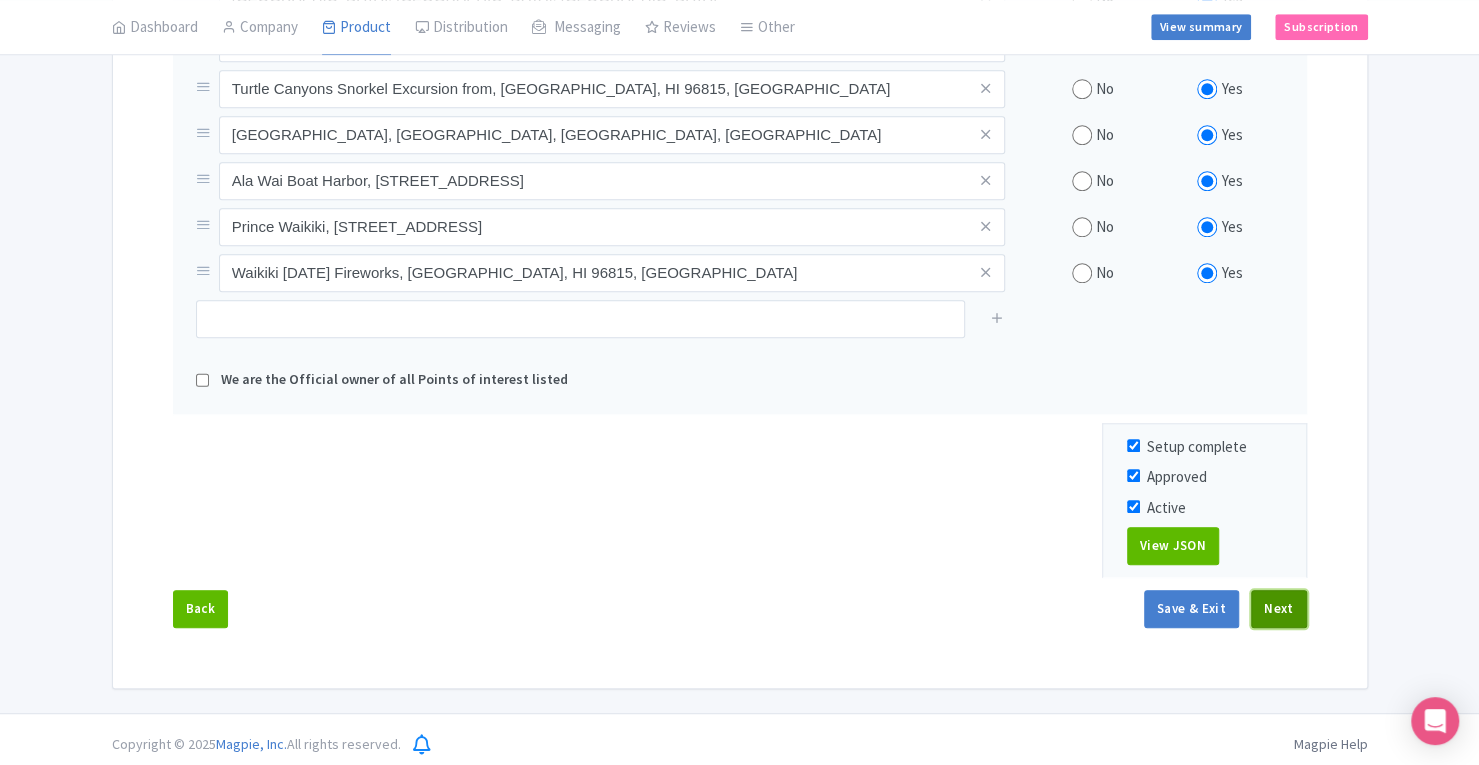click on "Next" at bounding box center (1279, 609) 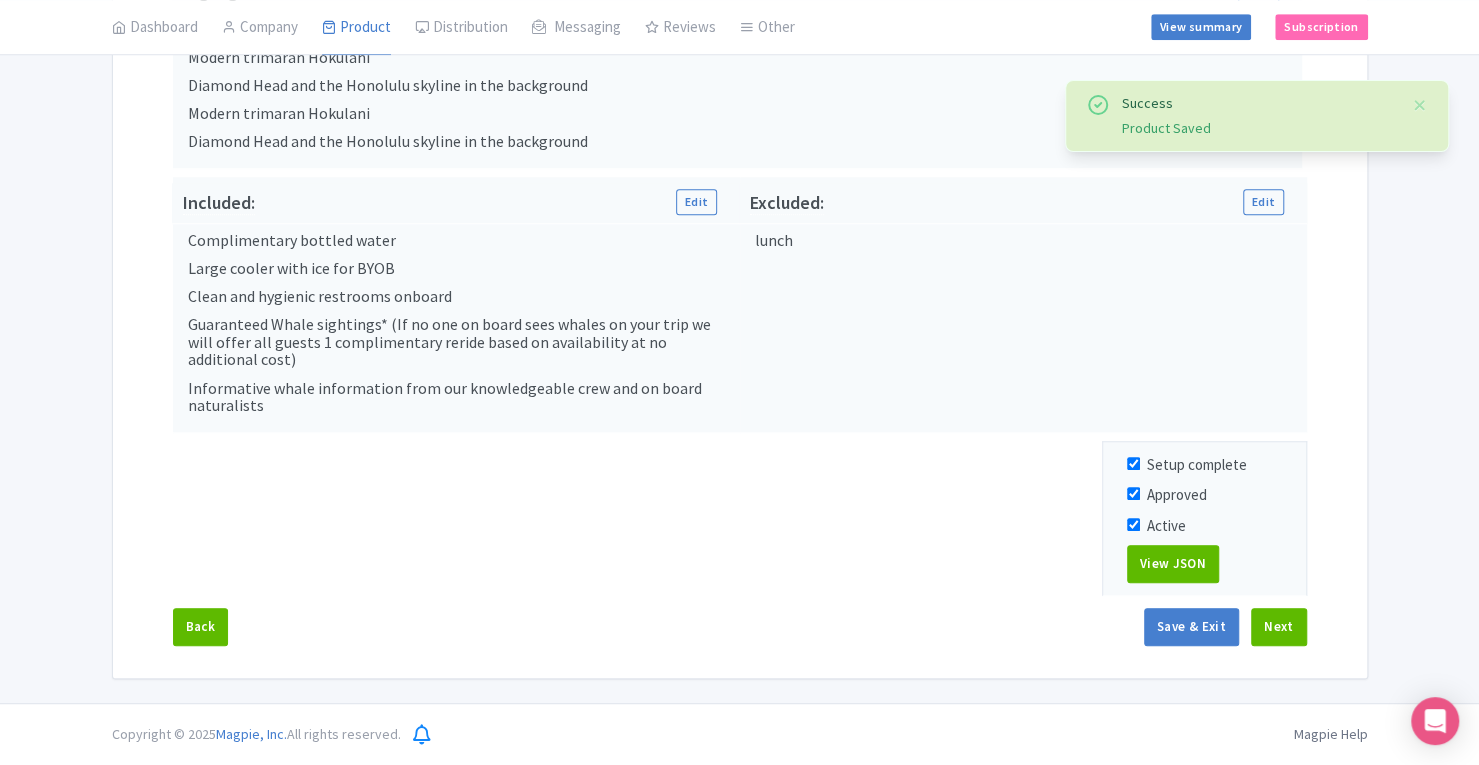 scroll, scrollTop: 839, scrollLeft: 0, axis: vertical 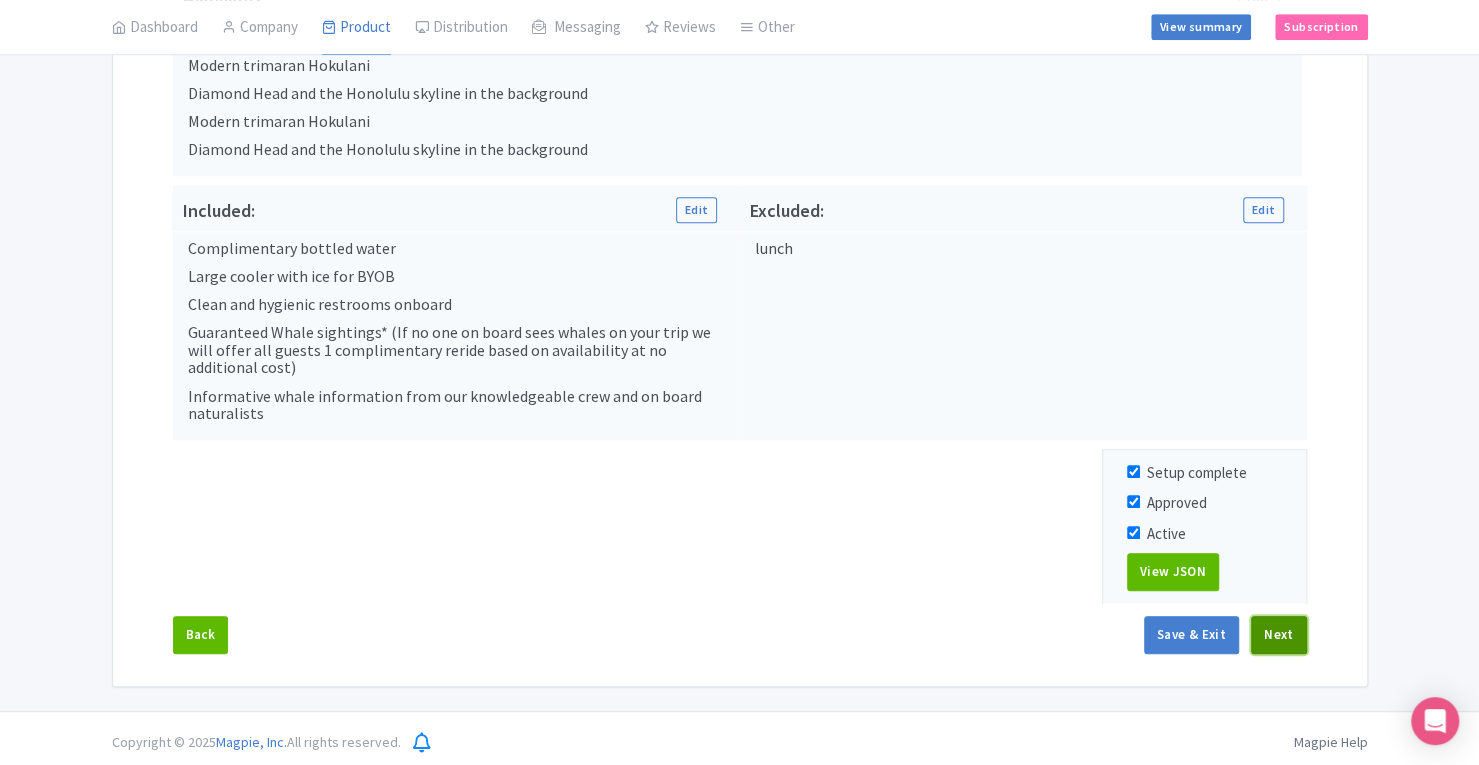 click on "Next" at bounding box center (1279, 635) 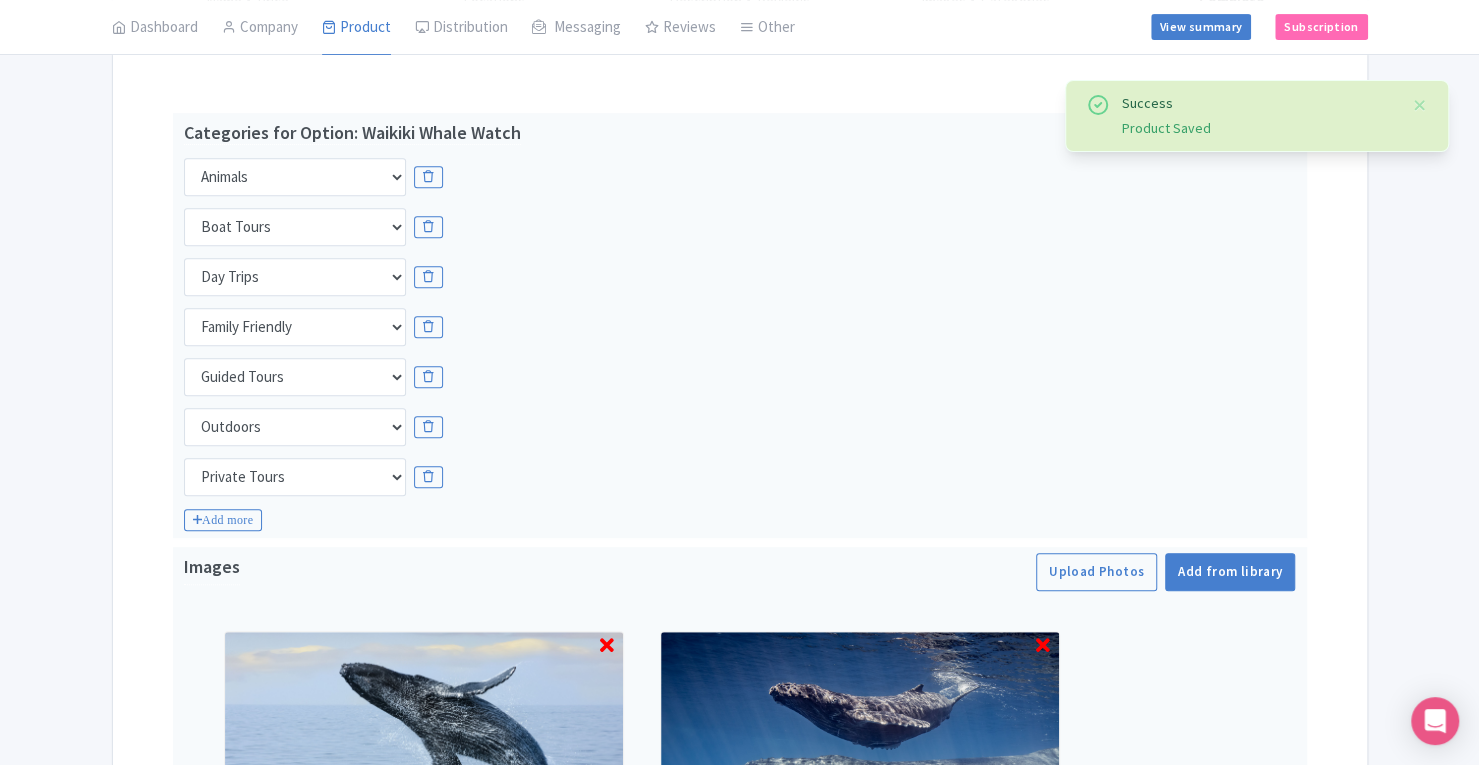 scroll, scrollTop: 402, scrollLeft: 0, axis: vertical 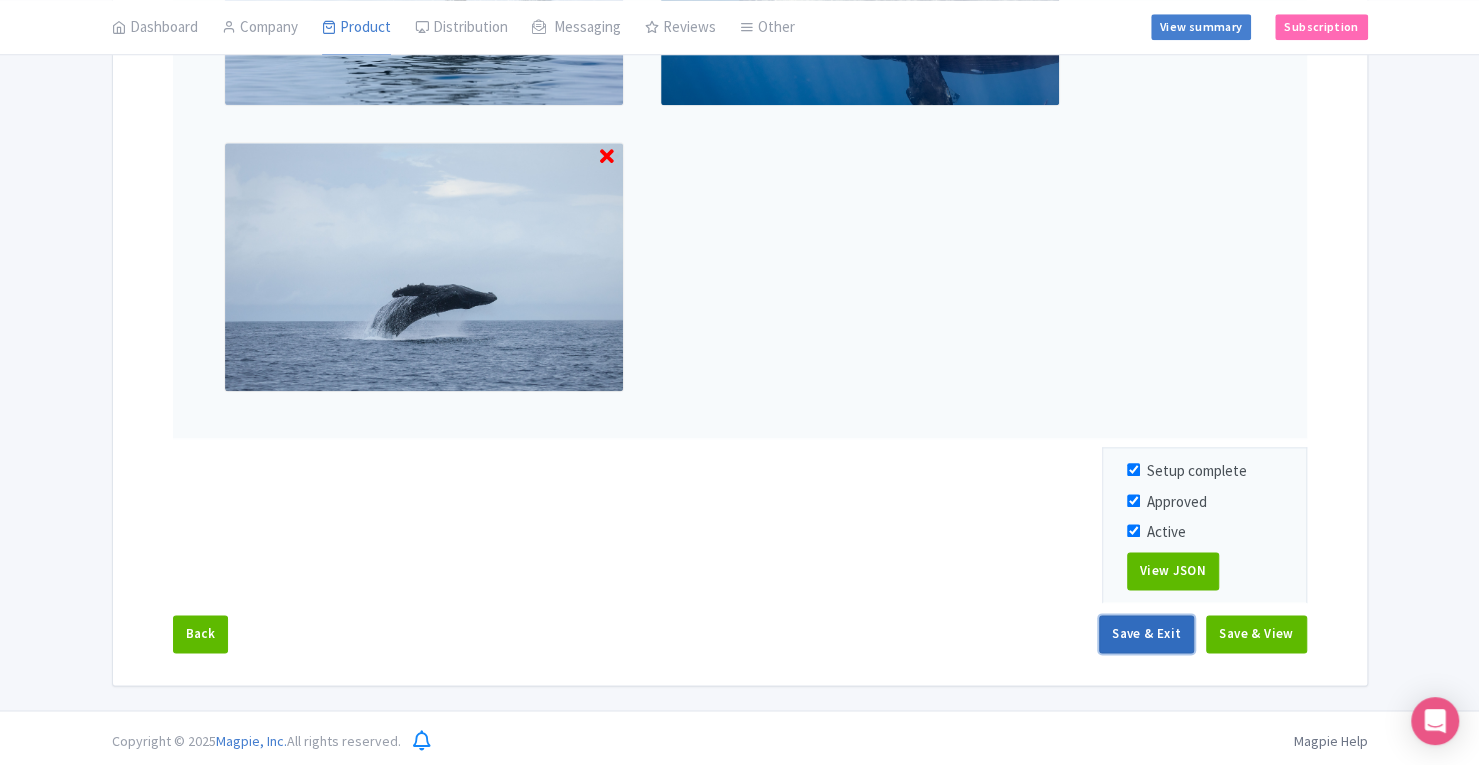 click on "Save & Exit" at bounding box center [1146, 634] 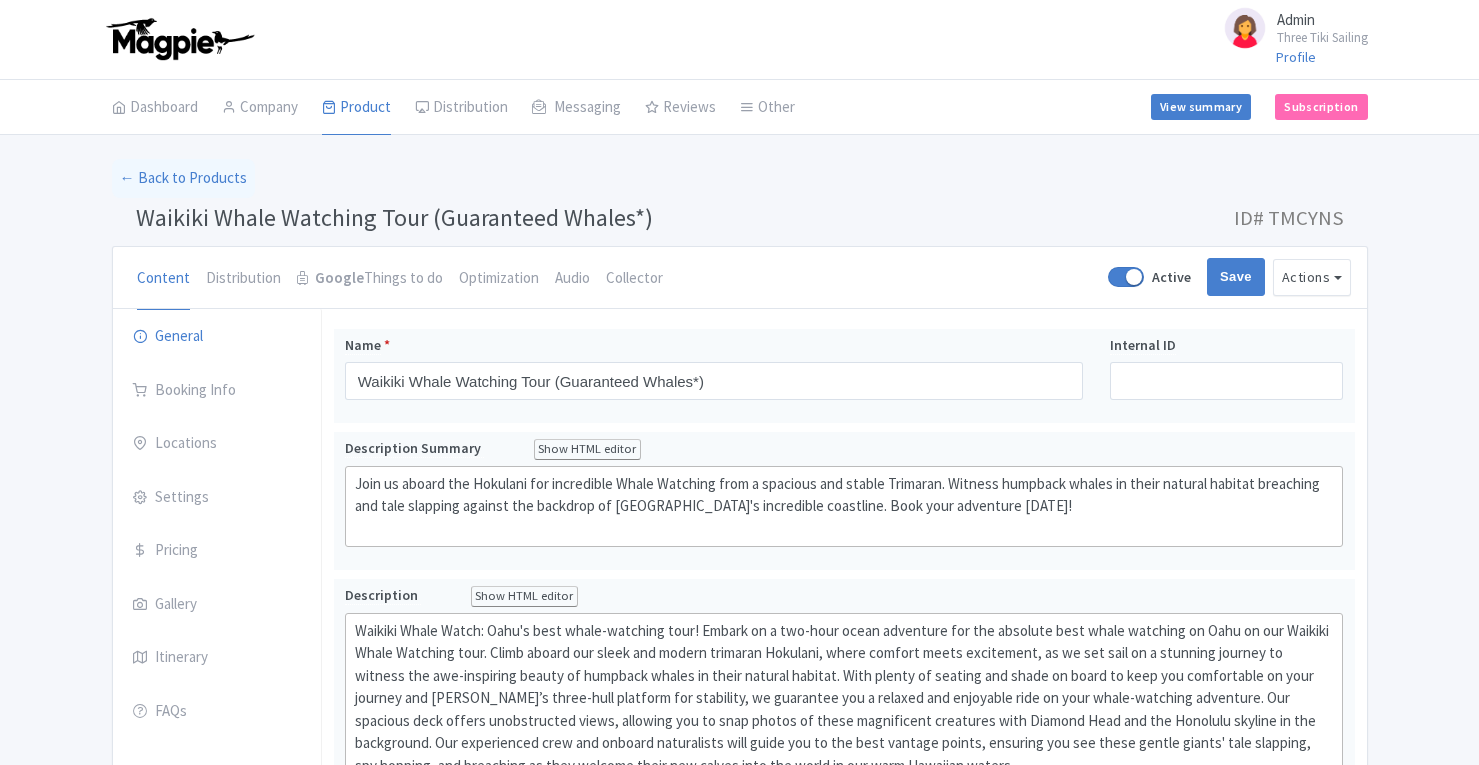 scroll, scrollTop: 0, scrollLeft: 0, axis: both 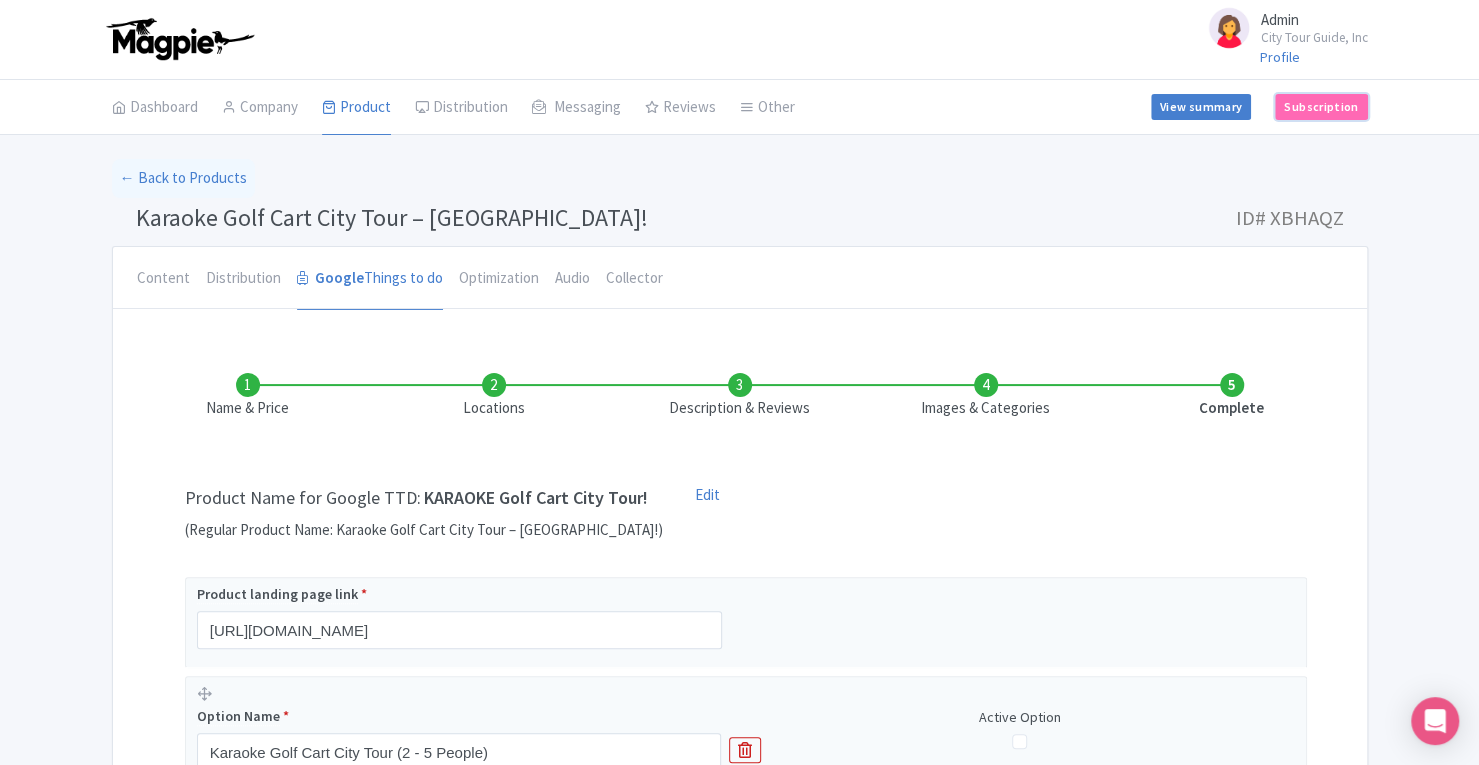 click on "Subscription" at bounding box center (1321, 107) 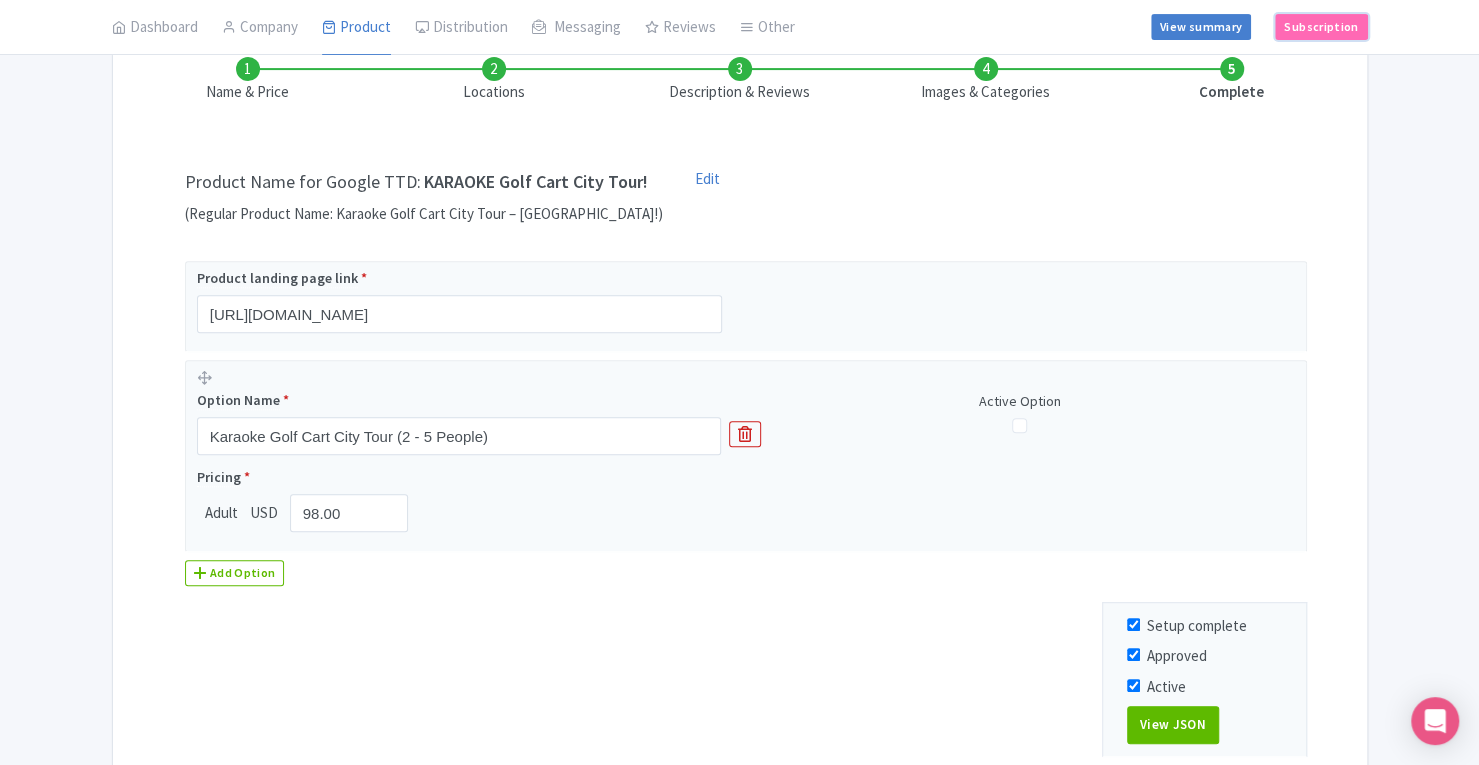 scroll, scrollTop: 342, scrollLeft: 0, axis: vertical 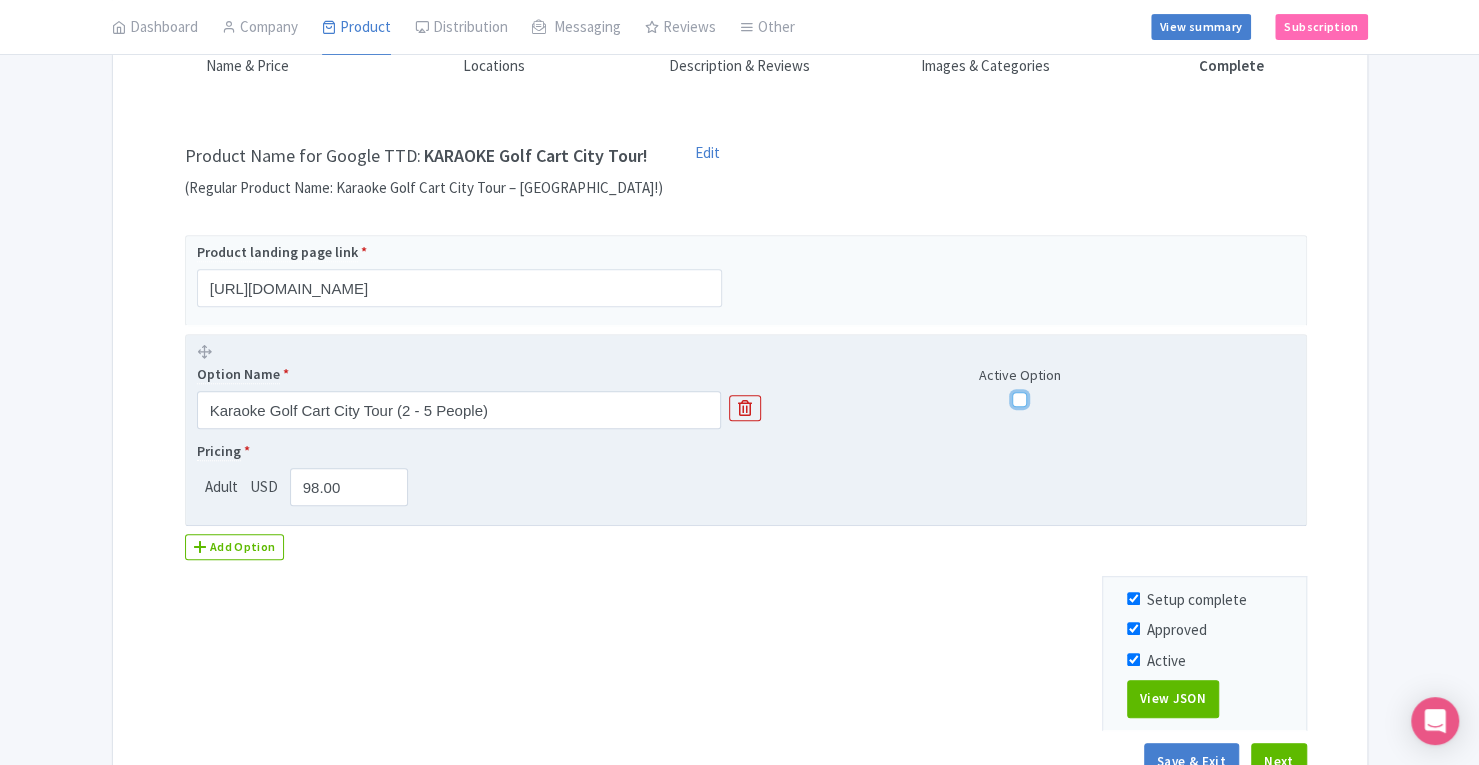 click at bounding box center [1019, 399] 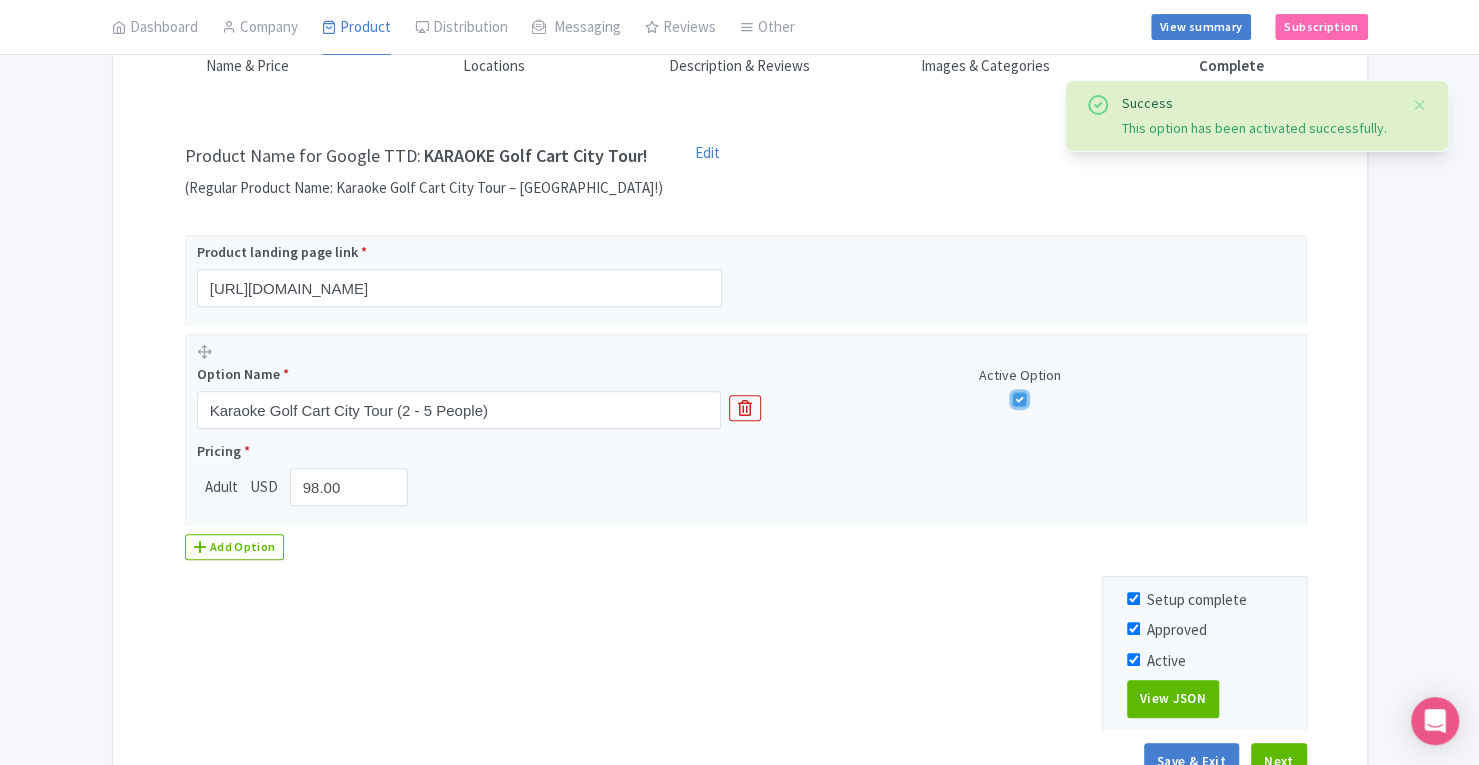 scroll, scrollTop: 470, scrollLeft: 0, axis: vertical 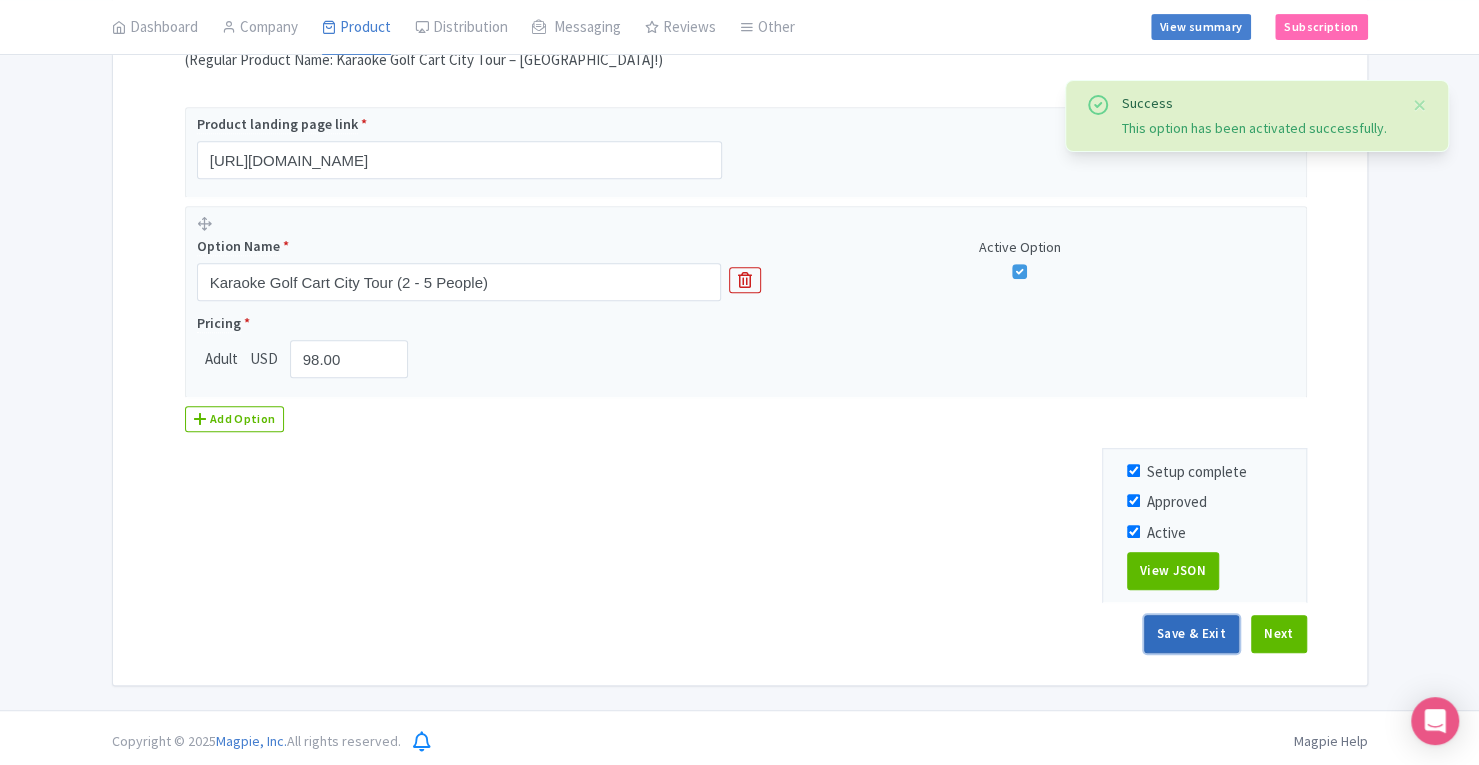 click on "Save & Exit" at bounding box center [1191, 634] 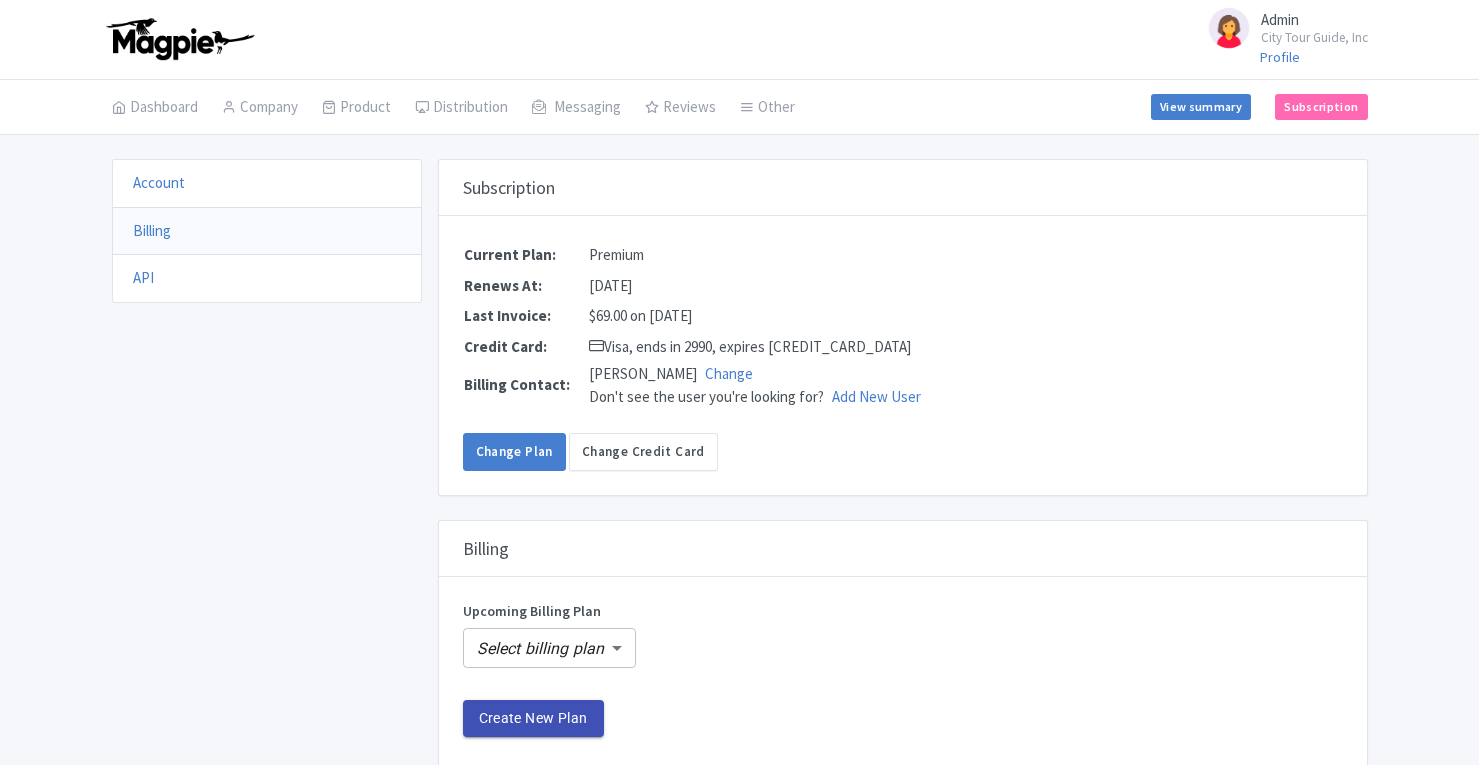 scroll, scrollTop: 0, scrollLeft: 0, axis: both 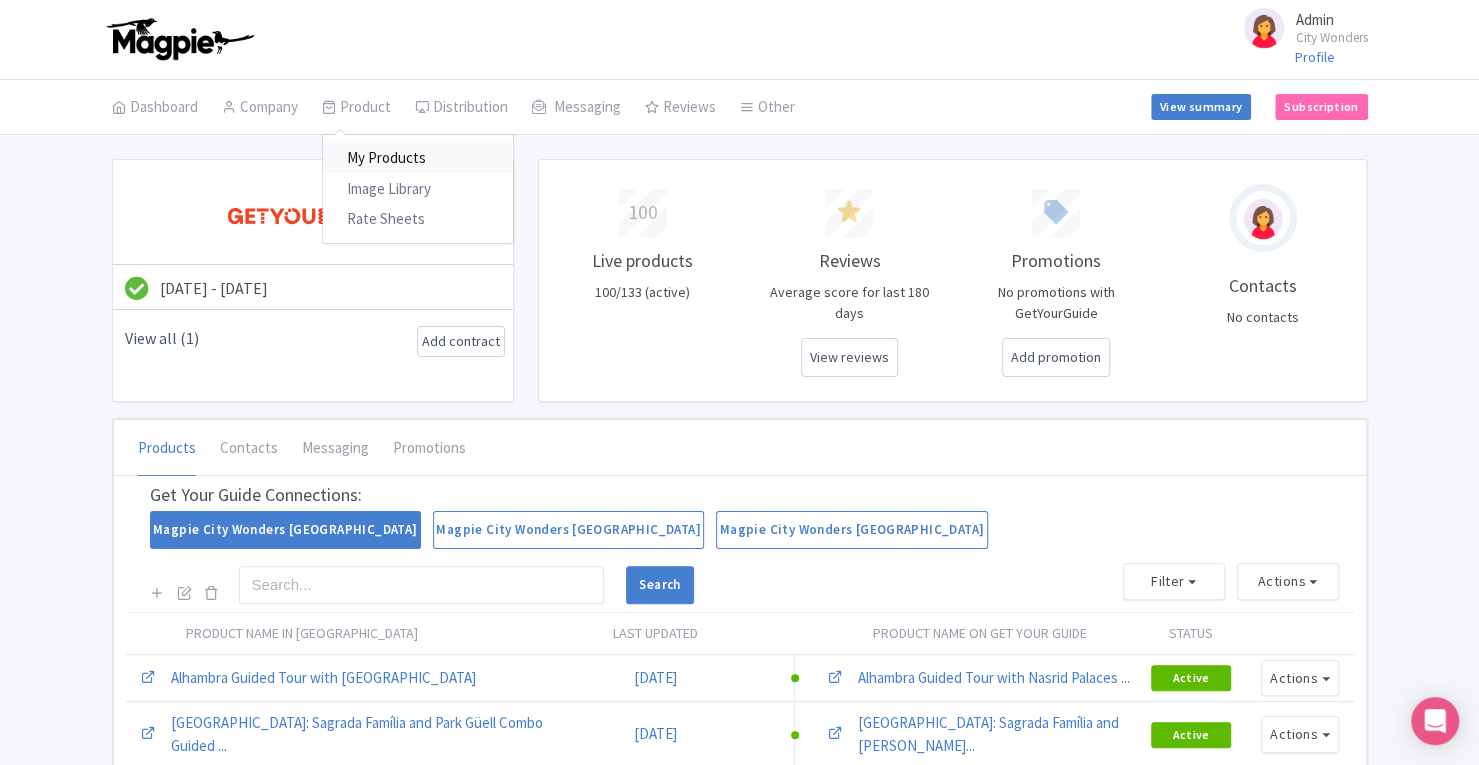 click on "My Products" at bounding box center (418, 158) 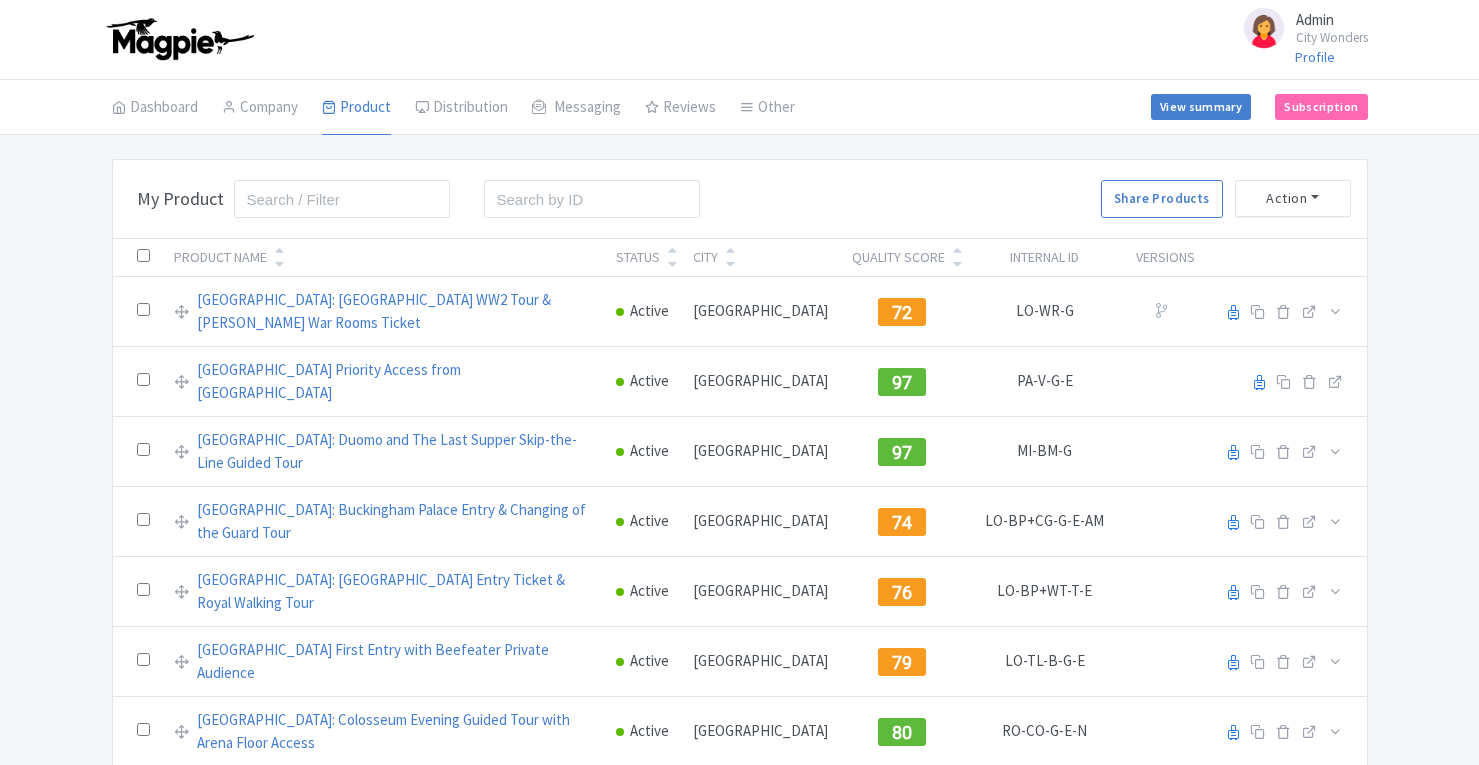 scroll, scrollTop: 0, scrollLeft: 0, axis: both 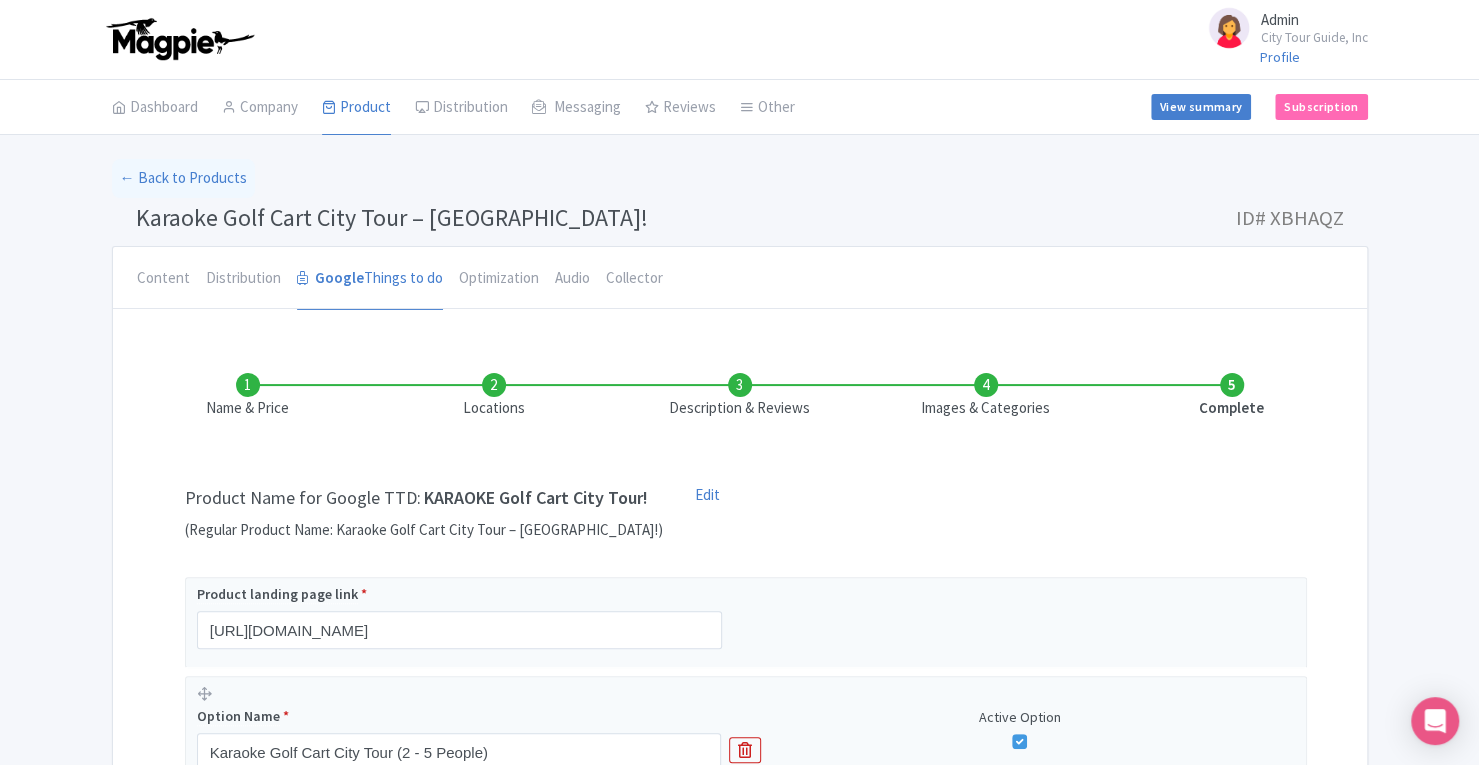 click on "Locations" at bounding box center (494, 396) 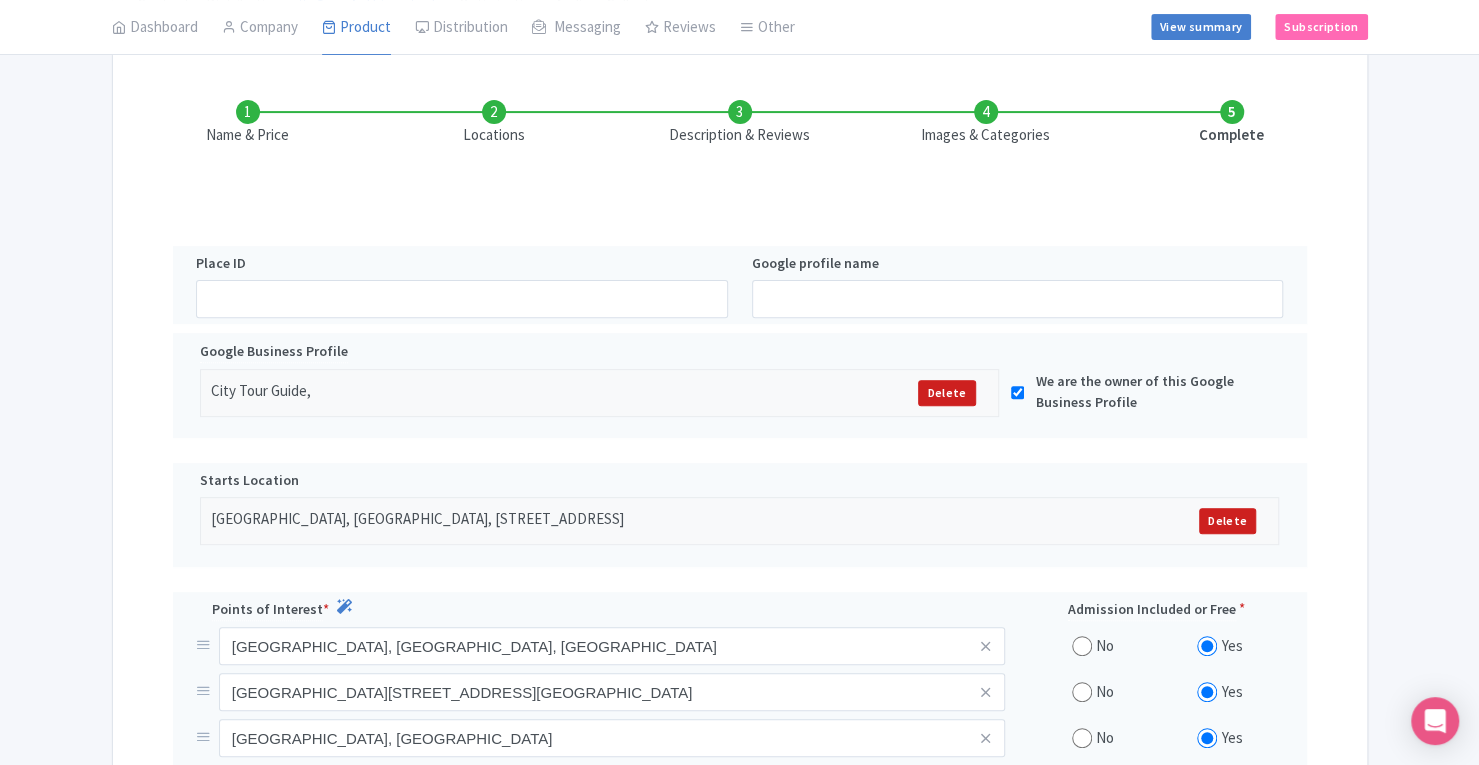 scroll, scrollTop: 0, scrollLeft: 0, axis: both 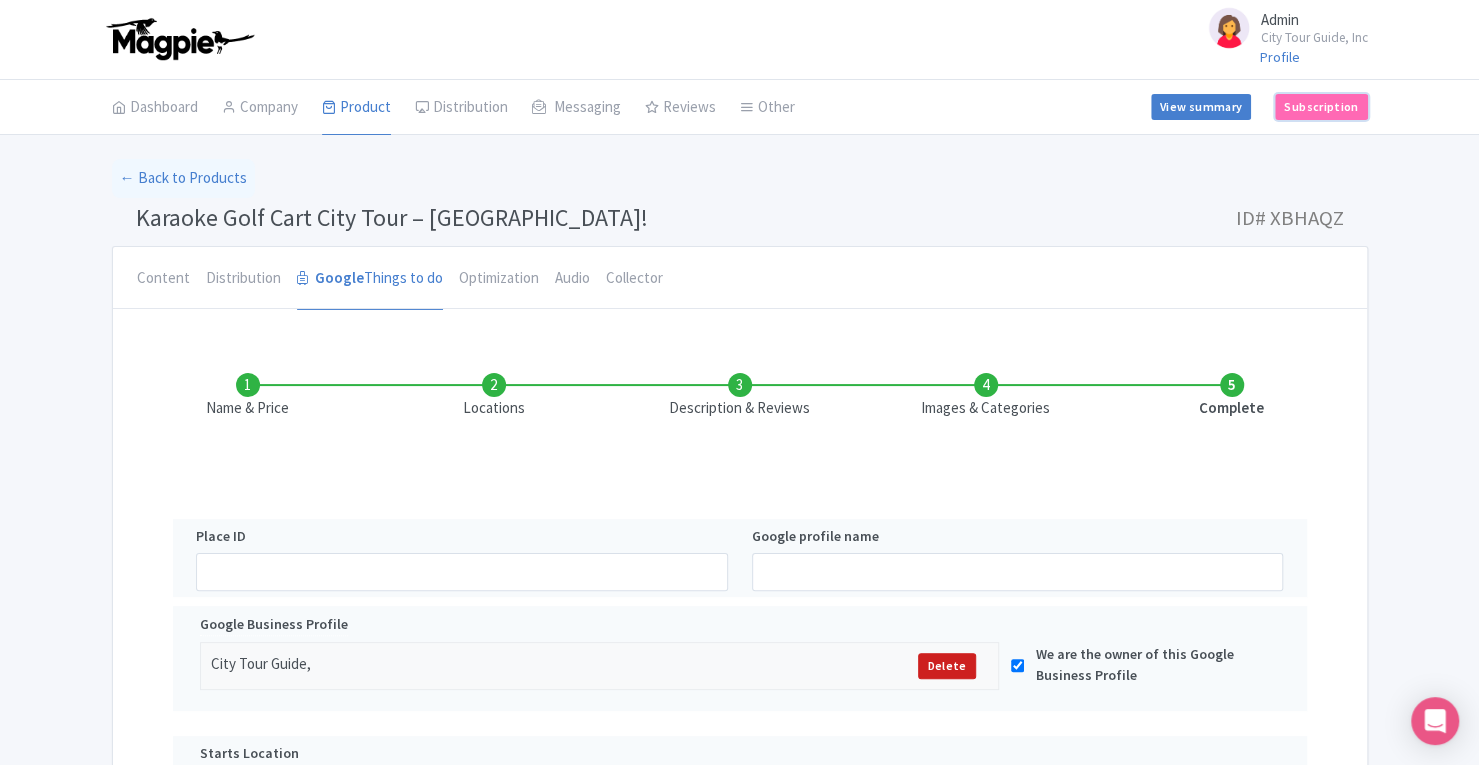 click on "Subscription" at bounding box center [1321, 107] 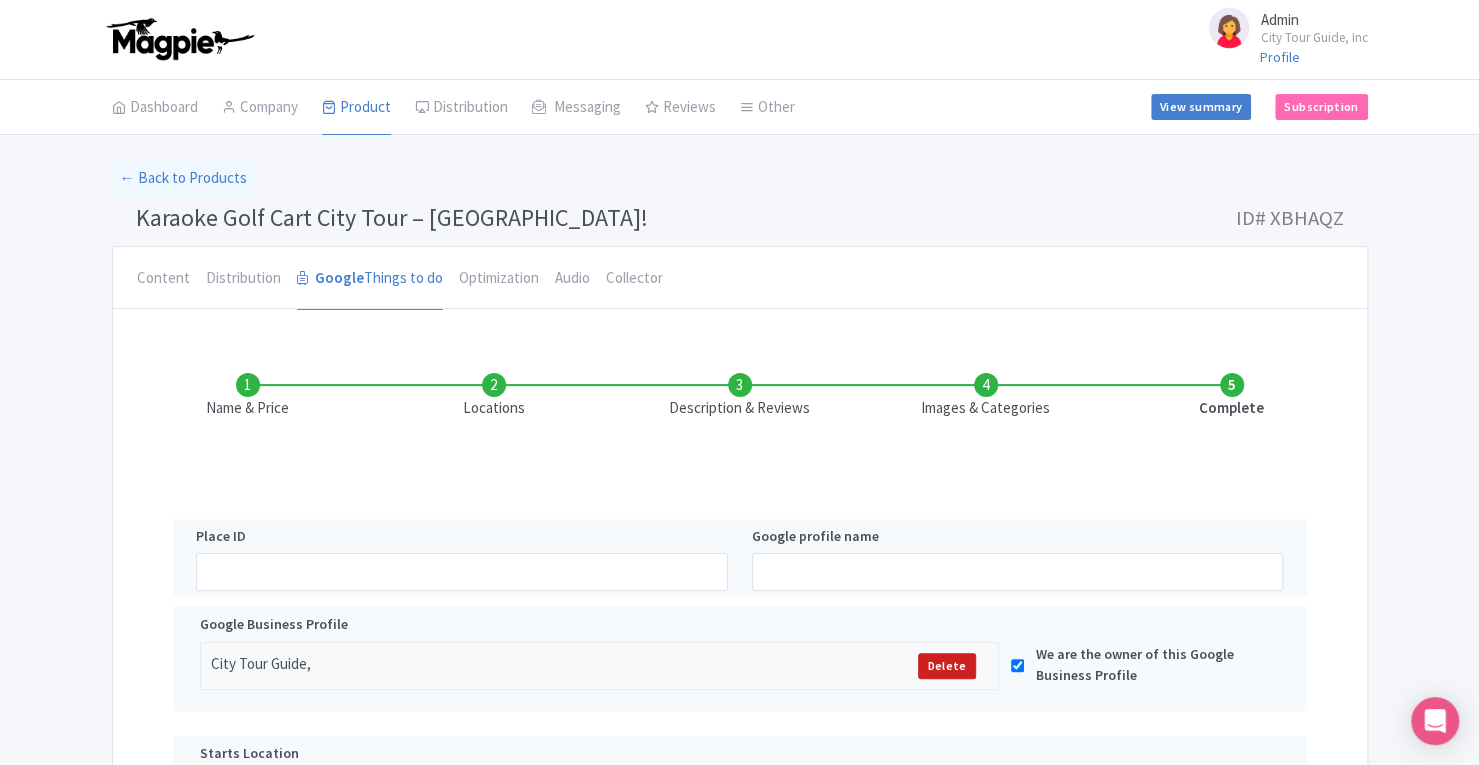 click on "Images & Categories" at bounding box center [986, 396] 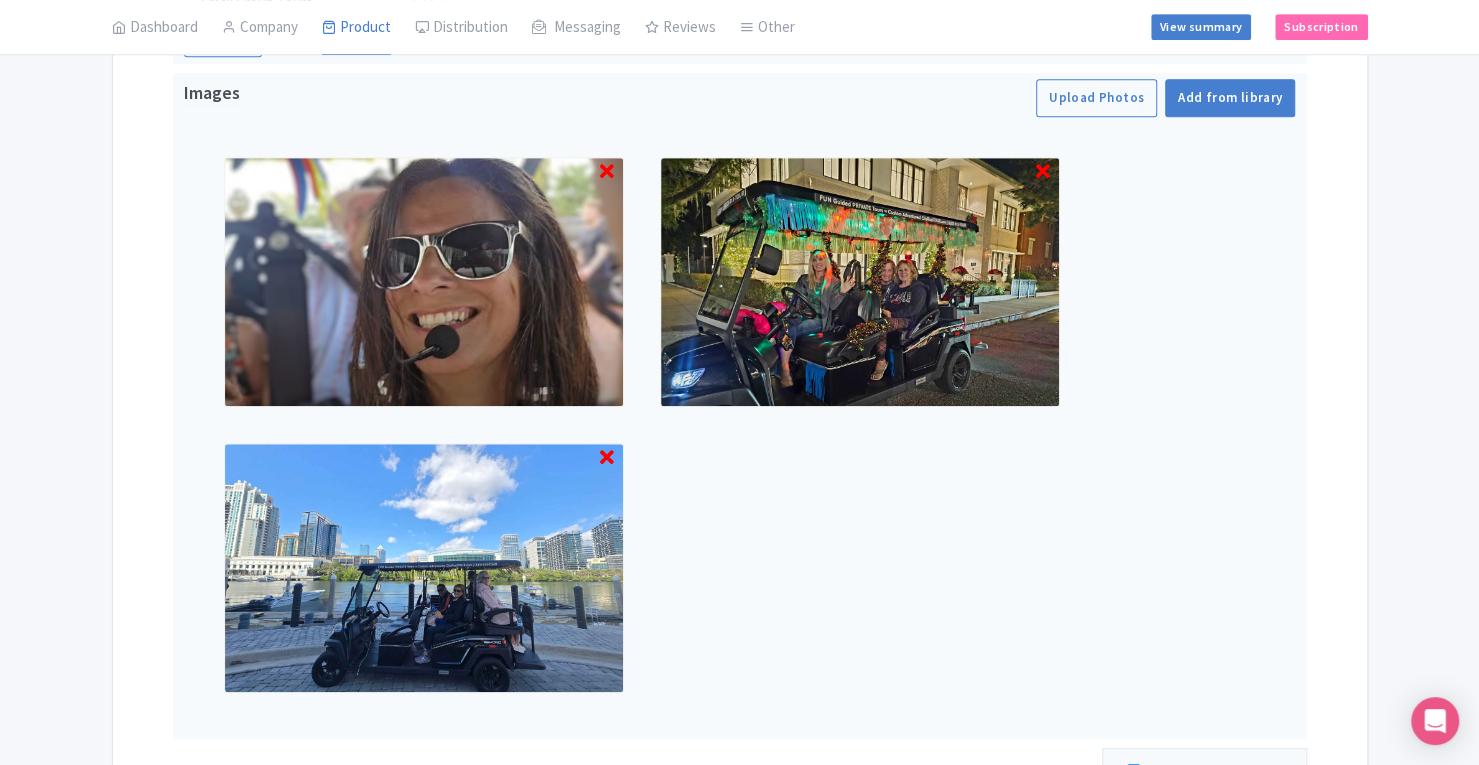 scroll, scrollTop: 0, scrollLeft: 0, axis: both 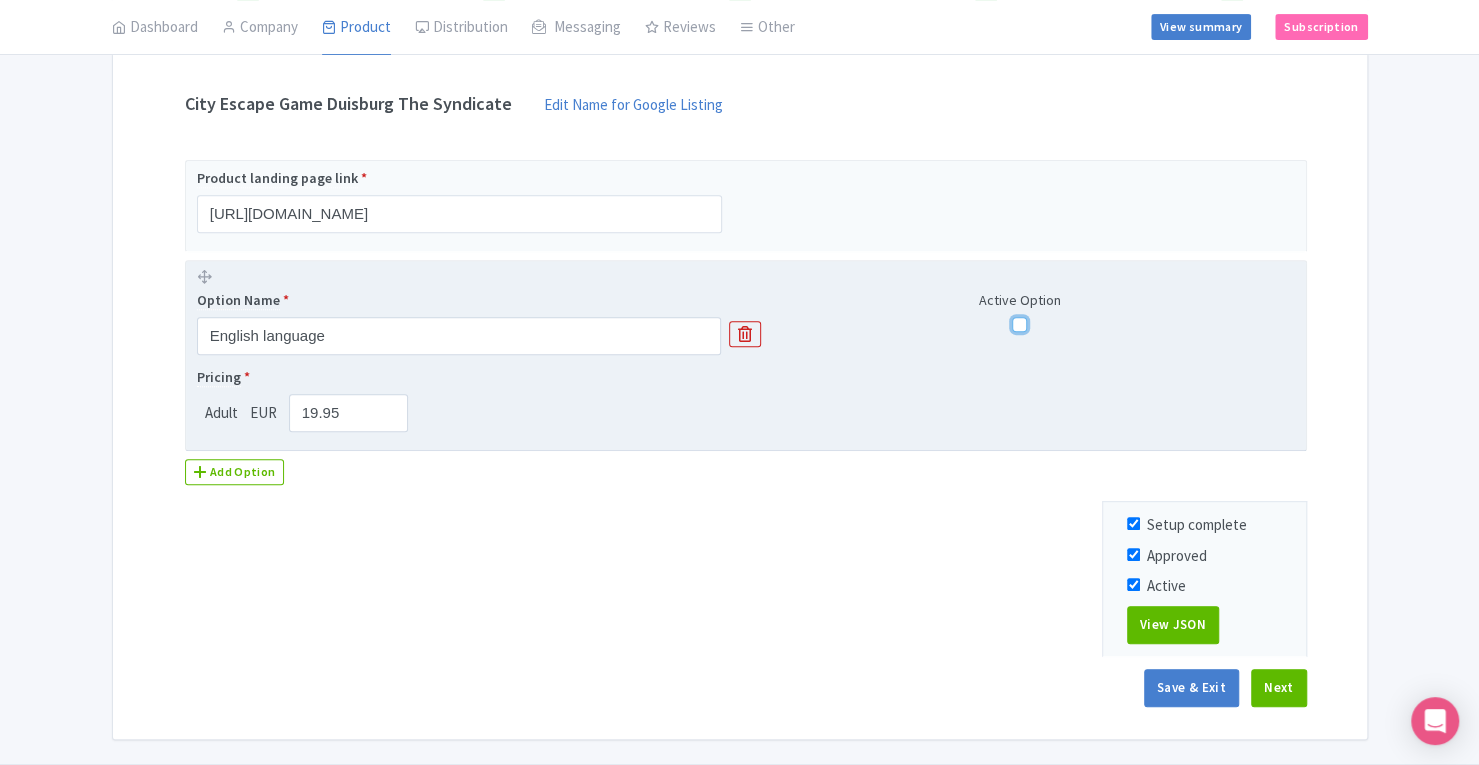 click at bounding box center [1019, 324] 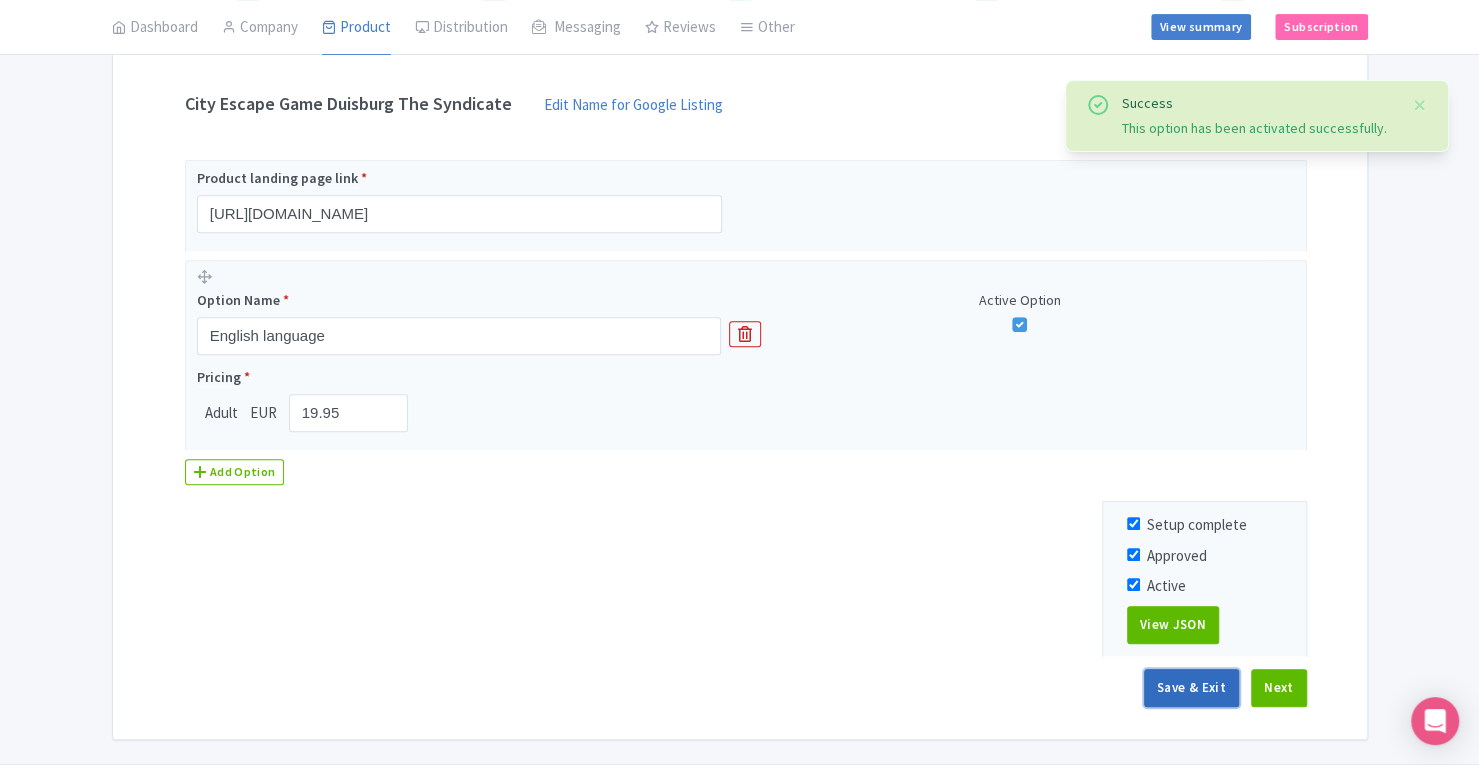 click on "Save & Exit" at bounding box center [1191, 688] 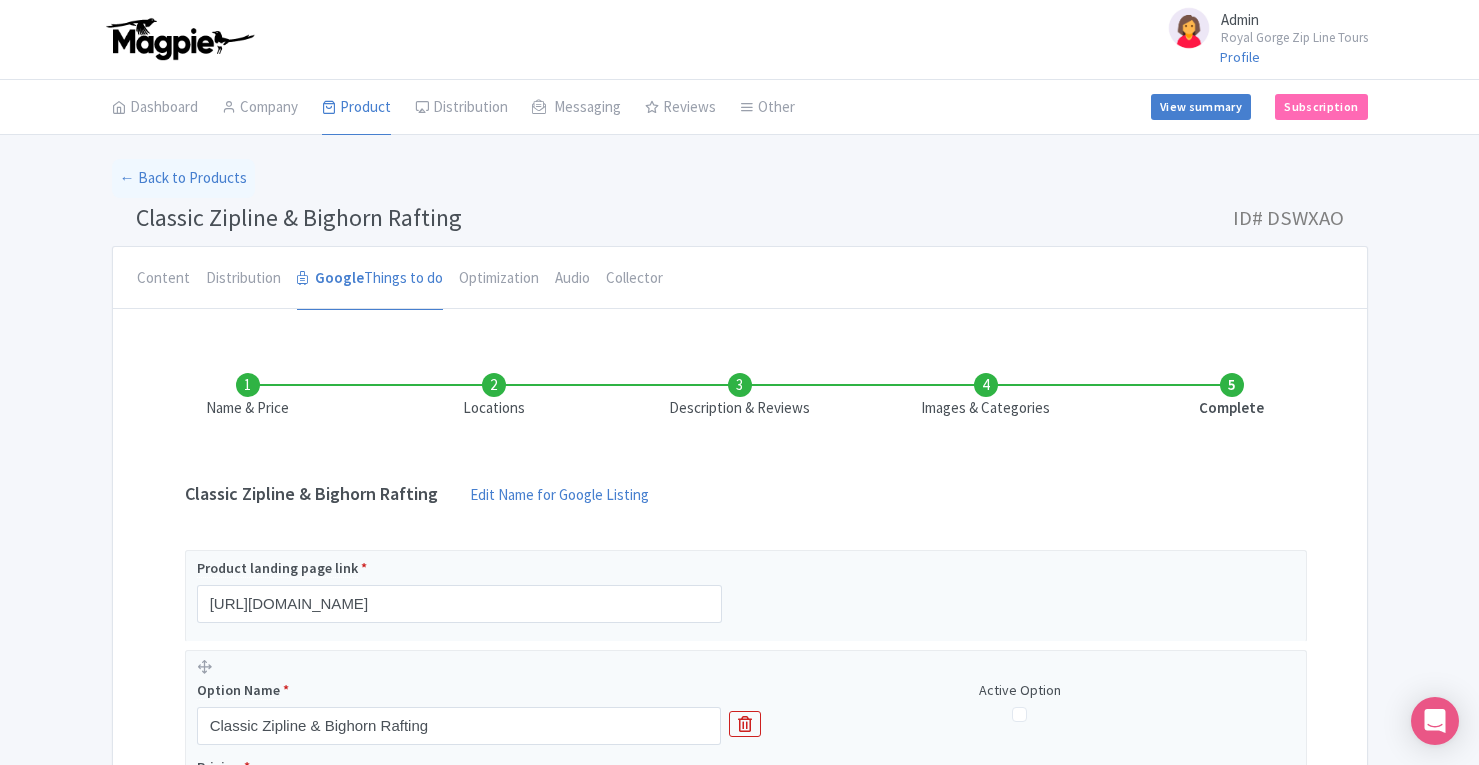 scroll, scrollTop: 276, scrollLeft: 0, axis: vertical 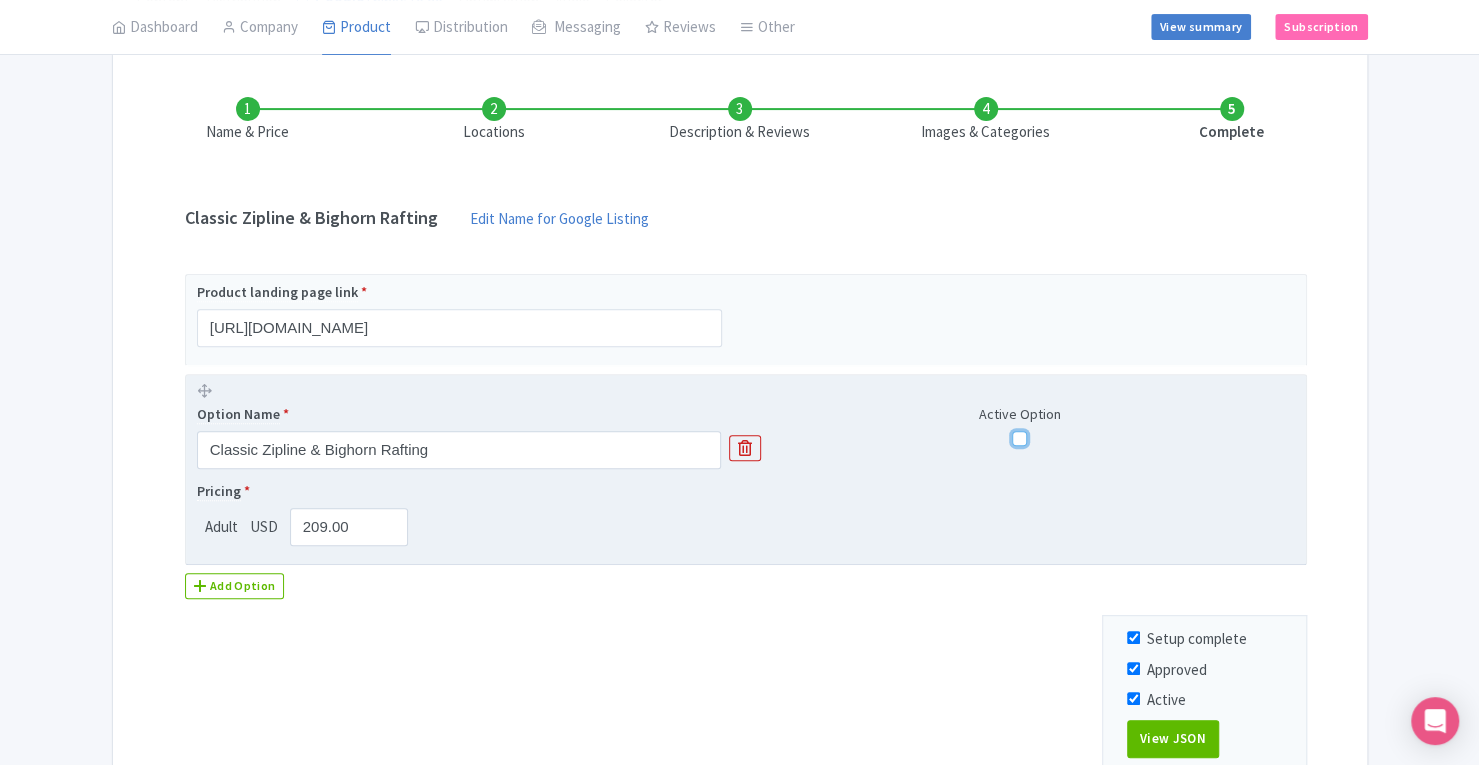 click at bounding box center [1019, 438] 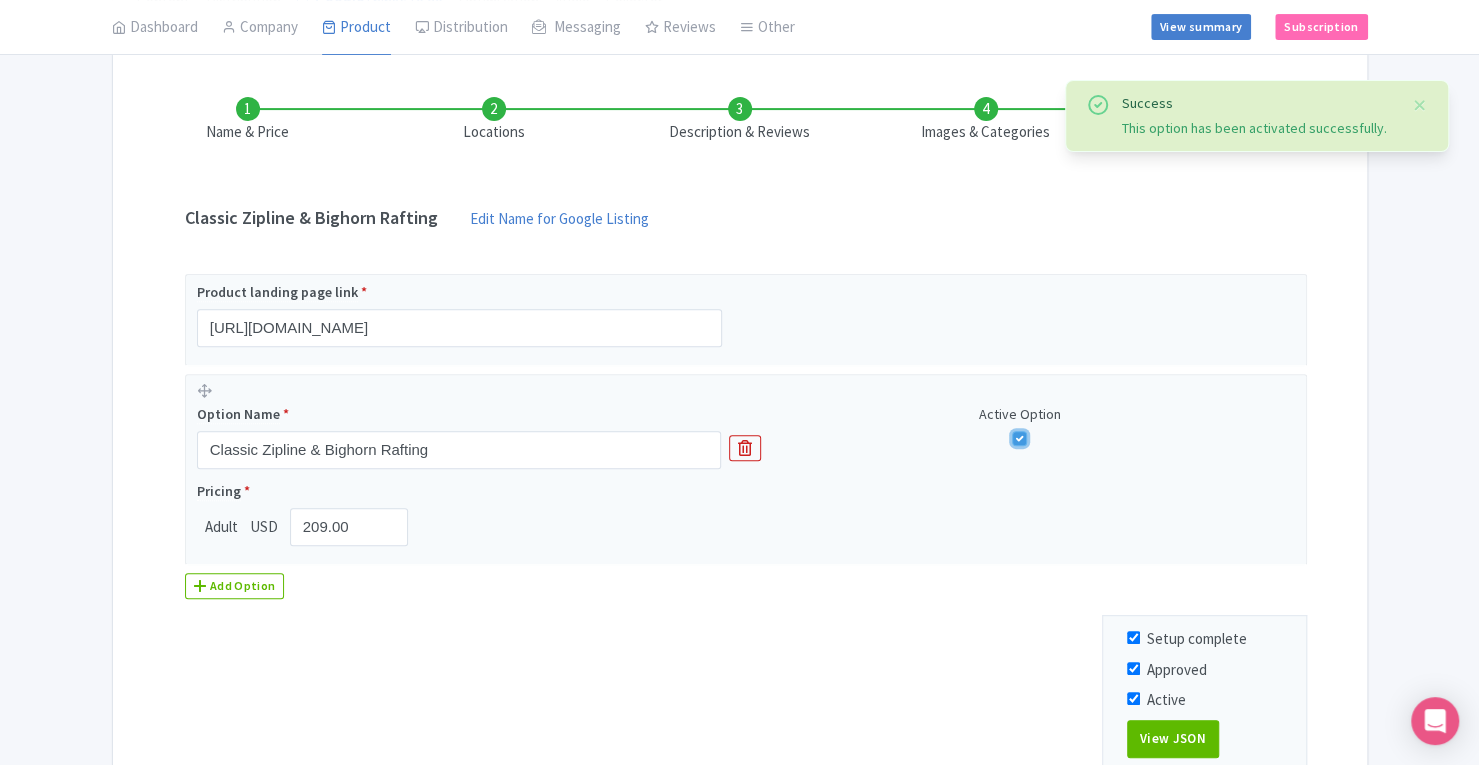 scroll, scrollTop: 444, scrollLeft: 0, axis: vertical 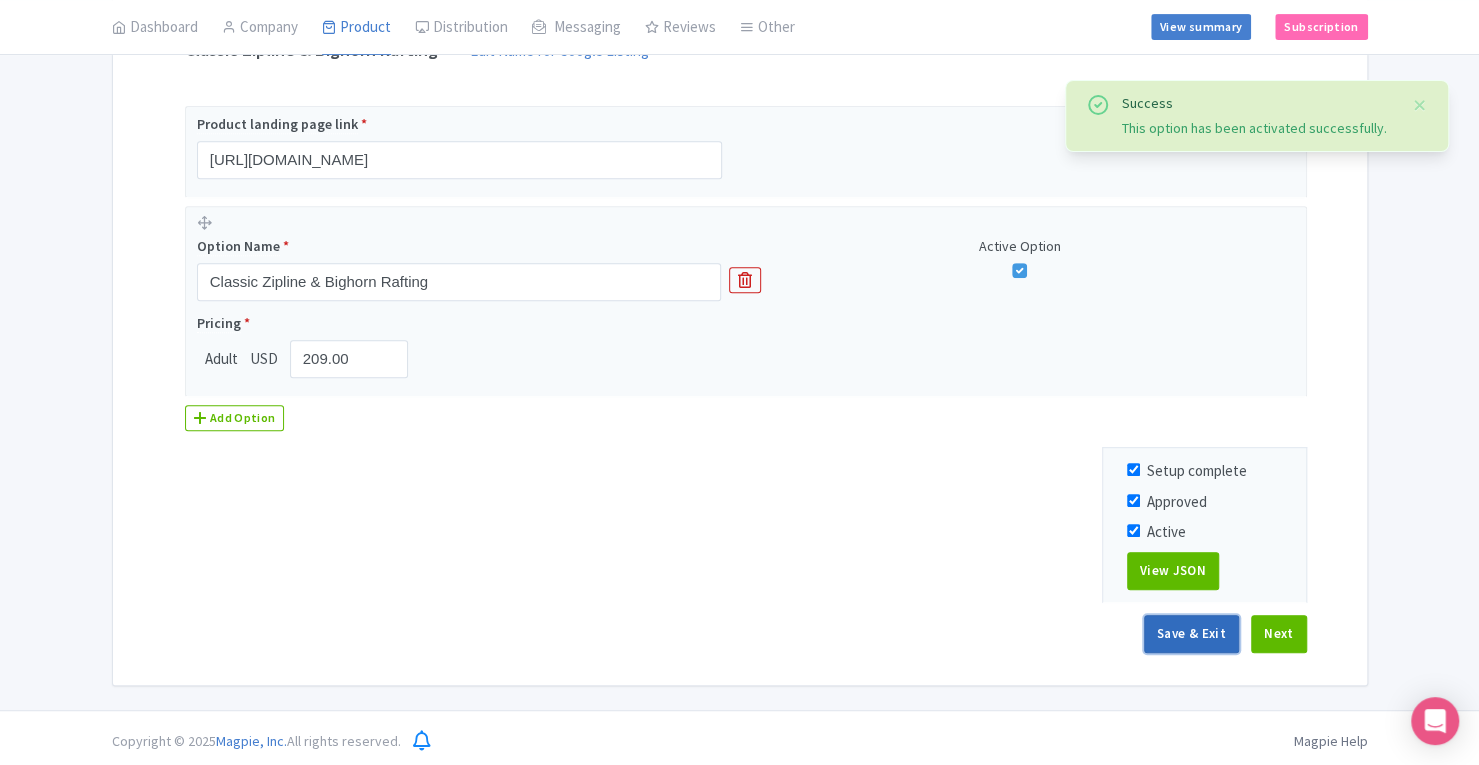 click on "Save & Exit" at bounding box center (1191, 634) 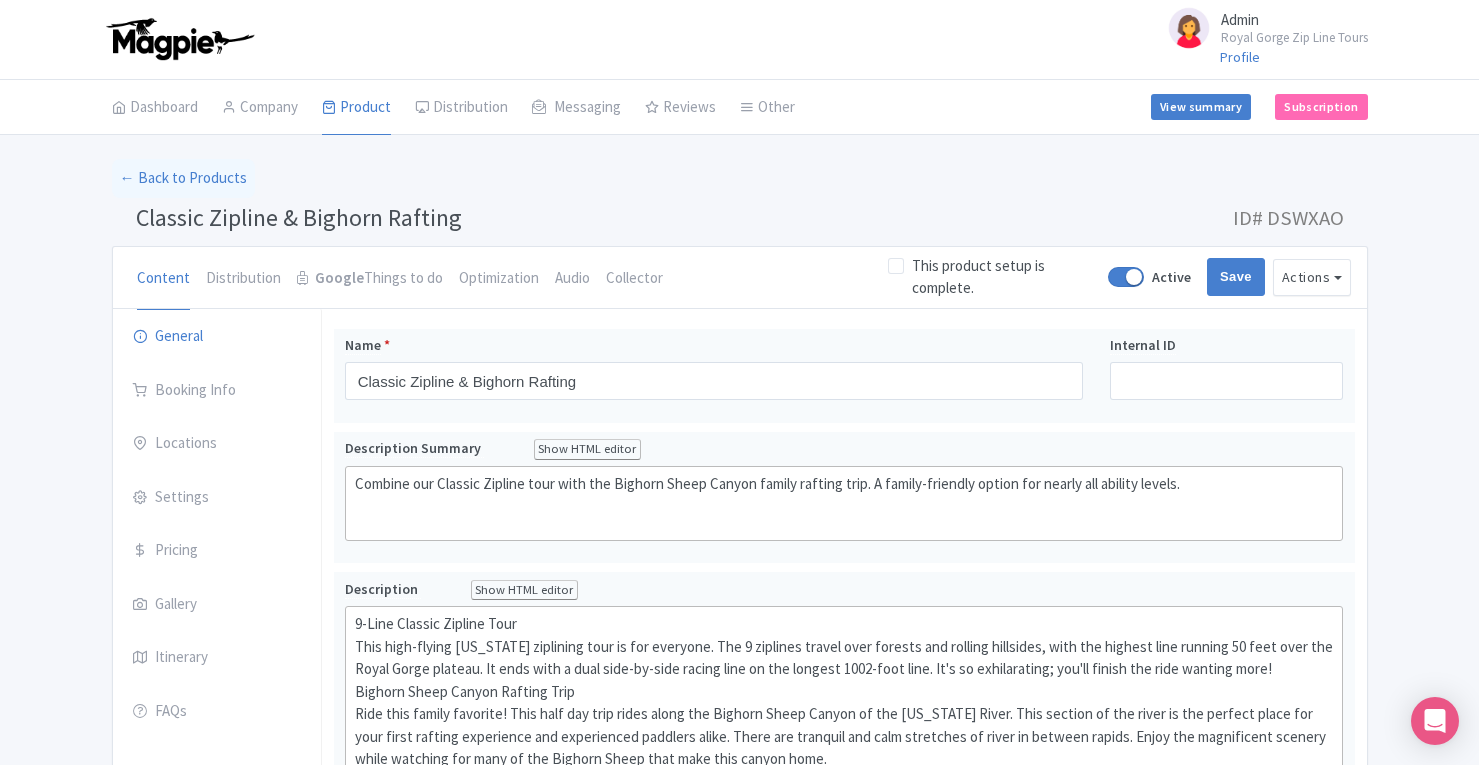 scroll, scrollTop: 0, scrollLeft: 0, axis: both 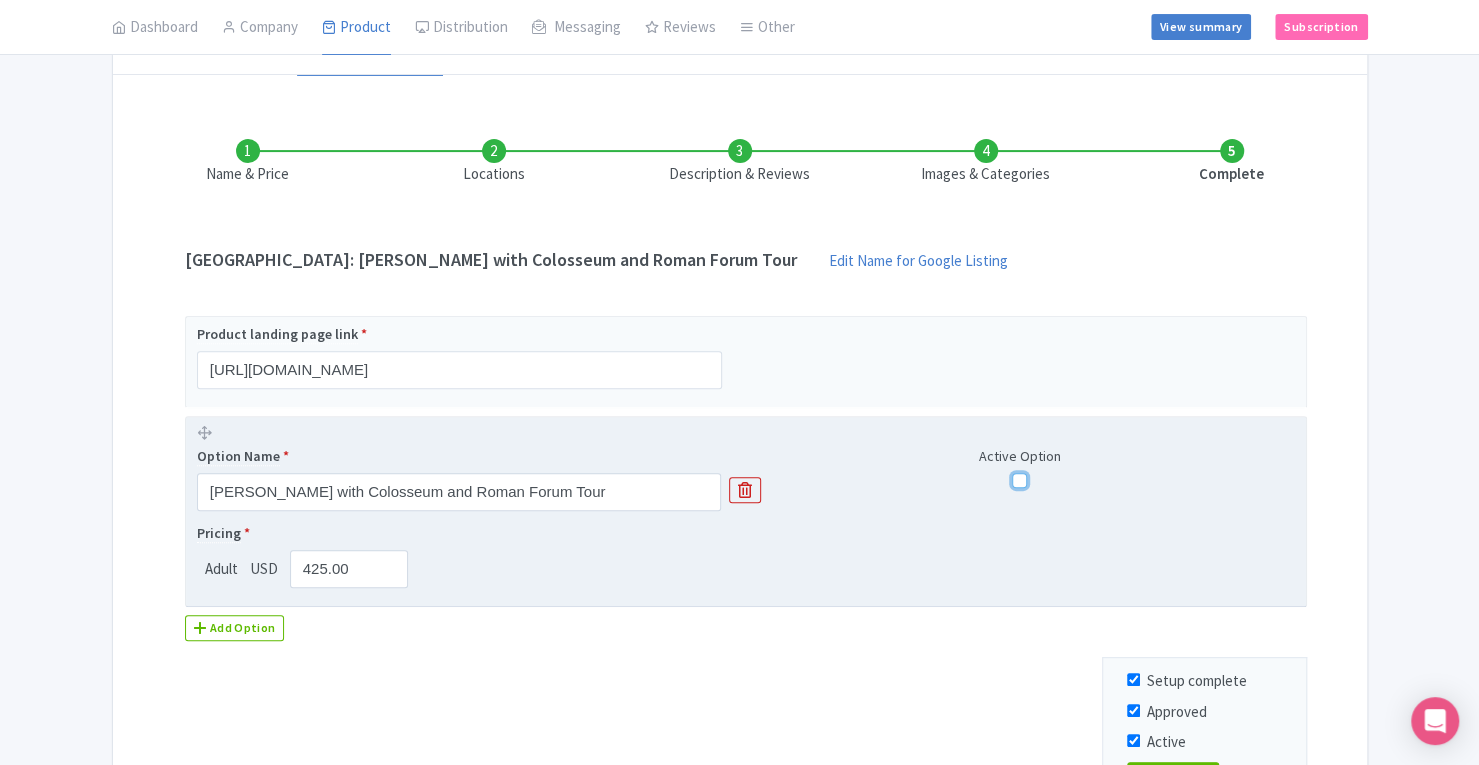 click at bounding box center (1019, 480) 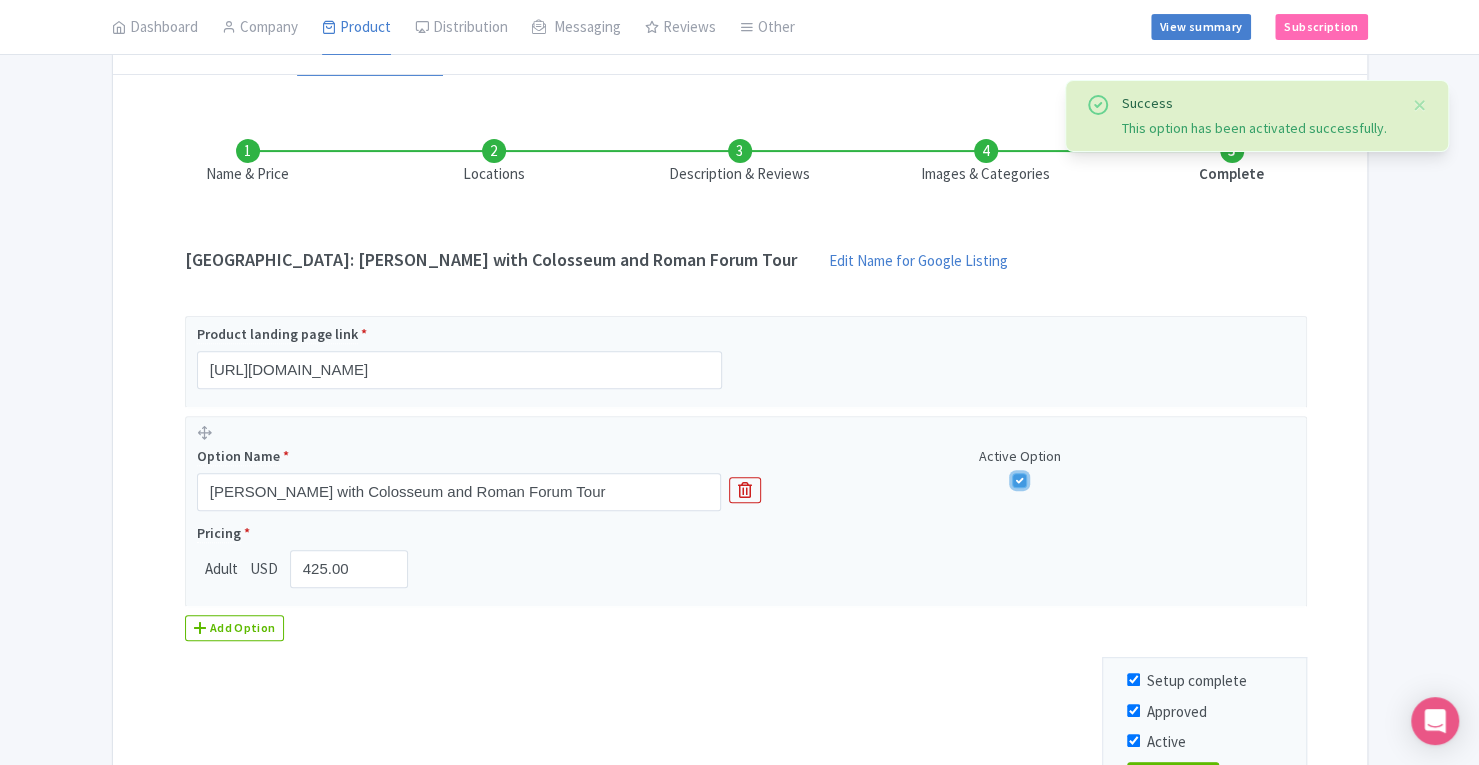 scroll, scrollTop: 444, scrollLeft: 0, axis: vertical 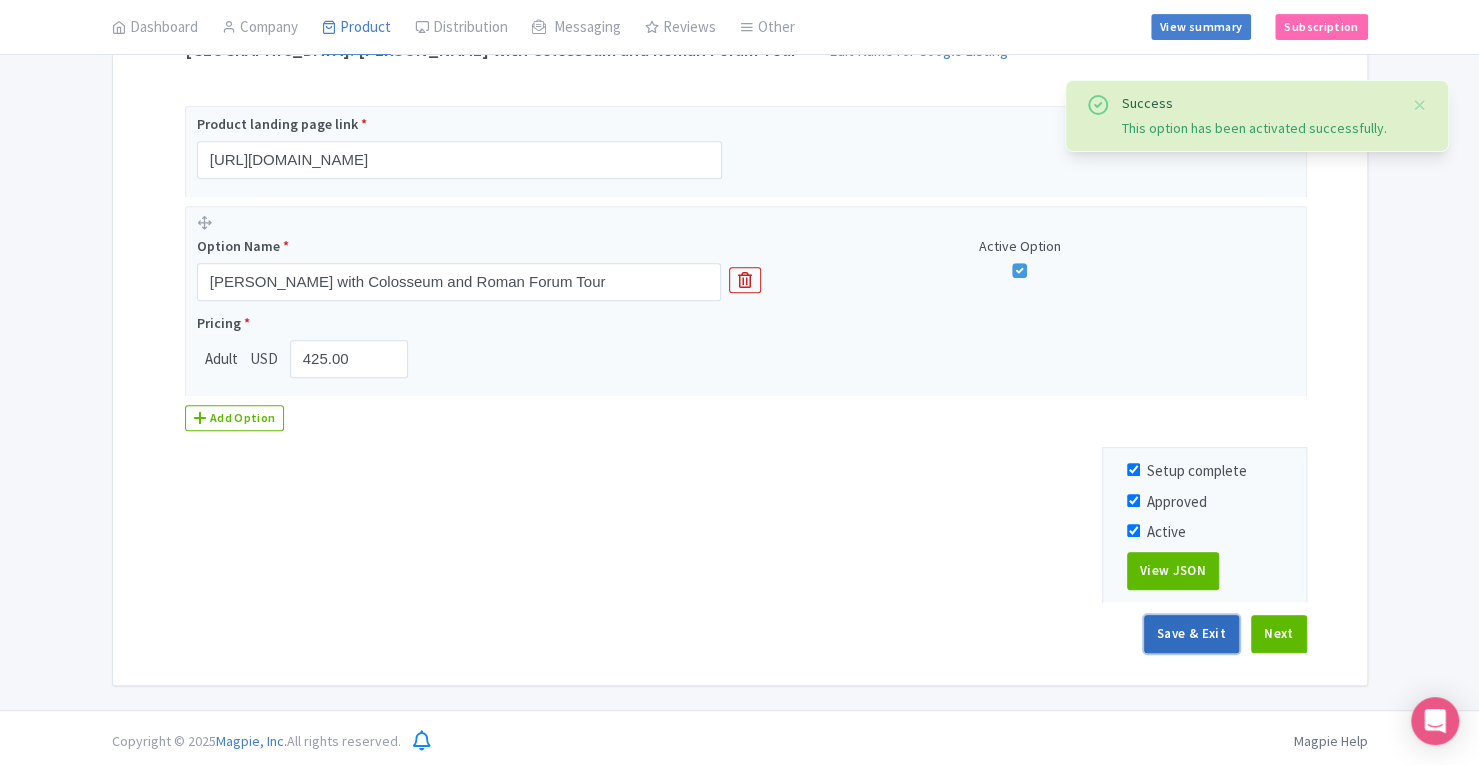 click on "Save & Exit" at bounding box center (1191, 634) 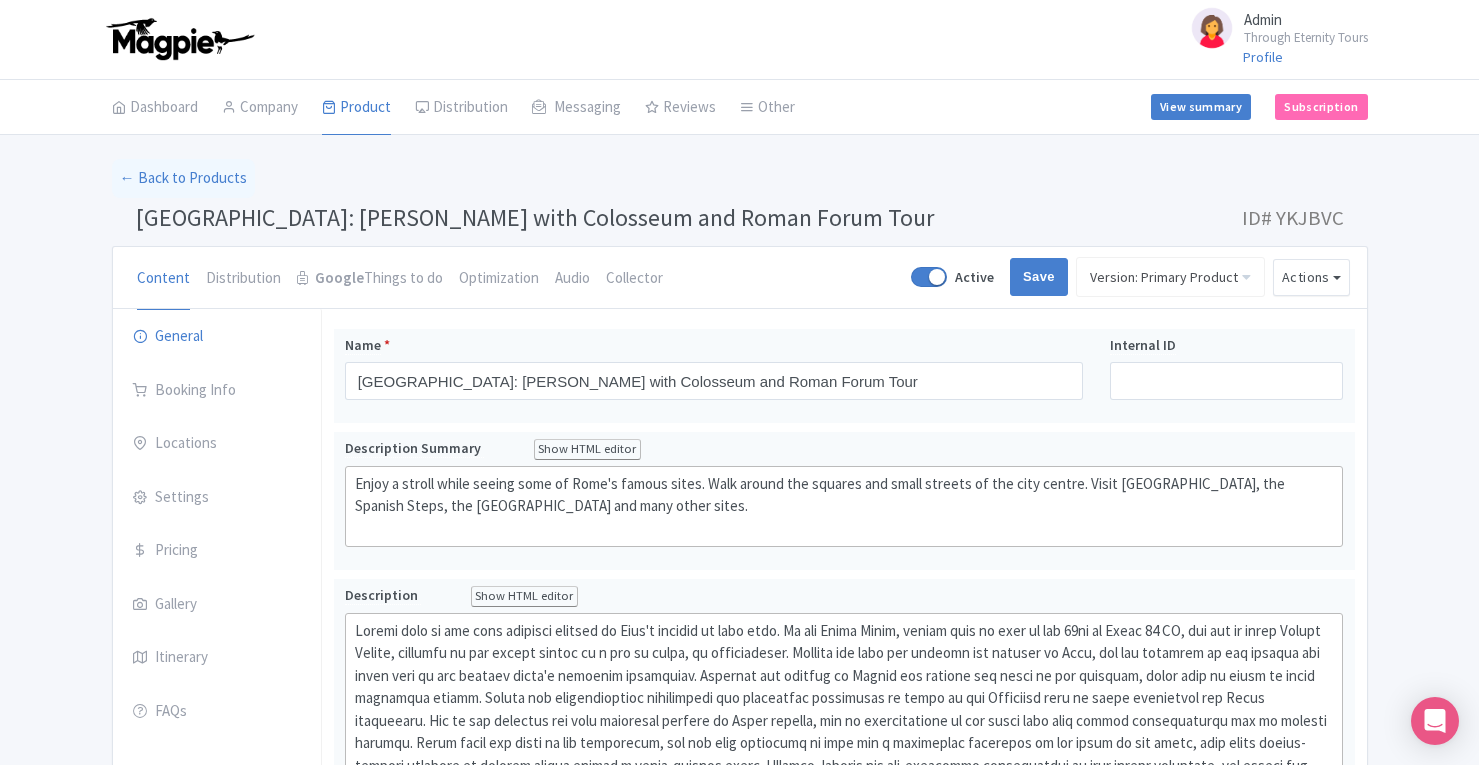 scroll, scrollTop: 0, scrollLeft: 0, axis: both 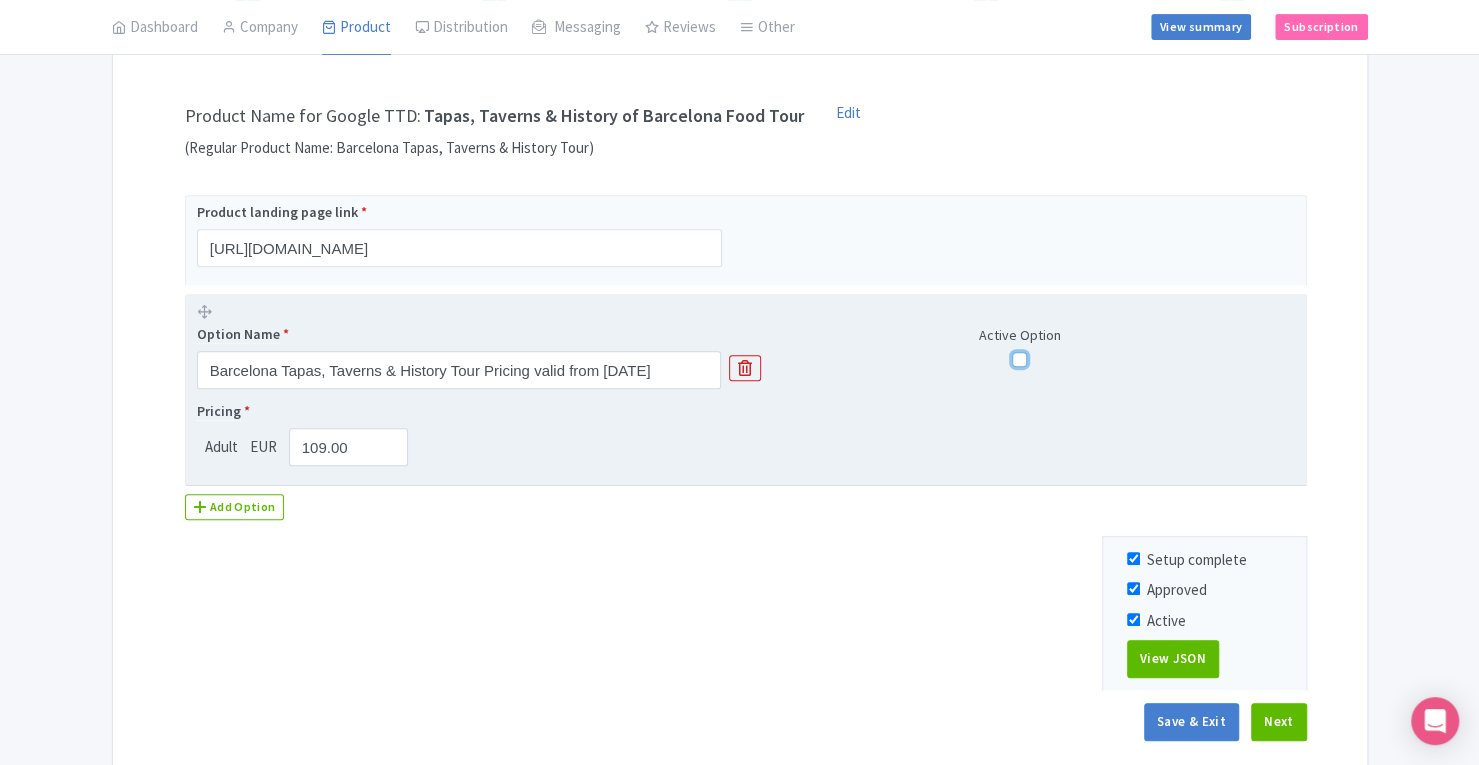 click at bounding box center [1019, 359] 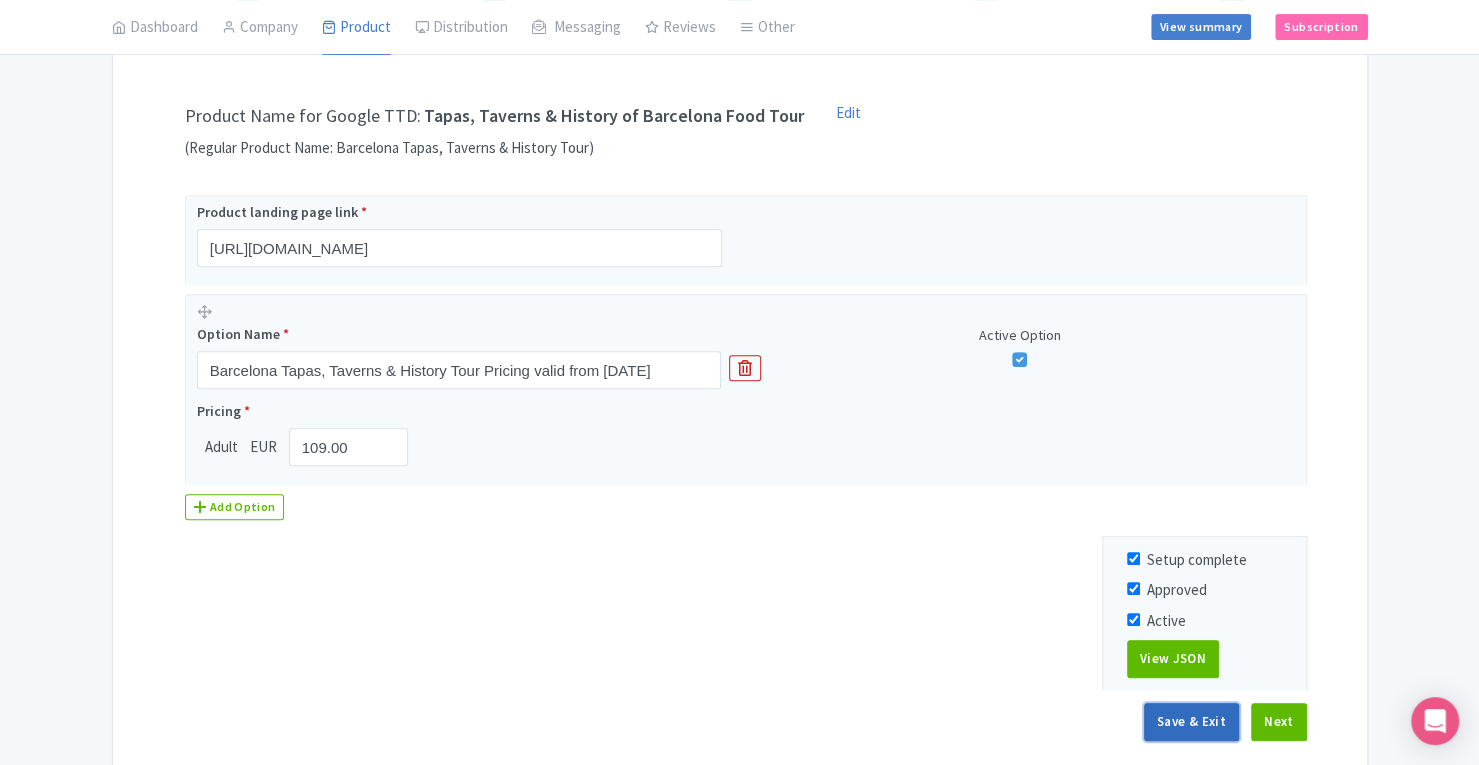 click on "Save & Exit" at bounding box center [1191, 722] 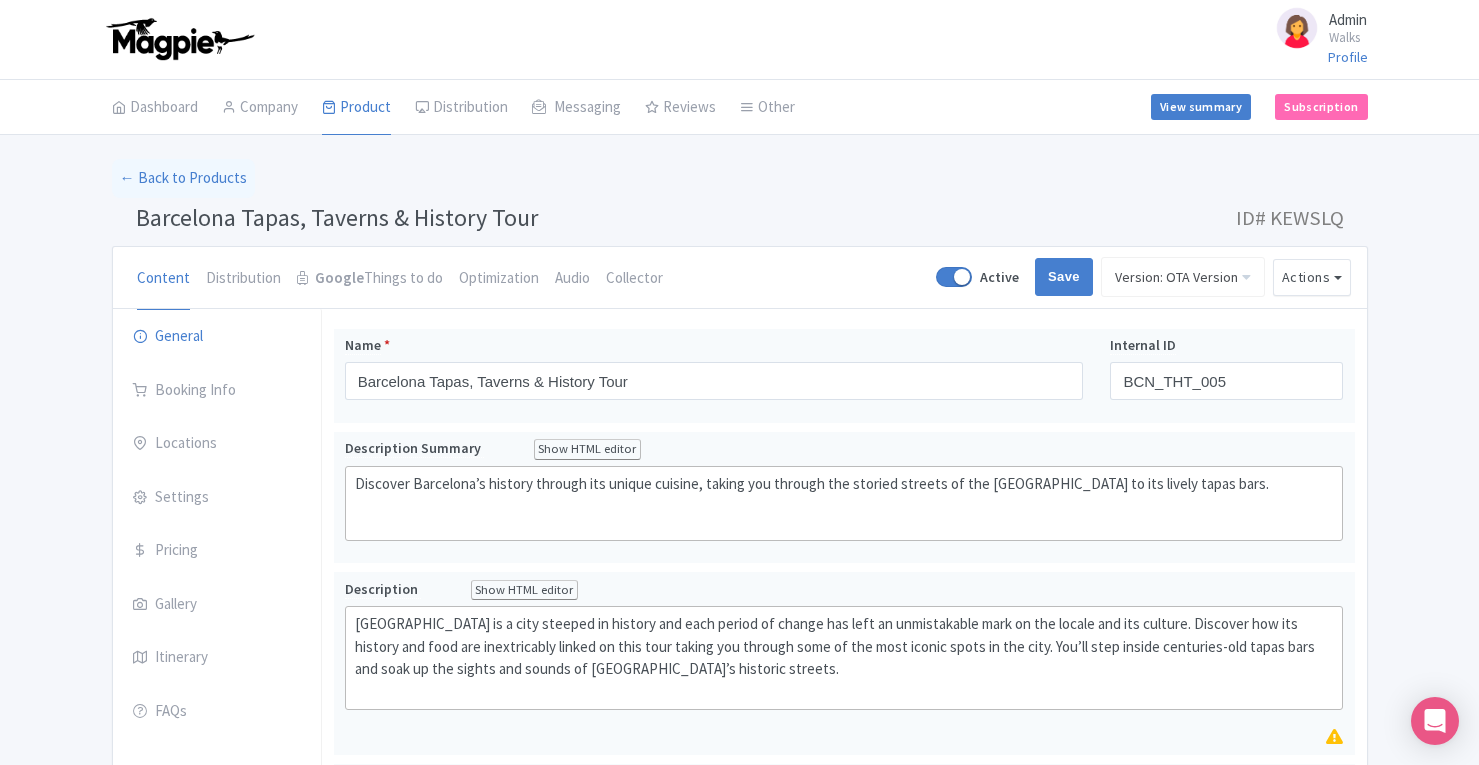 scroll, scrollTop: 0, scrollLeft: 0, axis: both 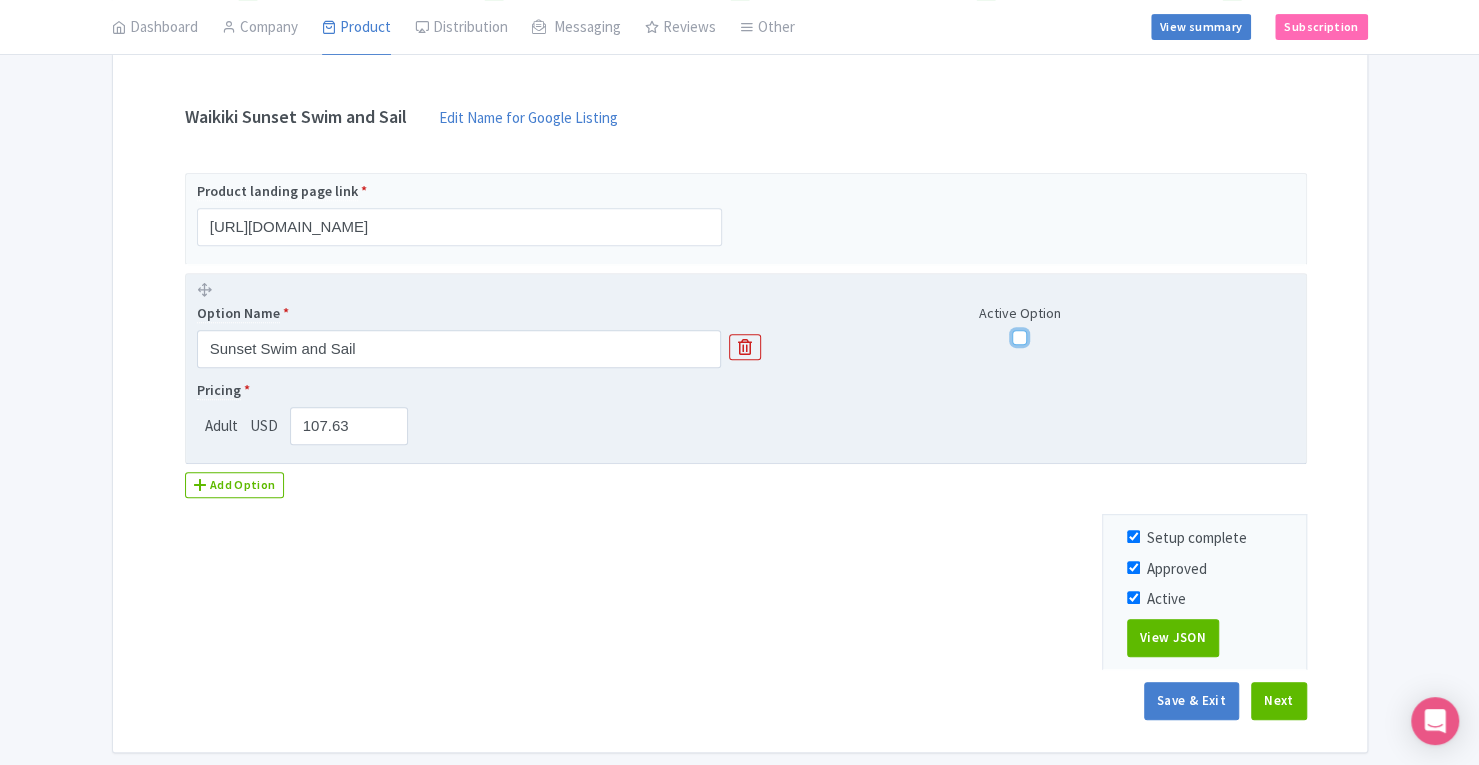 click at bounding box center (1019, 337) 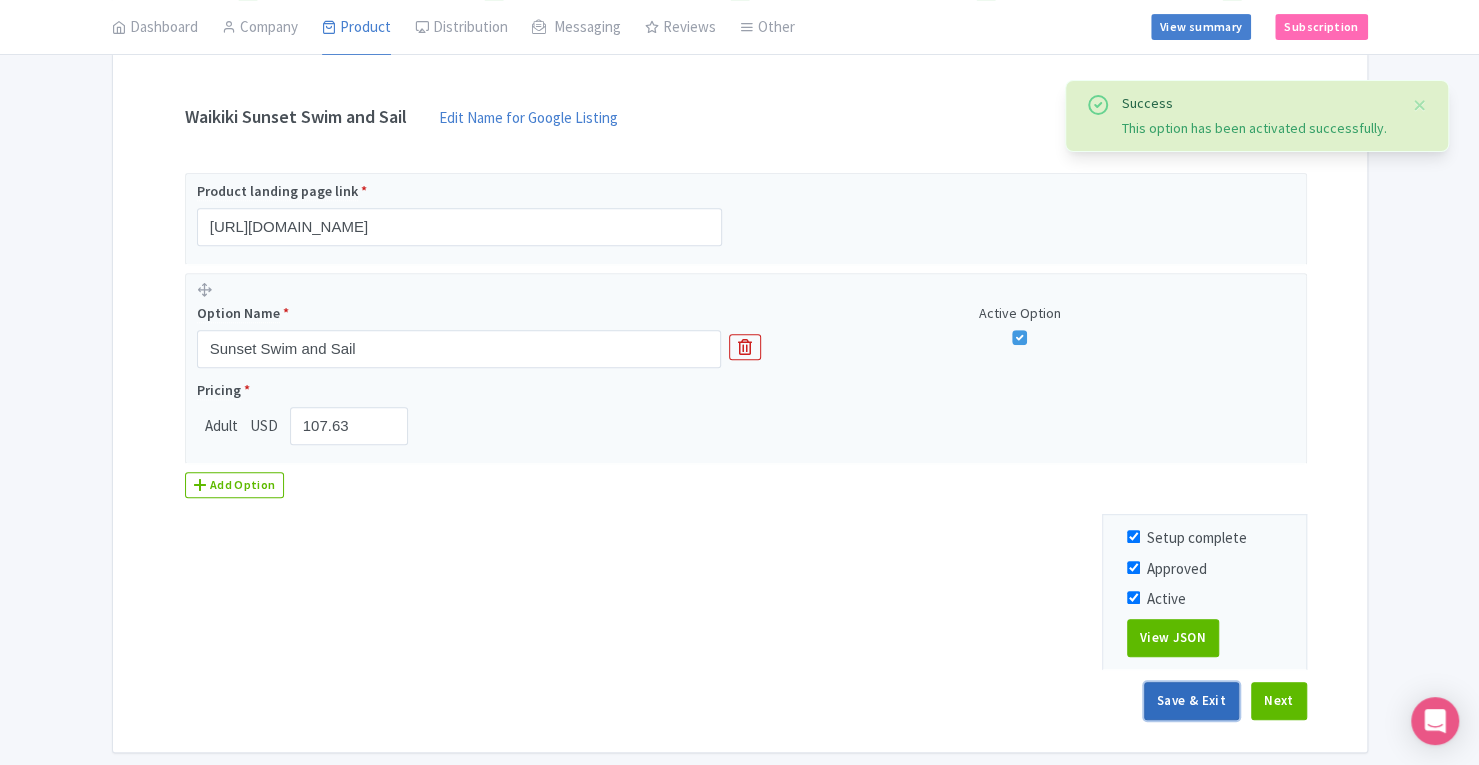 click on "Save & Exit" at bounding box center (1191, 701) 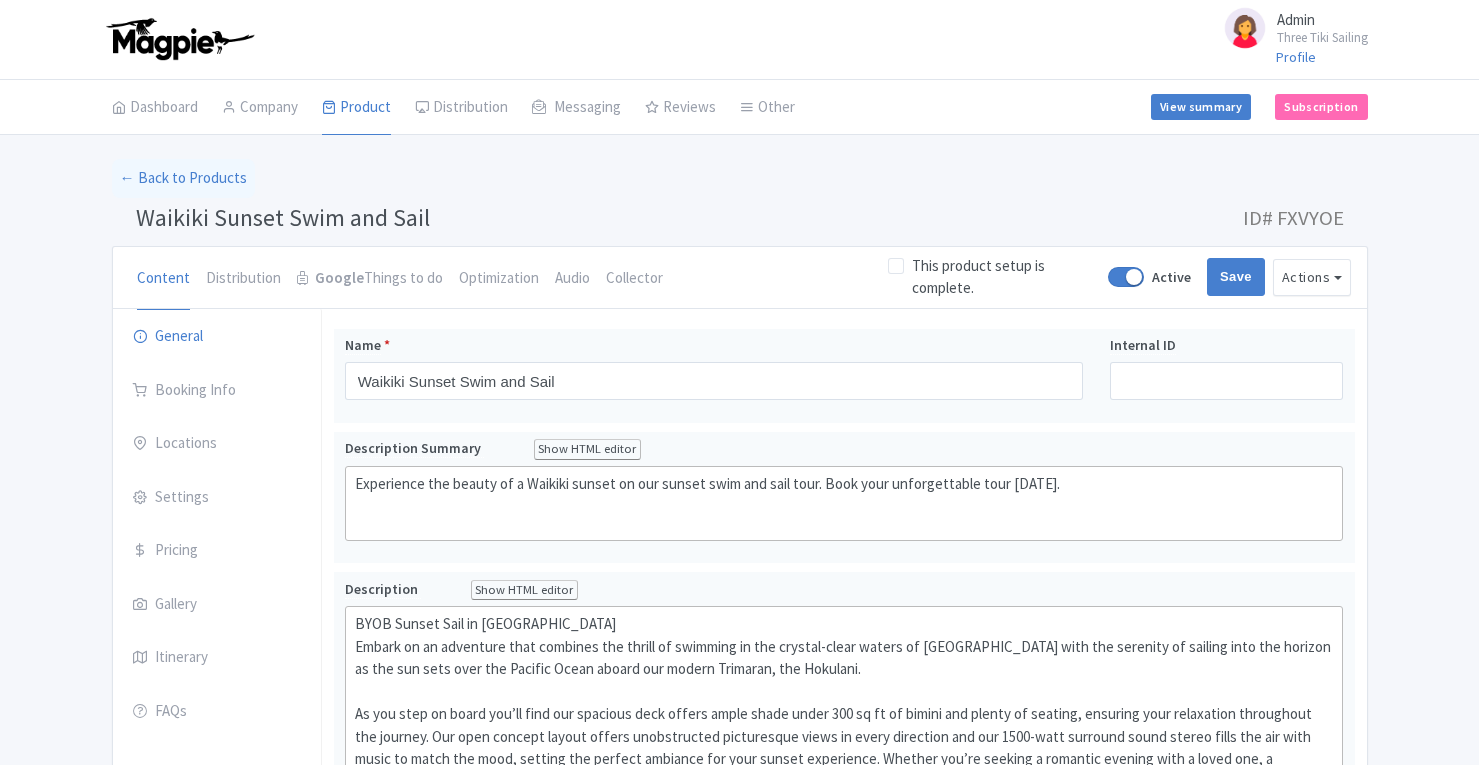 scroll, scrollTop: 0, scrollLeft: 0, axis: both 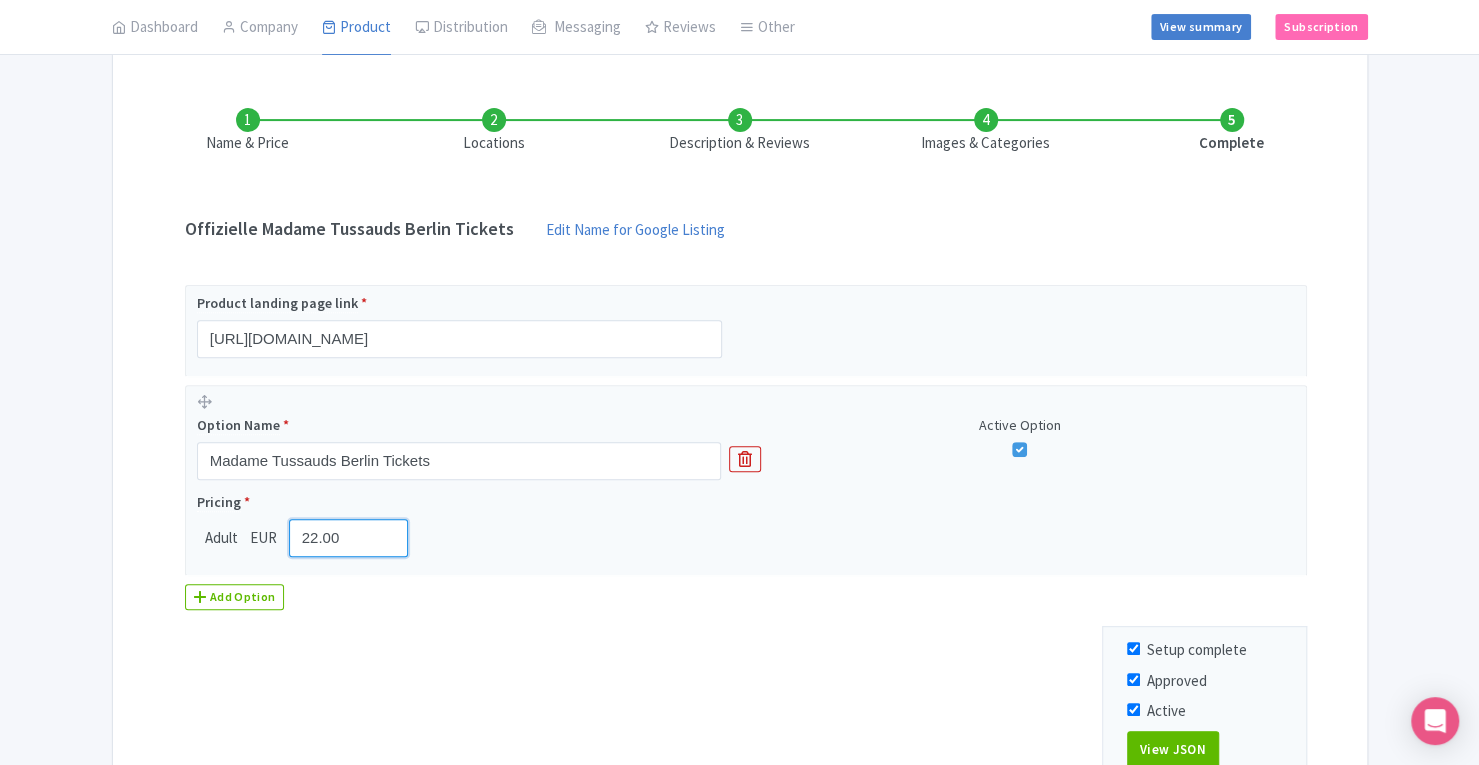 drag, startPoint x: 353, startPoint y: 527, endPoint x: 0, endPoint y: 524, distance: 353.01276 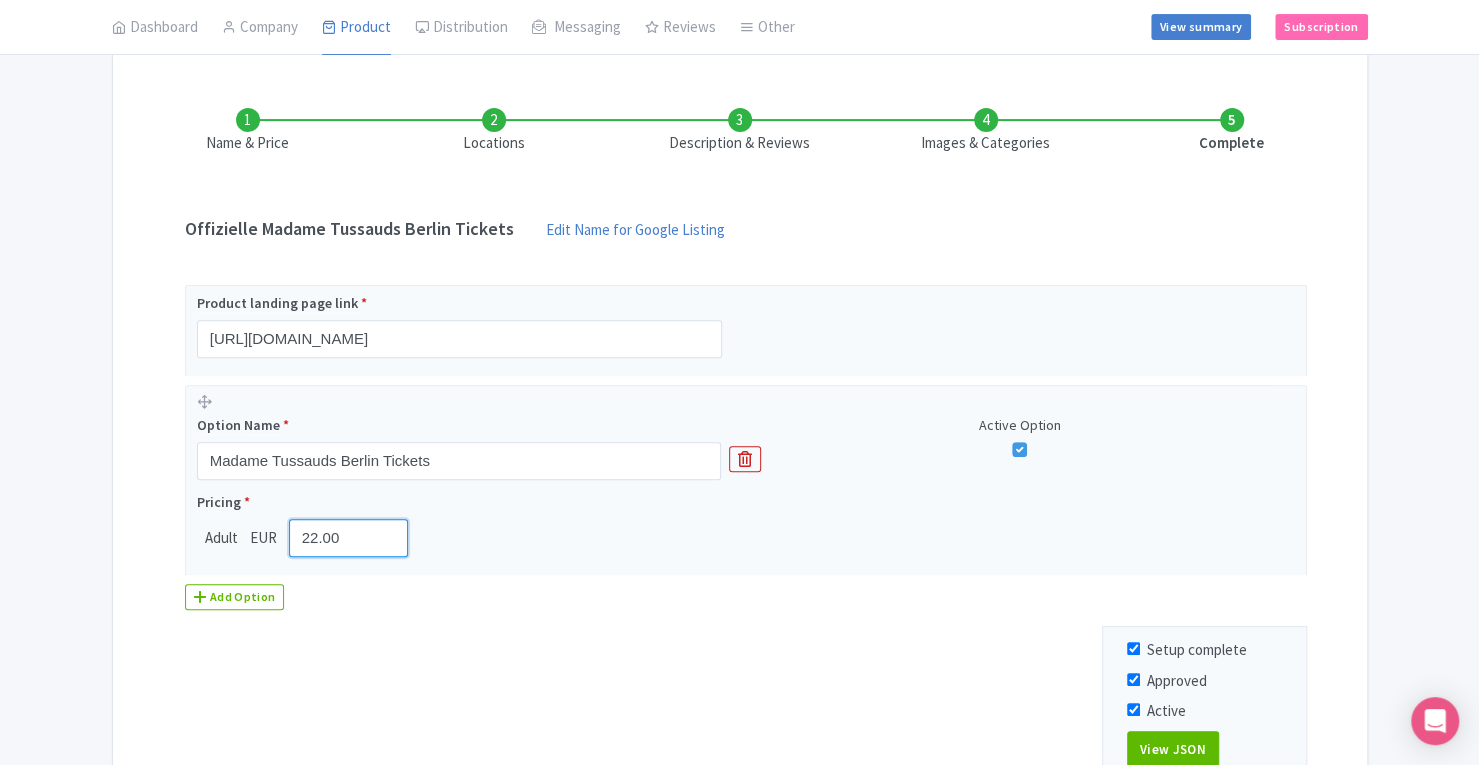 click on "← Back to Products
Offizielle Madame Tussauds Berlin Tickets
ID# KCEYUQ
Content
Distribution
Google  Things to do
Optimization
Audio
Collector
You are currently editing a version of this product: Primary Product
General
Booking Info
Locations
Settings
Pricing
Gallery
Itinerary
FAQs
Offizielle Madame Tussauds Berlin Tickets
Name   *
Offizielle Madame Tussauds Berlin Tickets
Your product's name has 41 characters. We recommend between 10 and 60 characters.
Internal ID
Description Summary
Show HTML editor
Bold
Italic
Strikethrough
Link
Heading
Quote
Code
Bullets
Numbers
Decrease Level
Increase Level
Attach Files" at bounding box center [739, 379] 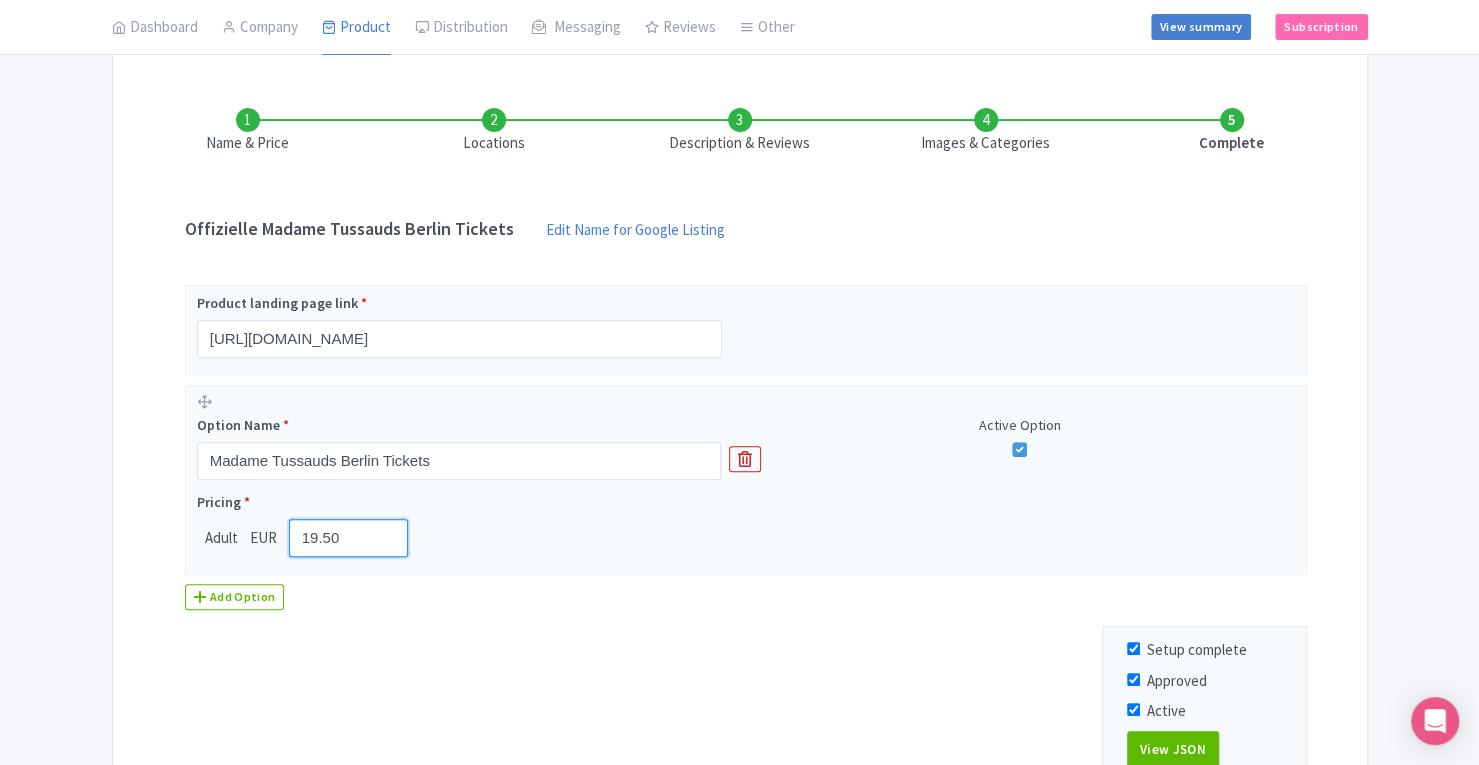 scroll, scrollTop: 434, scrollLeft: 0, axis: vertical 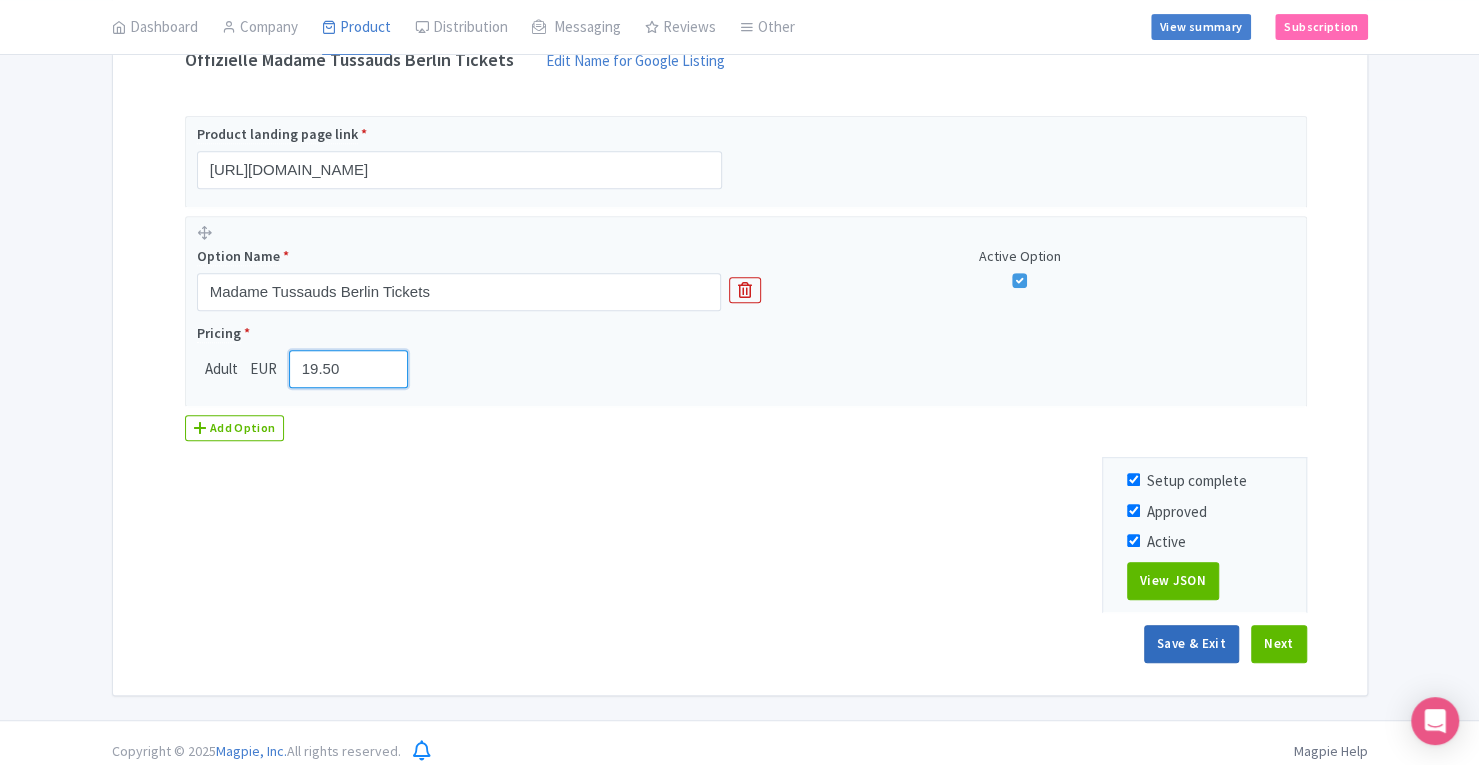 type on "19.50" 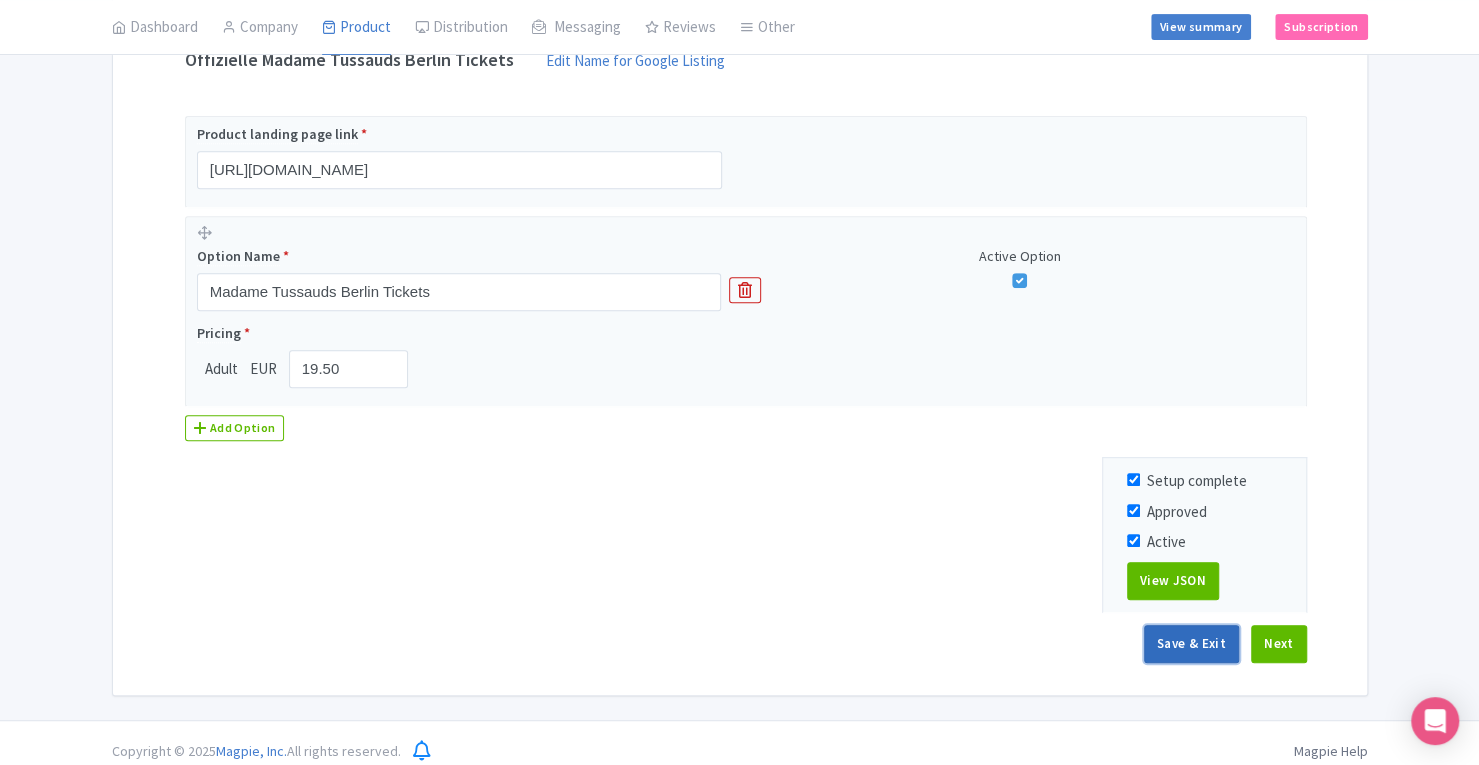 click on "Save & Exit" at bounding box center [1191, 644] 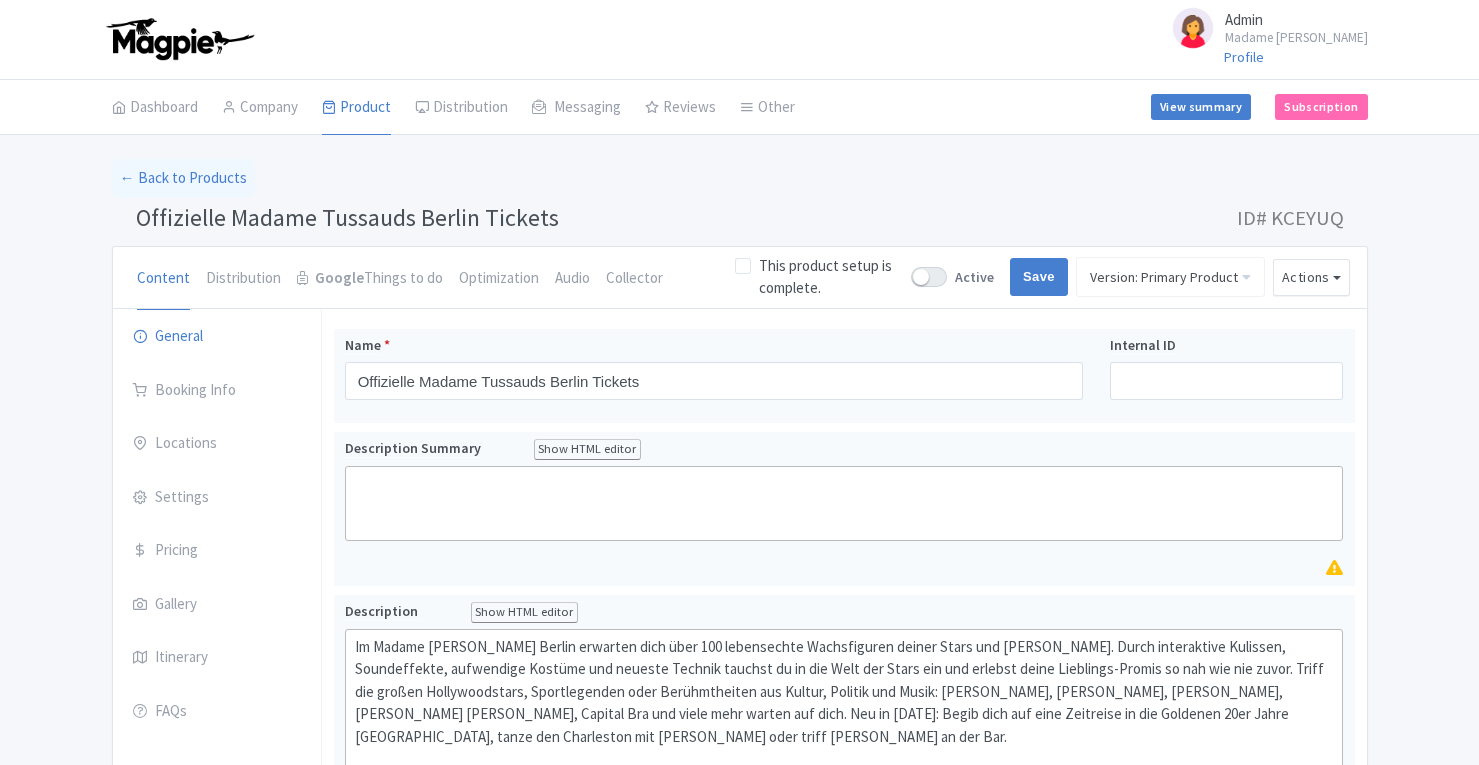 scroll, scrollTop: 0, scrollLeft: 0, axis: both 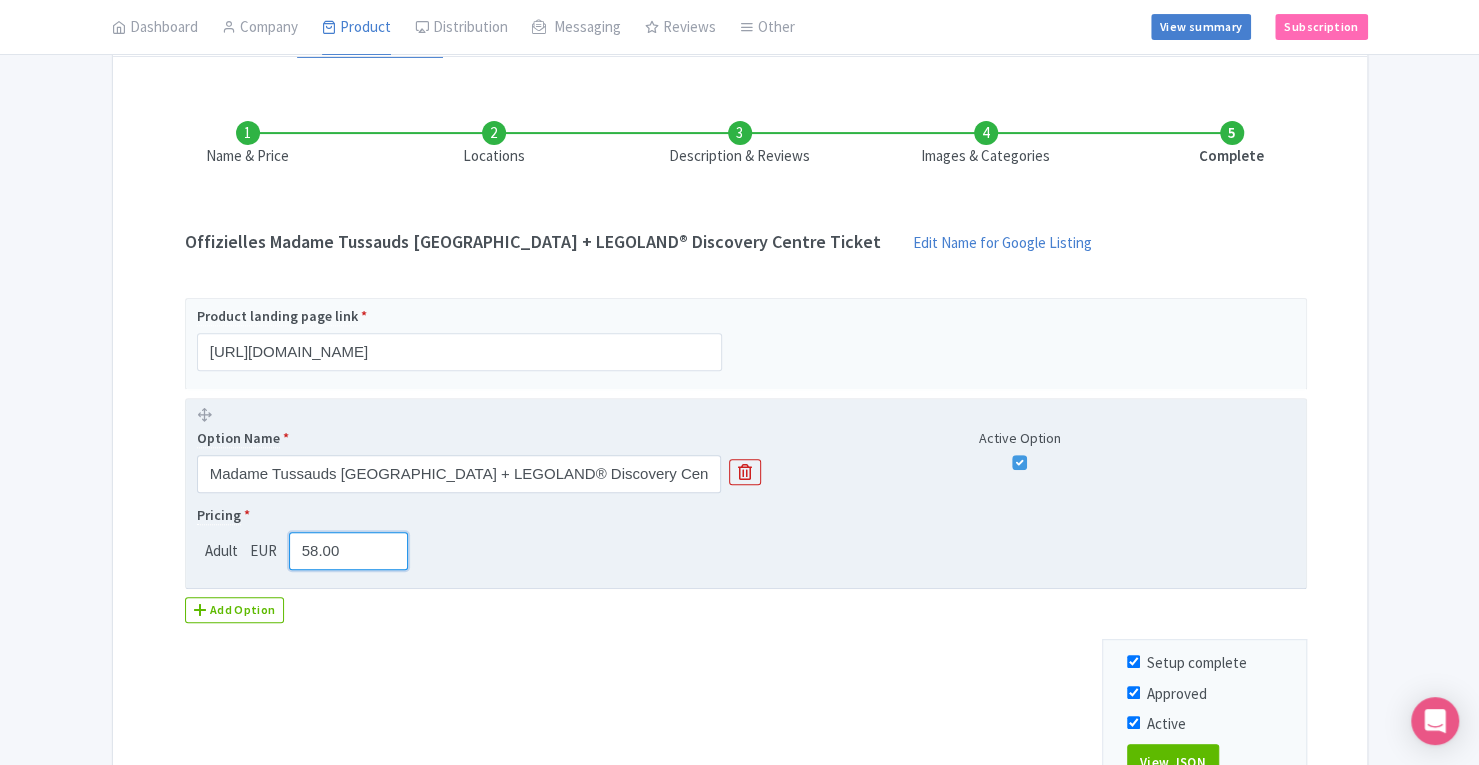 drag, startPoint x: 340, startPoint y: 558, endPoint x: 188, endPoint y: 538, distance: 153.31015 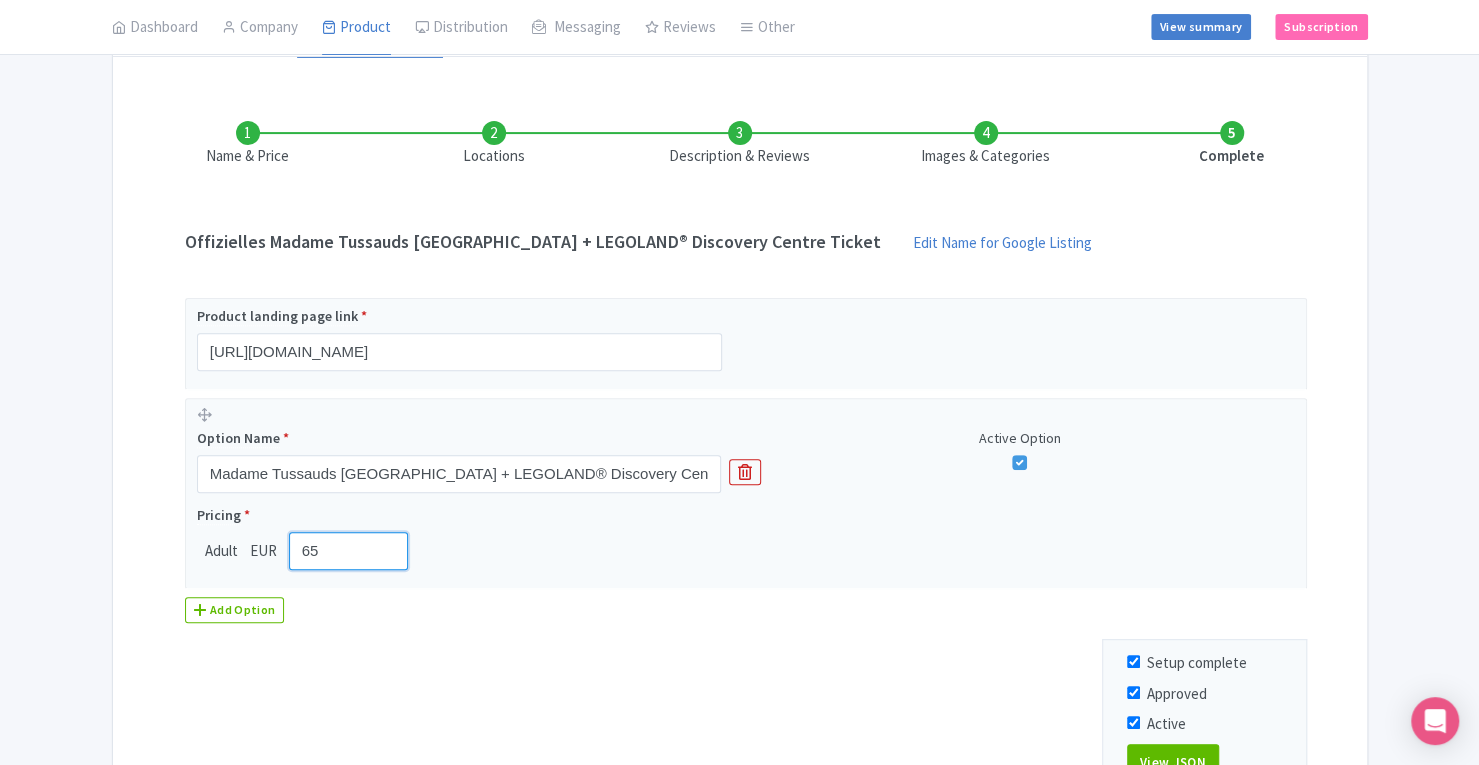 scroll, scrollTop: 444, scrollLeft: 0, axis: vertical 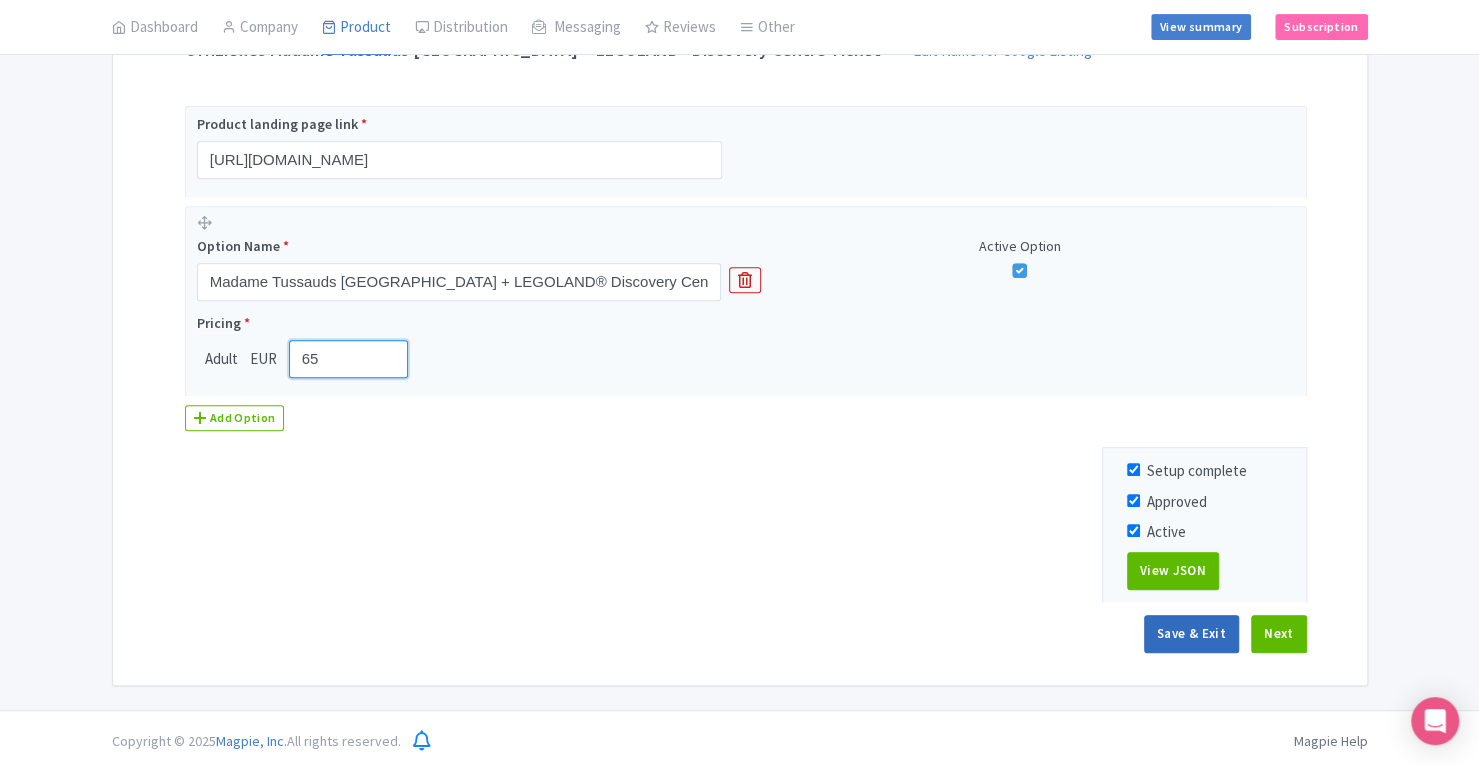 type on "65" 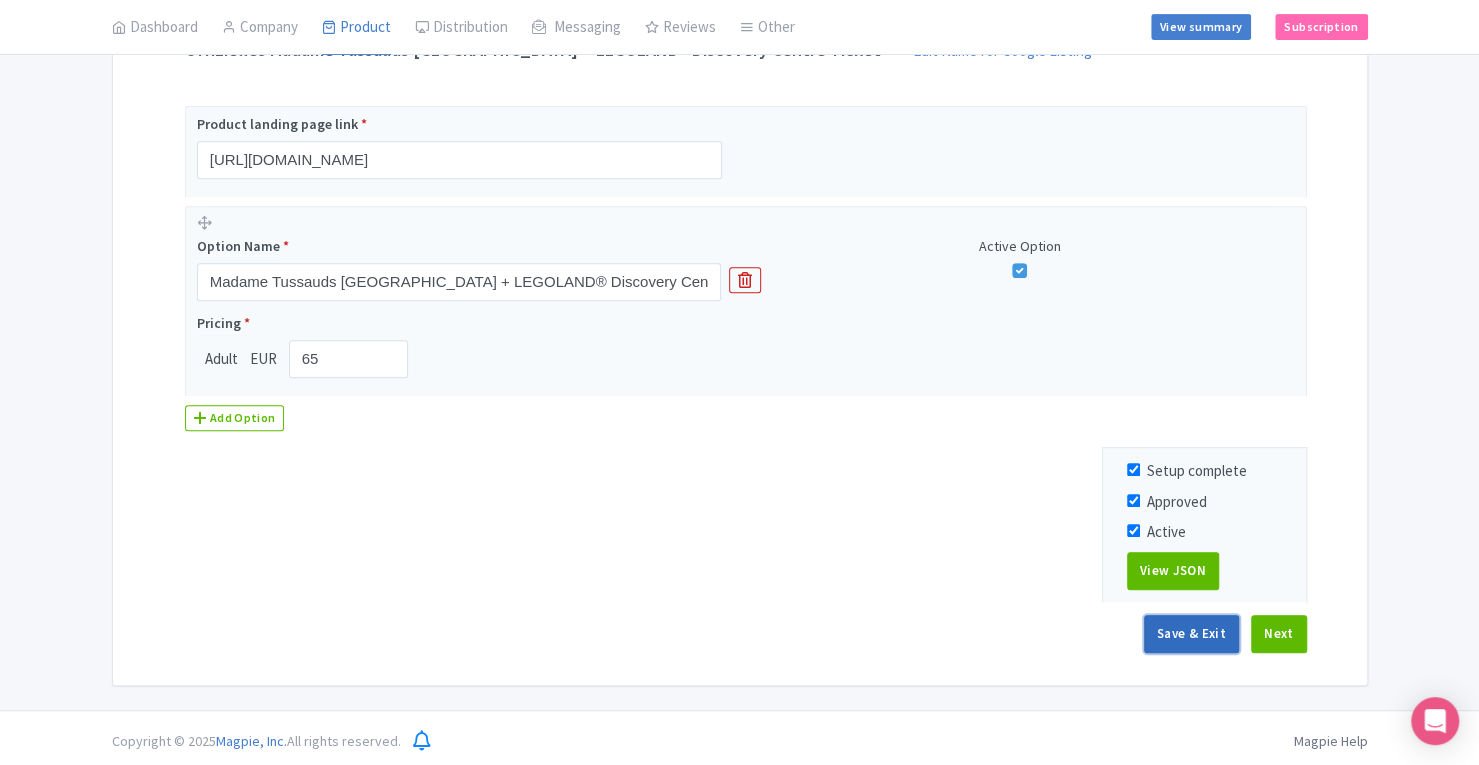 click on "Save & Exit" at bounding box center [1191, 634] 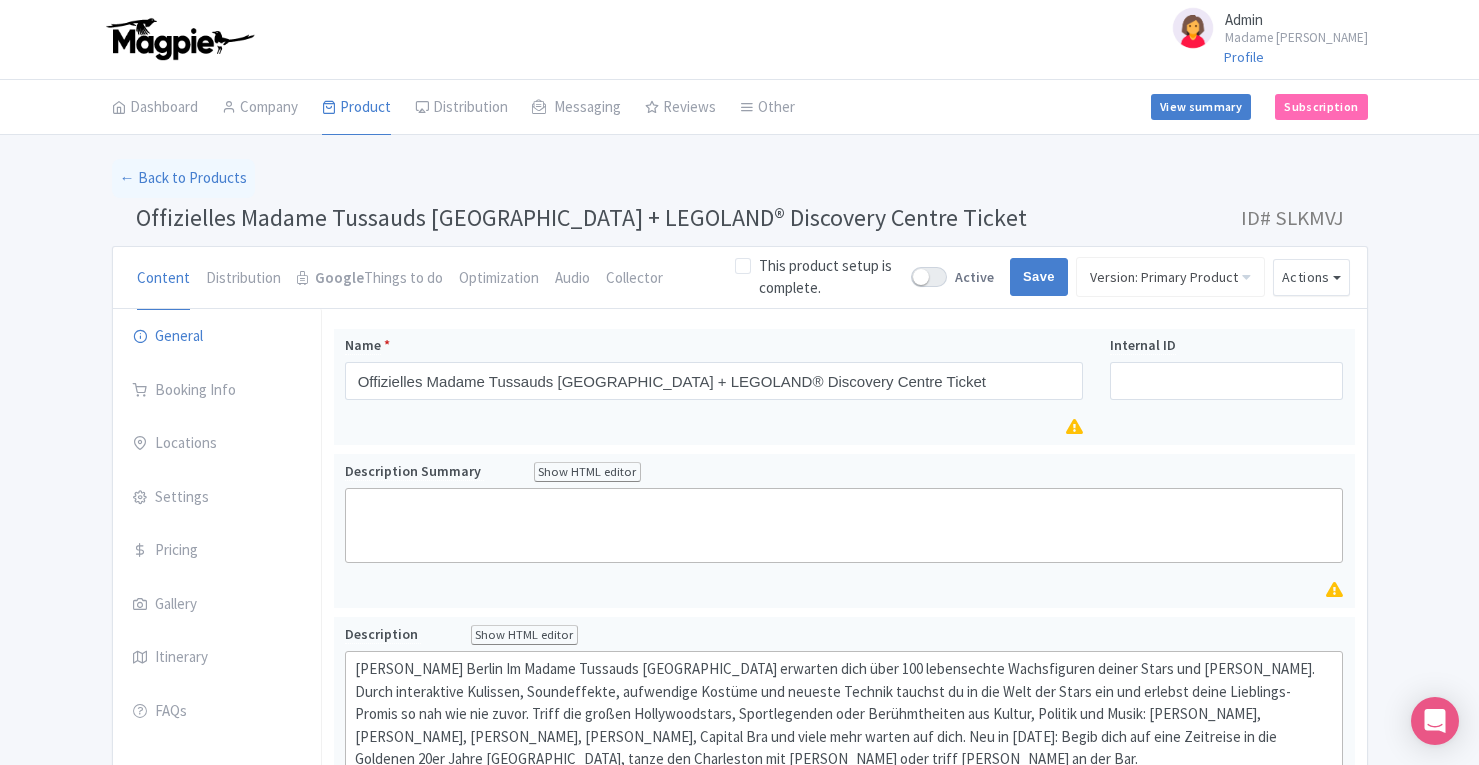 scroll, scrollTop: 0, scrollLeft: 0, axis: both 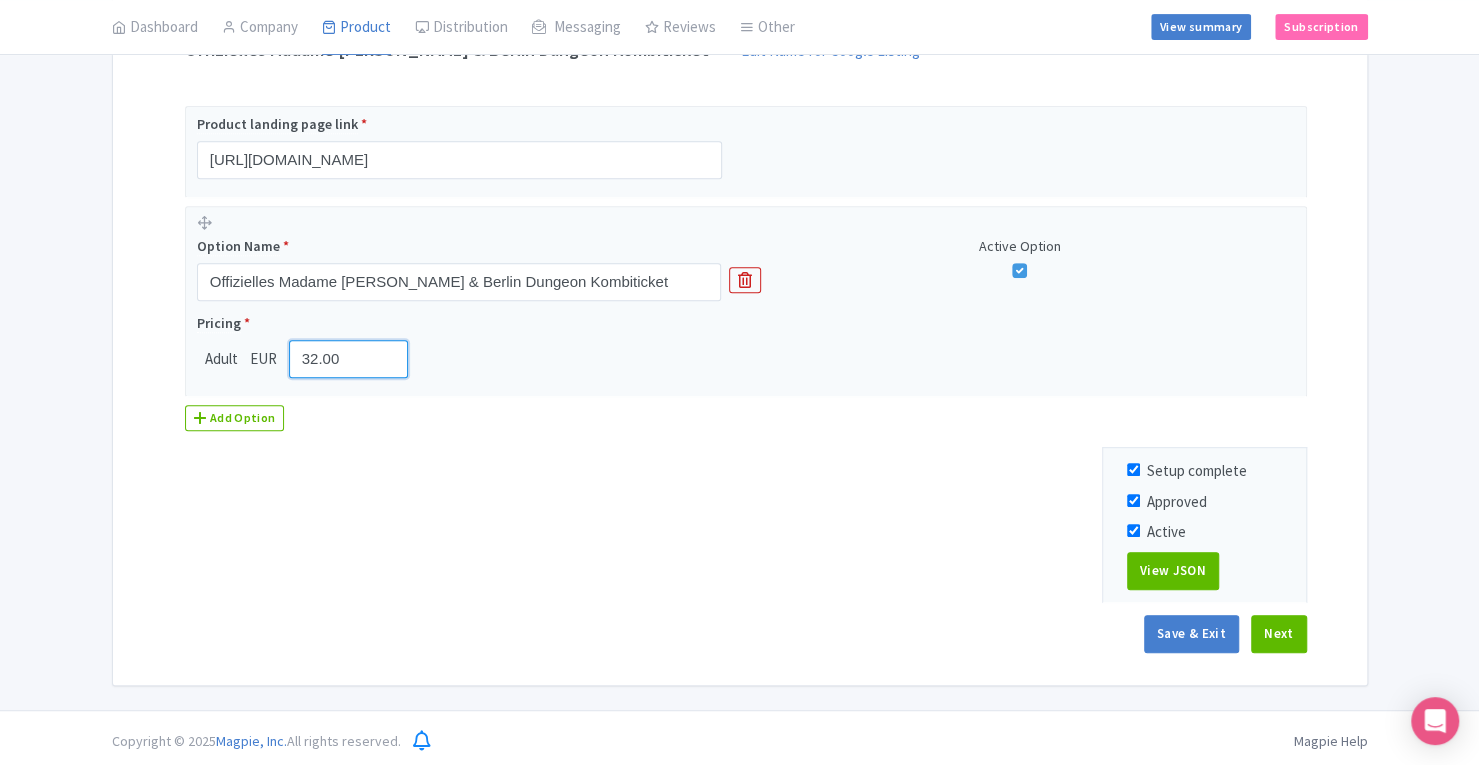 drag, startPoint x: 345, startPoint y: 349, endPoint x: 83, endPoint y: 394, distance: 265.83643 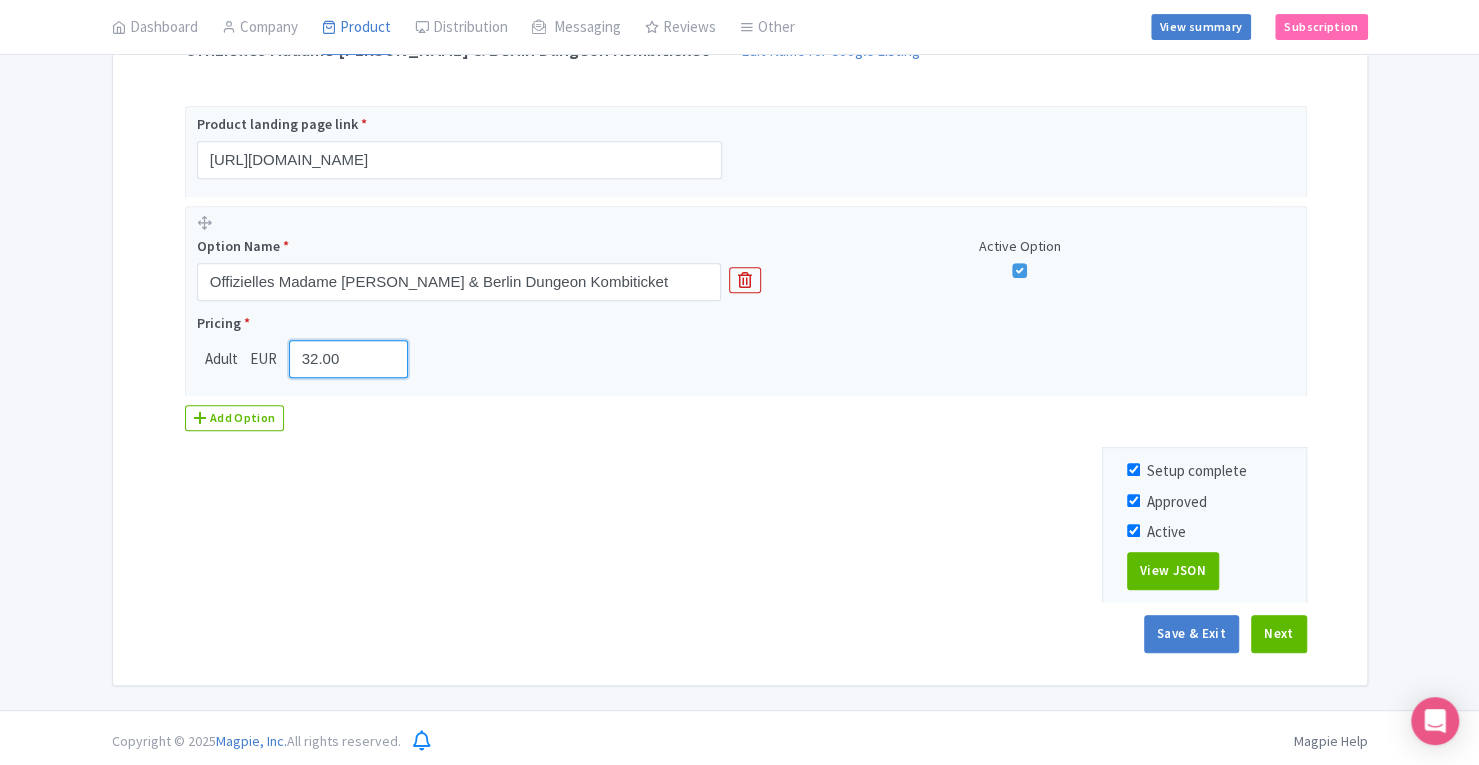 click on "← Back to Products
Offizielles Madame [PERSON_NAME] & Berlin Dungeon Kombiticket
ID# TFUPCD
Content
Distribution
Google  Things to do
Optimization
Audio
Collector
You are currently editing a version of this product: Primary Product
General
Booking Info
Locations
Settings
Pricing
Gallery
Itinerary
FAQs
Offizielles Madame Tussauds & Berlin Dungeon Kombiticket
Name   *
Offizielles Madame Tussauds & Berlin Dungeon Kombiticket
Your product's name has 60 characters. We recommend between 10 and 60 characters.
Internal ID
Description Summary
Show HTML editor
Bold
Italic
Strikethrough
Link
Heading
Quote
Code
Bullets
Numbers
Decrease Level" at bounding box center [739, 200] 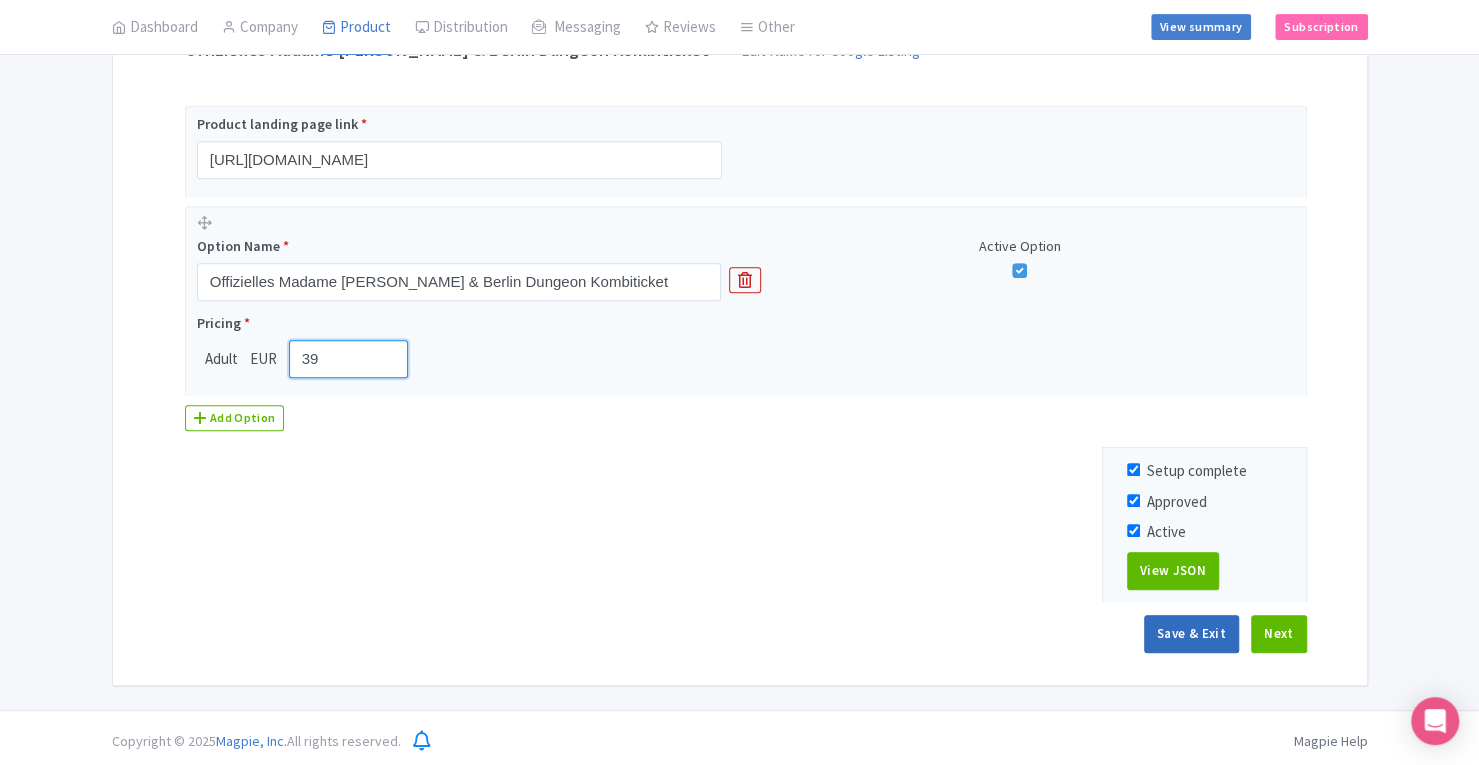 type on "39" 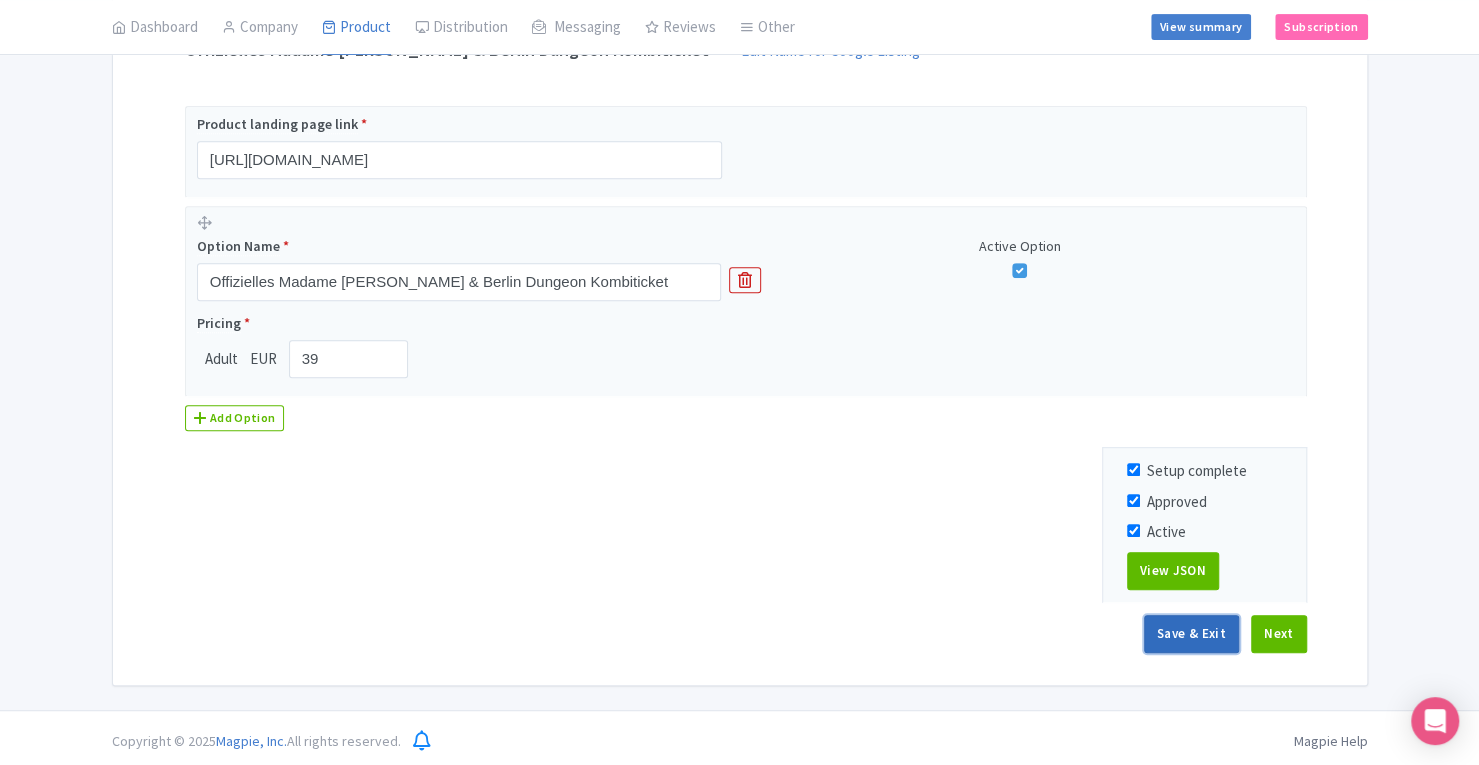 click on "Save & Exit" at bounding box center [1191, 634] 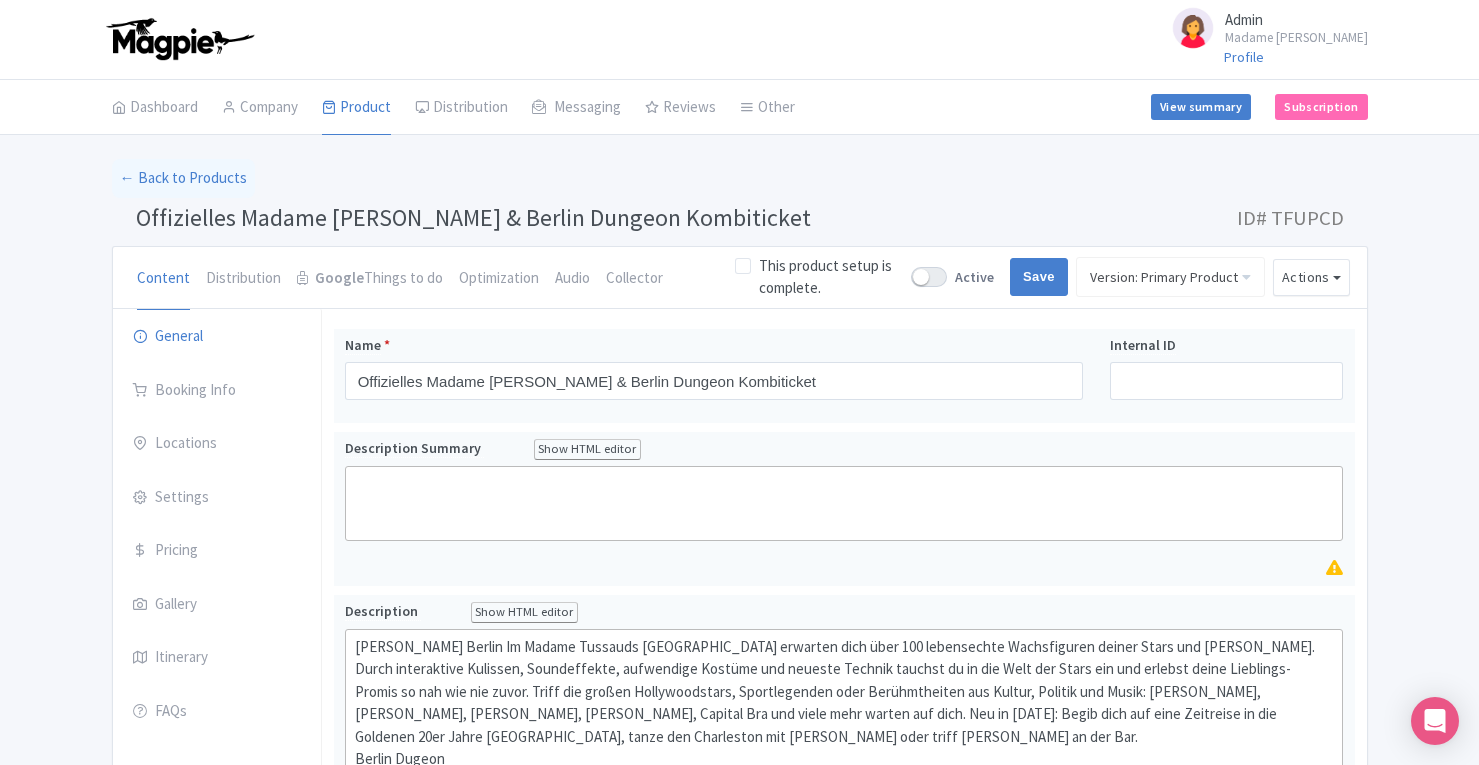 scroll, scrollTop: 0, scrollLeft: 0, axis: both 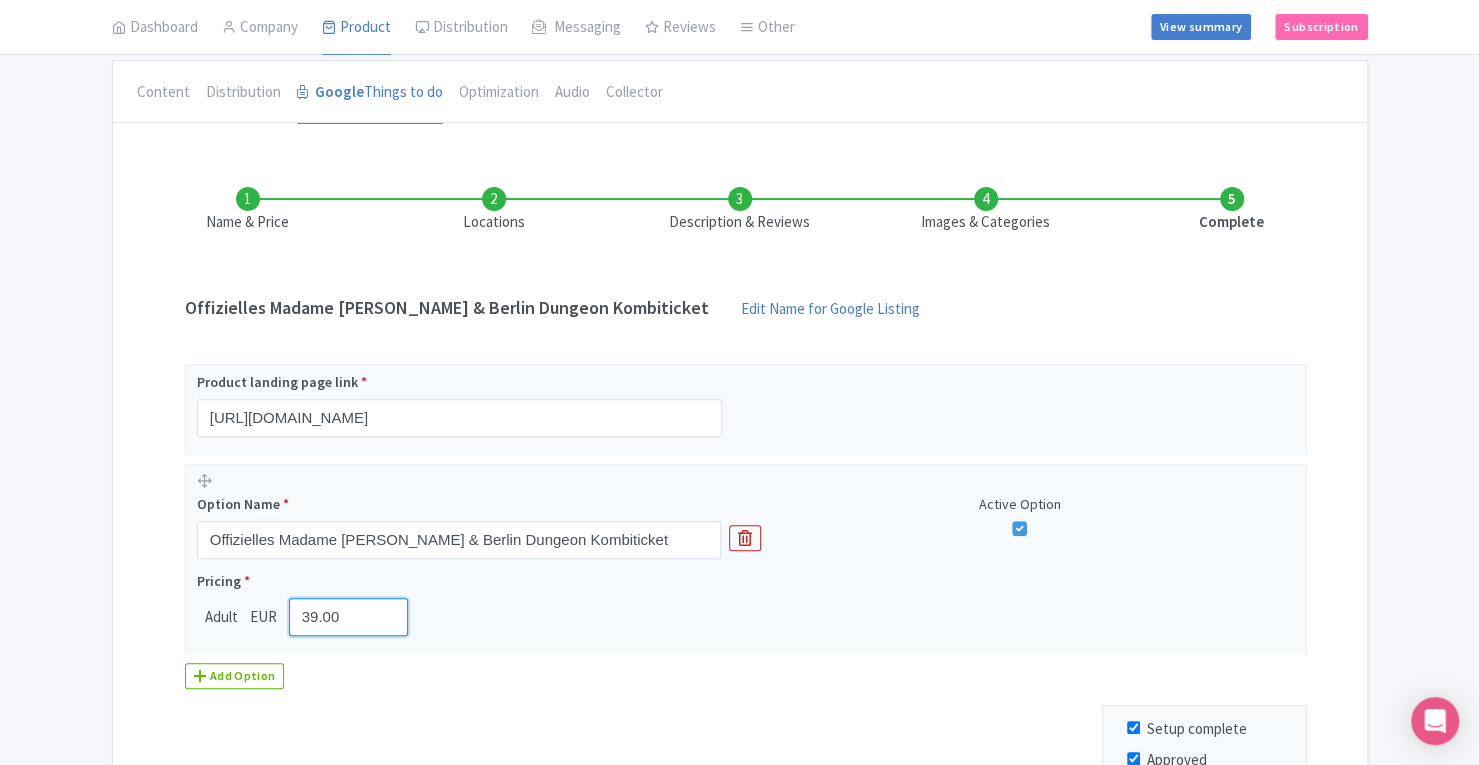 drag, startPoint x: 349, startPoint y: 615, endPoint x: 74, endPoint y: 583, distance: 276.85556 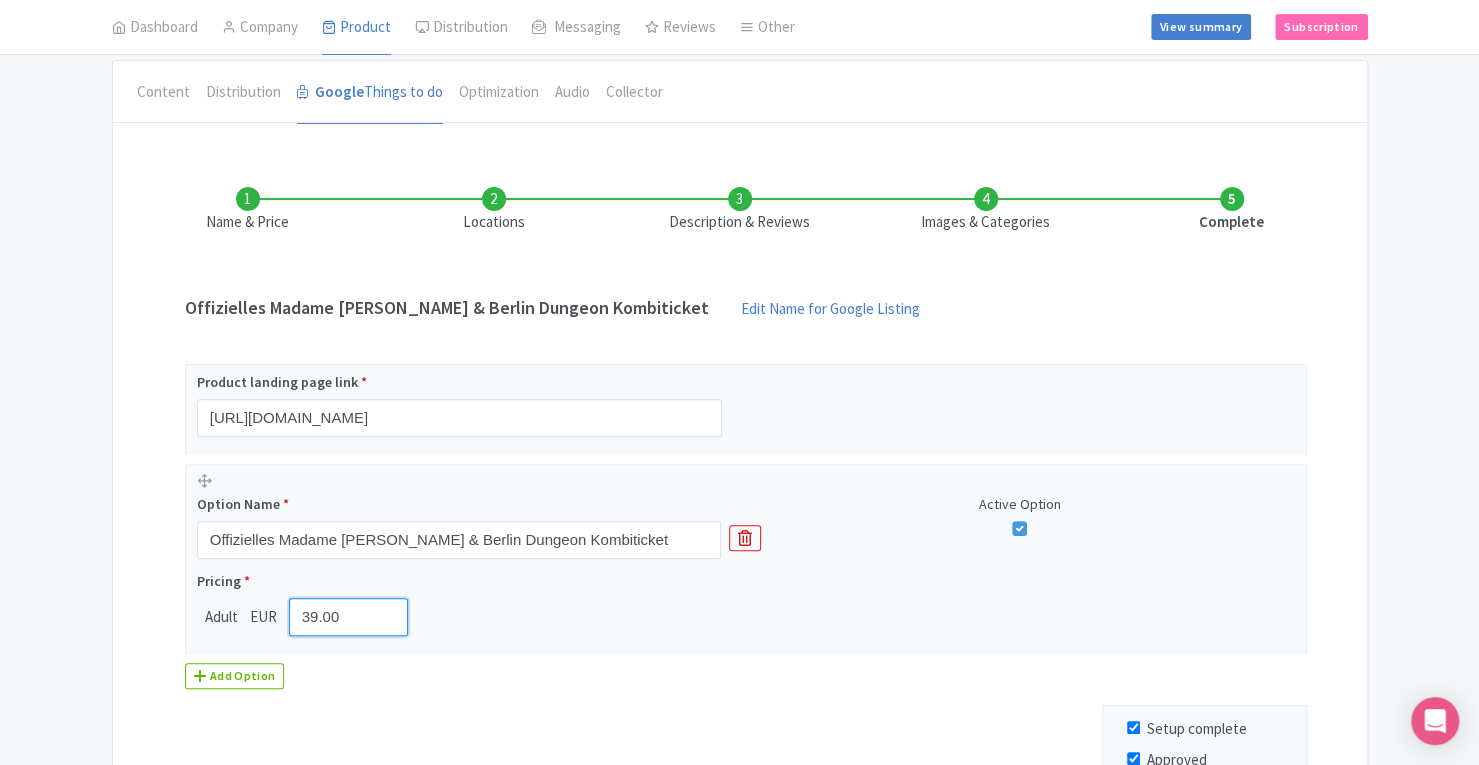 click on "← Back to Products
Offizielles Madame Tussauds & Berlin Dungeon Kombiticket
ID# TFUPCD
Content
Distribution
Google  Things to do
Optimization
Audio
Collector
You are currently editing a version of this product: Primary Product
General
Booking Info
Locations
Settings
Pricing
Gallery
Itinerary
FAQs
Offizielles Madame Tussauds & Berlin Dungeon Kombiticket
Name   *
Offizielles Madame Tussauds & Berlin Dungeon Kombiticket
Your product's name has 60 characters. We recommend between 10 and 60 characters.
Internal ID
Description Summary
Show HTML editor
Bold
Italic
Strikethrough
Link
Heading
Quote
Code
Bullets
Numbers
Decrease Level" at bounding box center (739, 458) 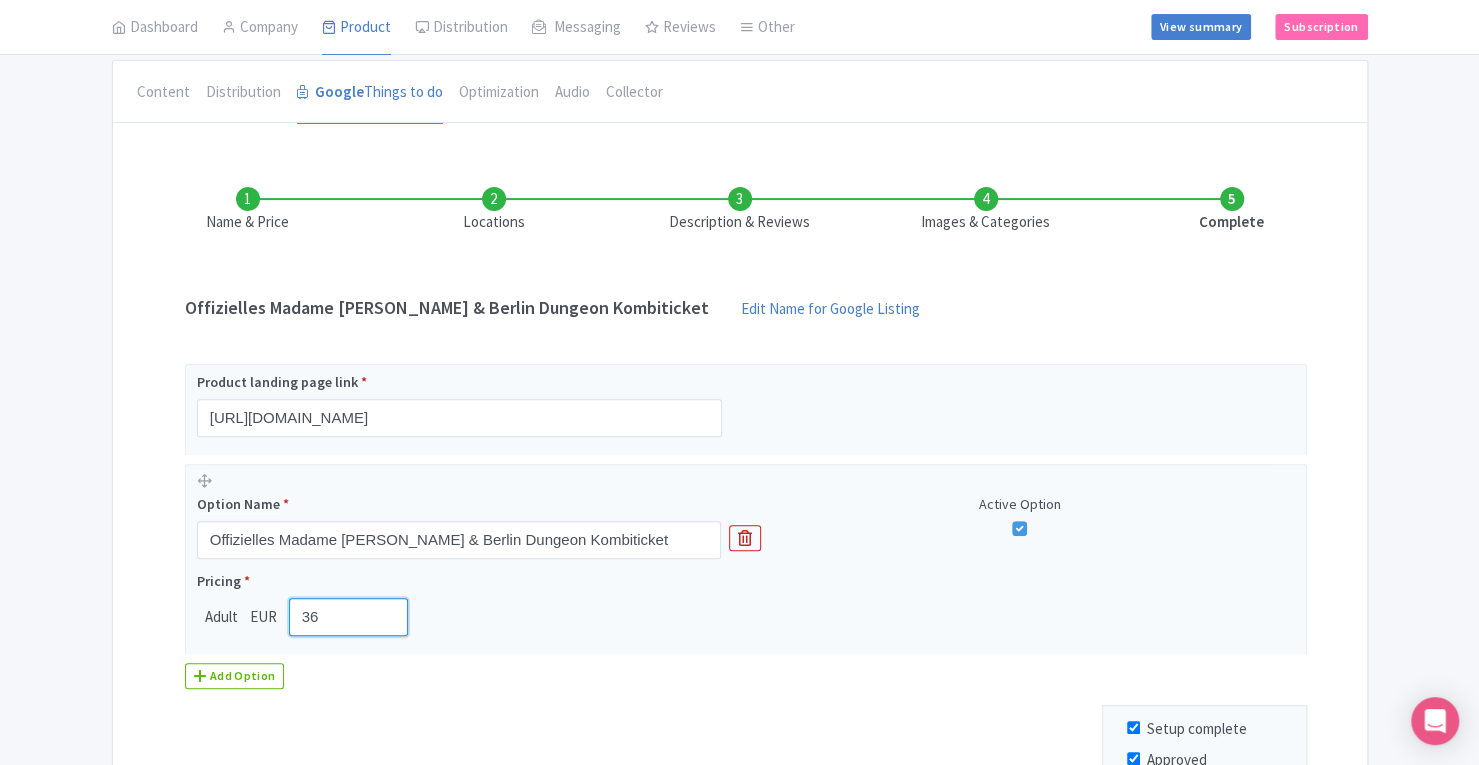 scroll, scrollTop: 444, scrollLeft: 0, axis: vertical 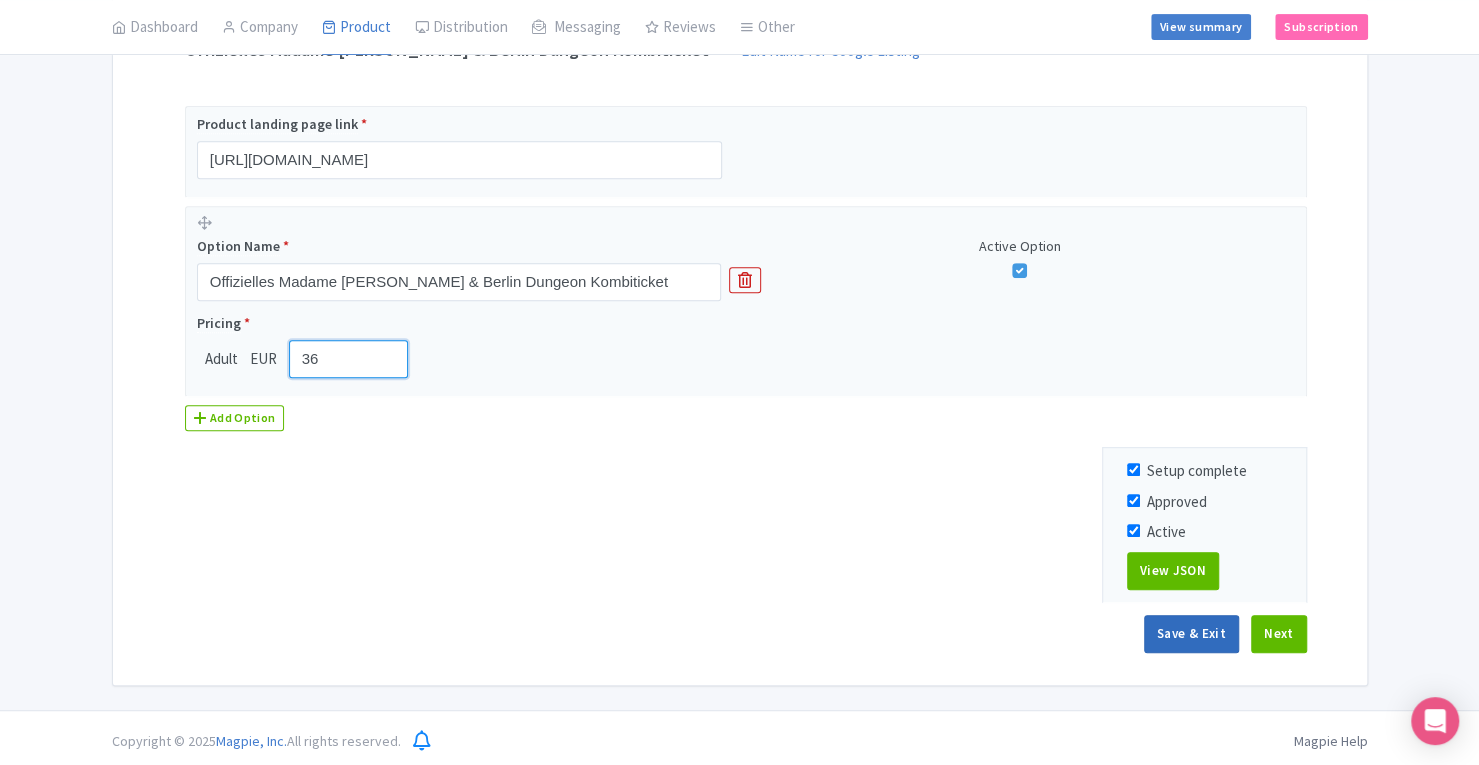 type on "36" 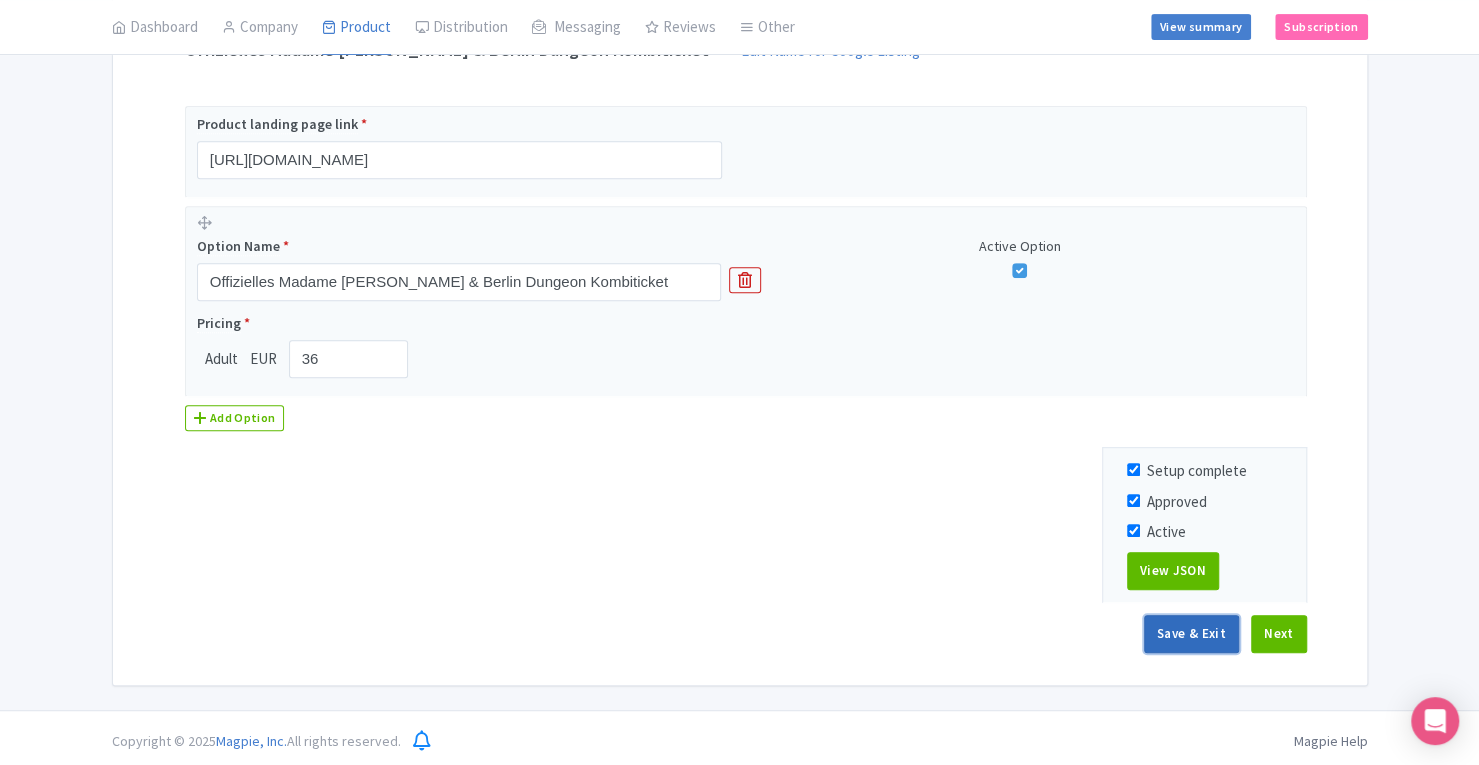click on "Save & Exit" at bounding box center (1191, 634) 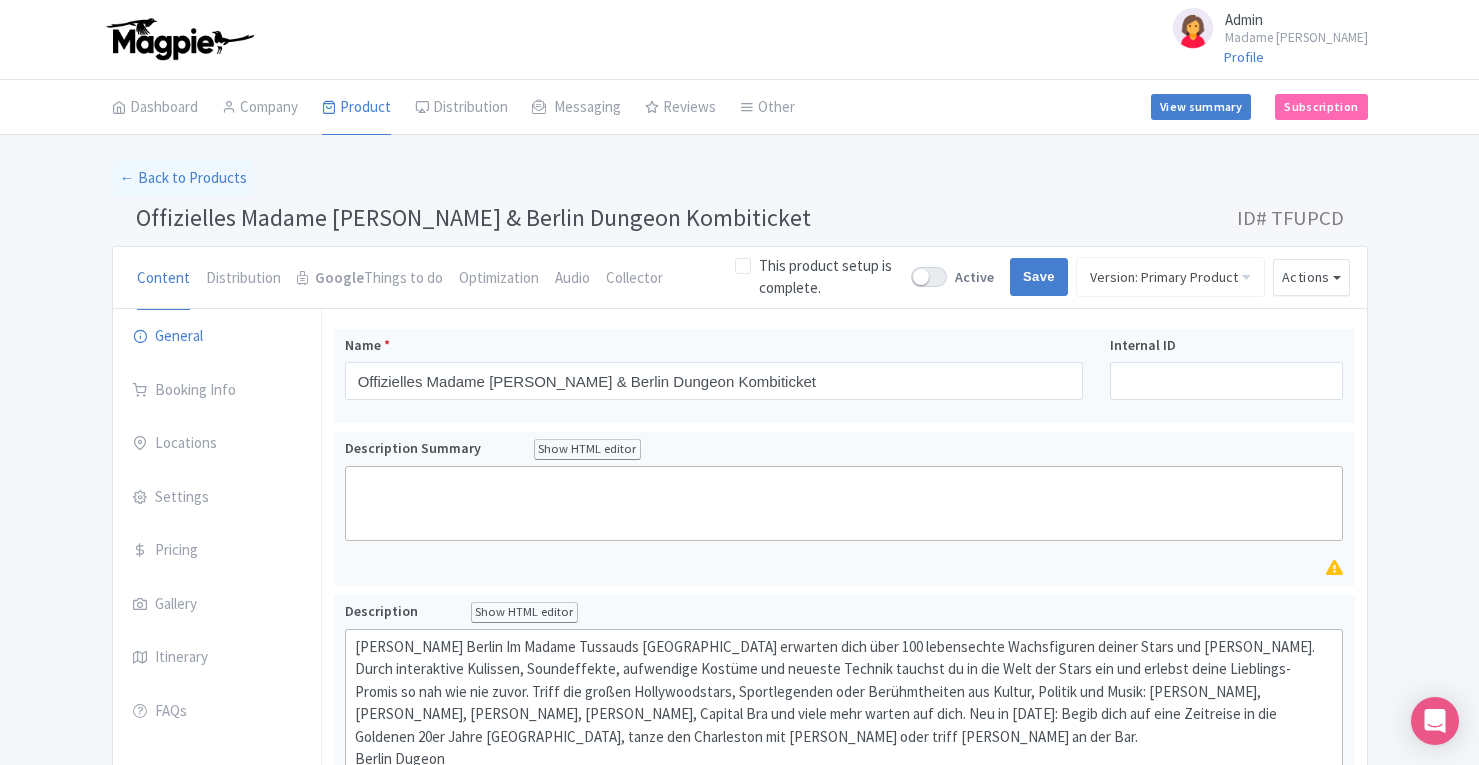 scroll, scrollTop: 0, scrollLeft: 0, axis: both 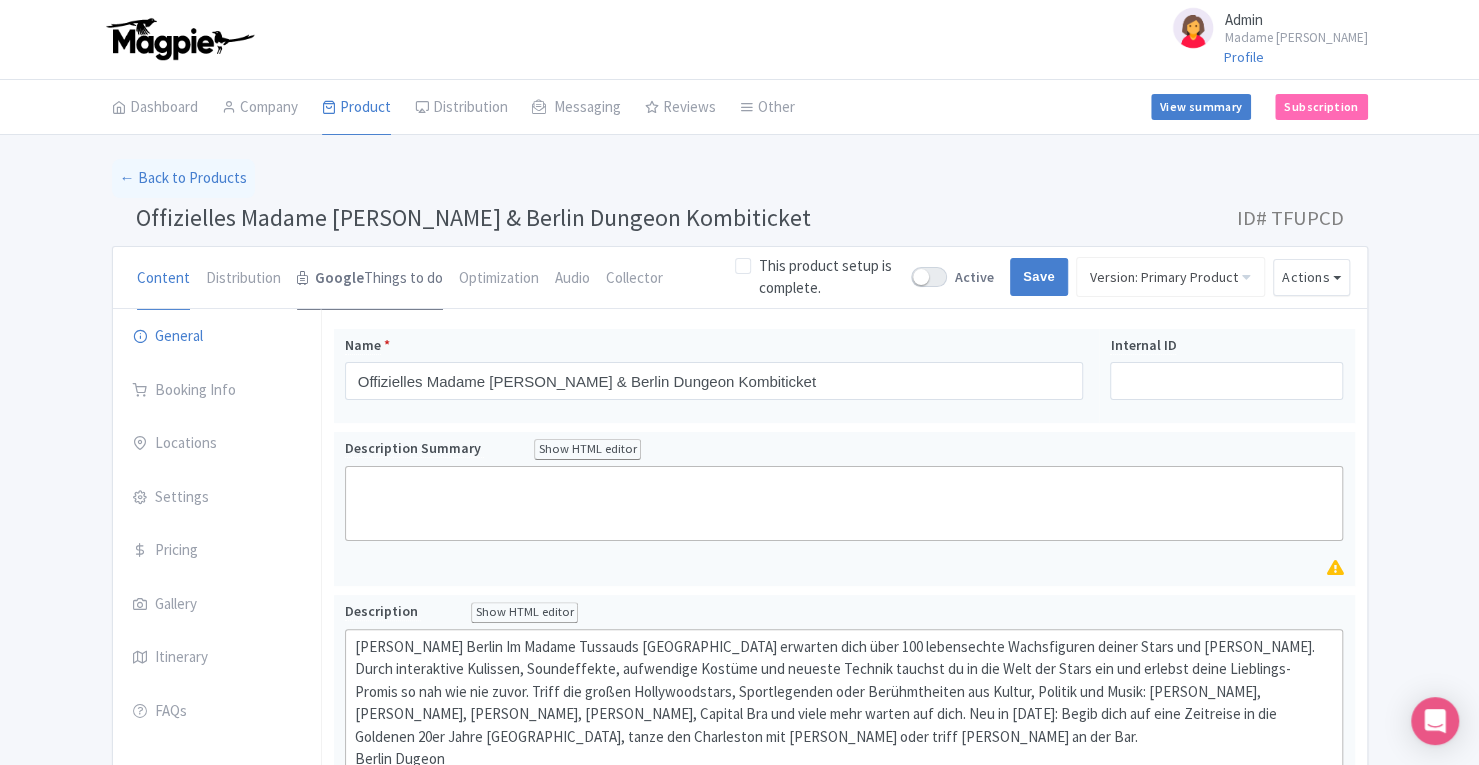 click on "Google  Things to do" at bounding box center [370, 279] 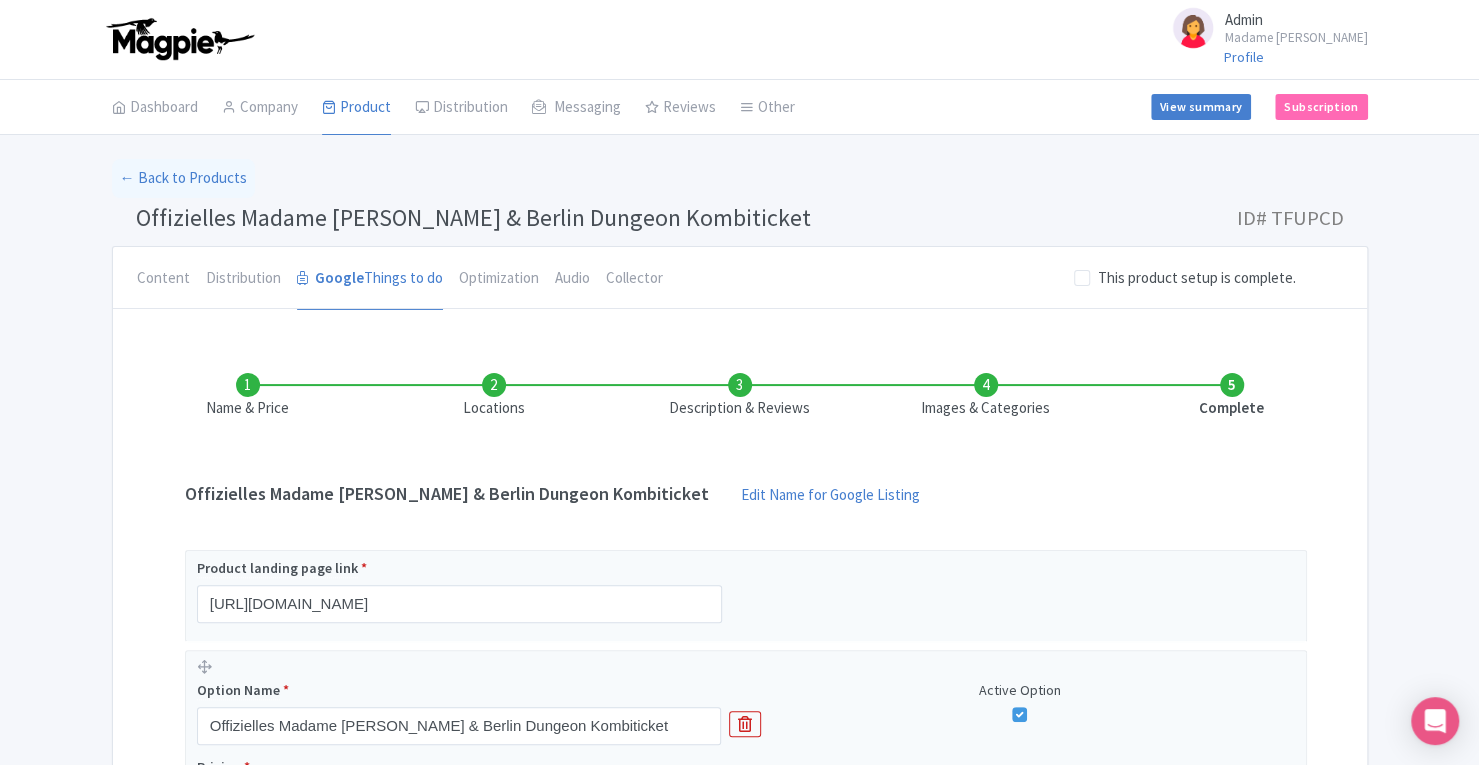 scroll, scrollTop: 444, scrollLeft: 0, axis: vertical 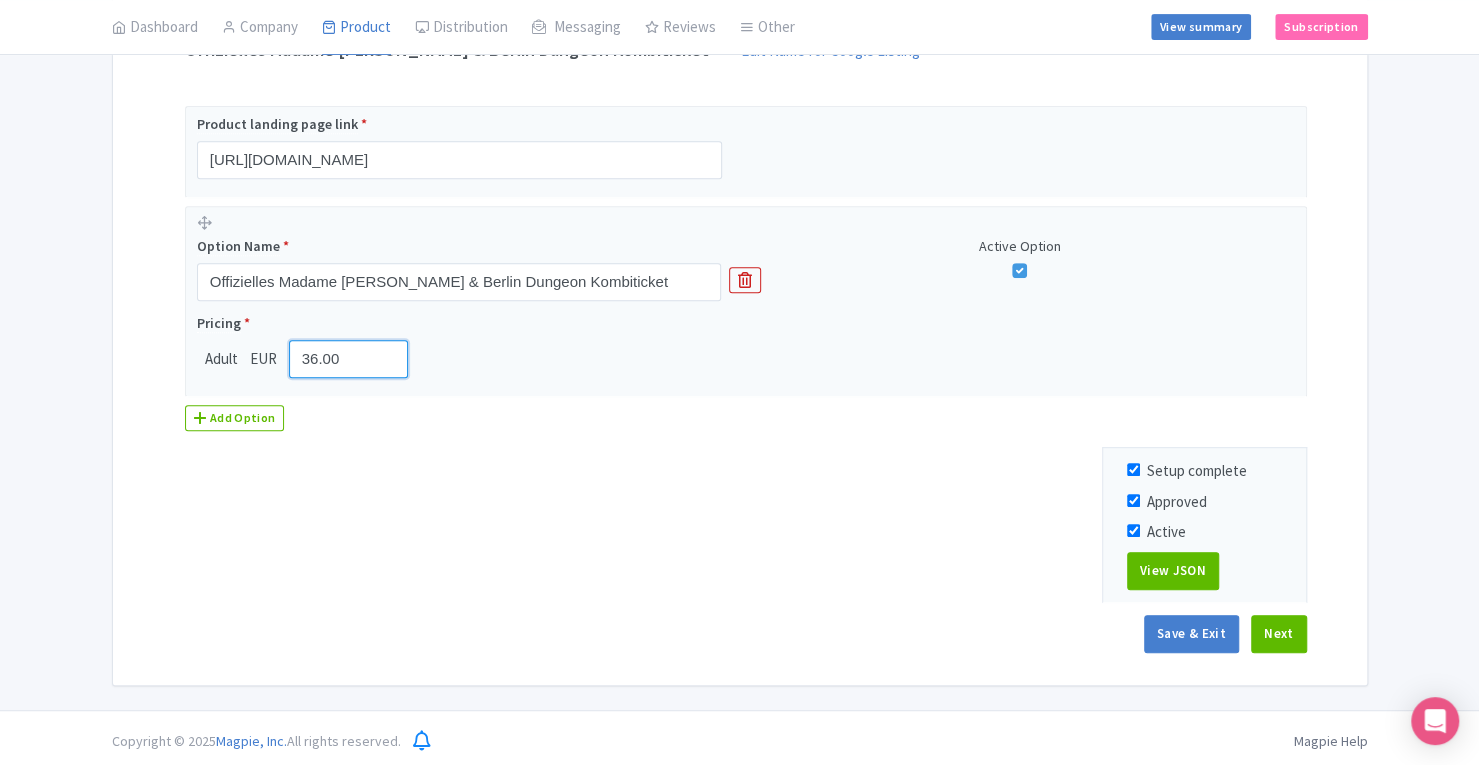 drag, startPoint x: 352, startPoint y: 360, endPoint x: 122, endPoint y: 353, distance: 230.10649 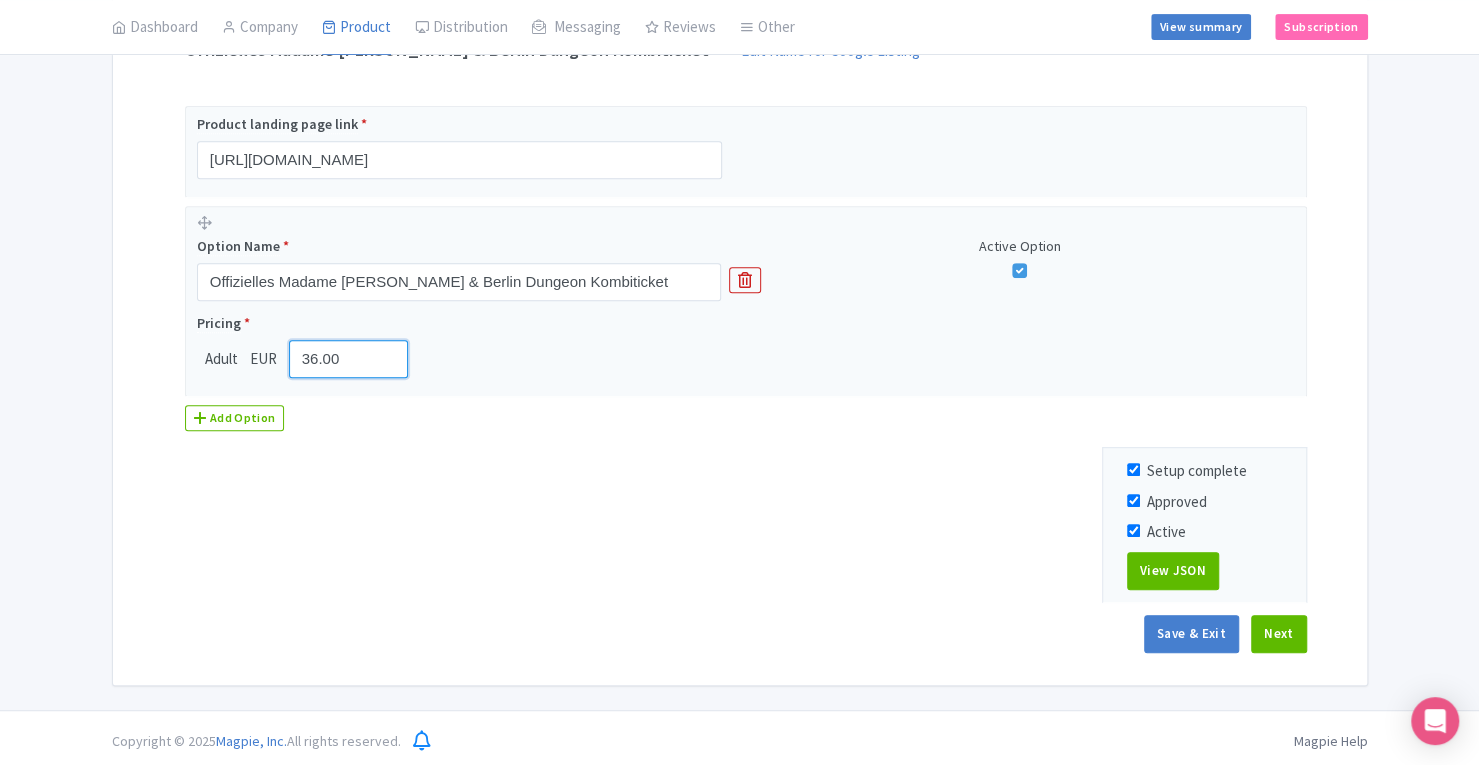 click on "Name & Price
Locations
Description & Reviews
Images & Categories
Complete
Offizielles Madame Tussauds & Berlin Dungeon Kombiticket
Edit Name for Google Listing
Edit Name for Google Listing
Regular Product Name:
Offizielles Madame Tussauds & Berlin Dungeon Kombiticket
Save
Product landing page link
*
https://www.madametussauds.com/berlin/tickets/einzeltickets/kombitickets/?utm_source=Google&utm_medium=TTD&utm_campaign=kombitickets?package=67709
Option Name
*
Offizielles Madame Tussauds & Berlin Dungeon Kombiticket
Active Option
Pricing
*
Adult
EUR
36.00
Add Option
Setup complete
Approved
Active
View JSON
Save & Exit
Next" at bounding box center (740, 281) 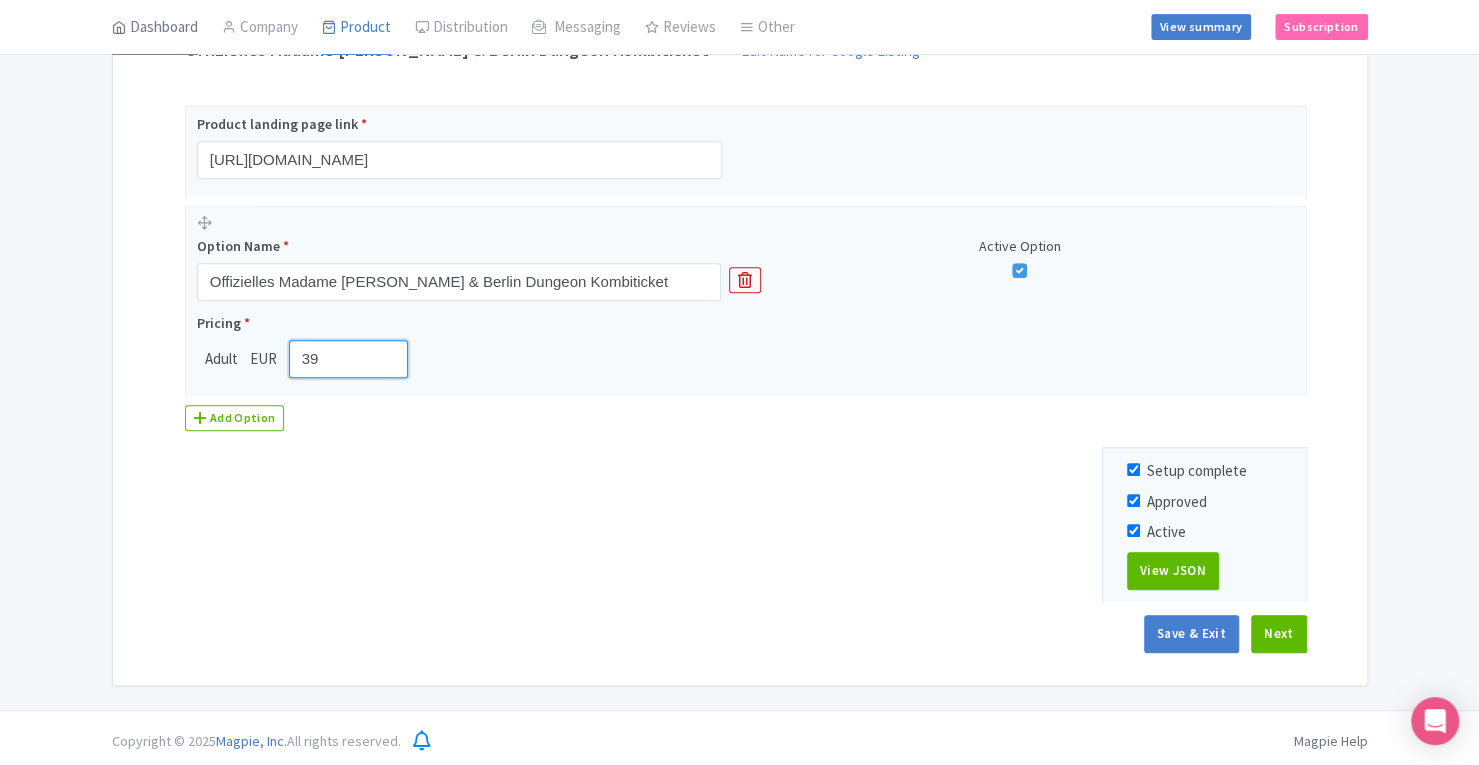 type on "39" 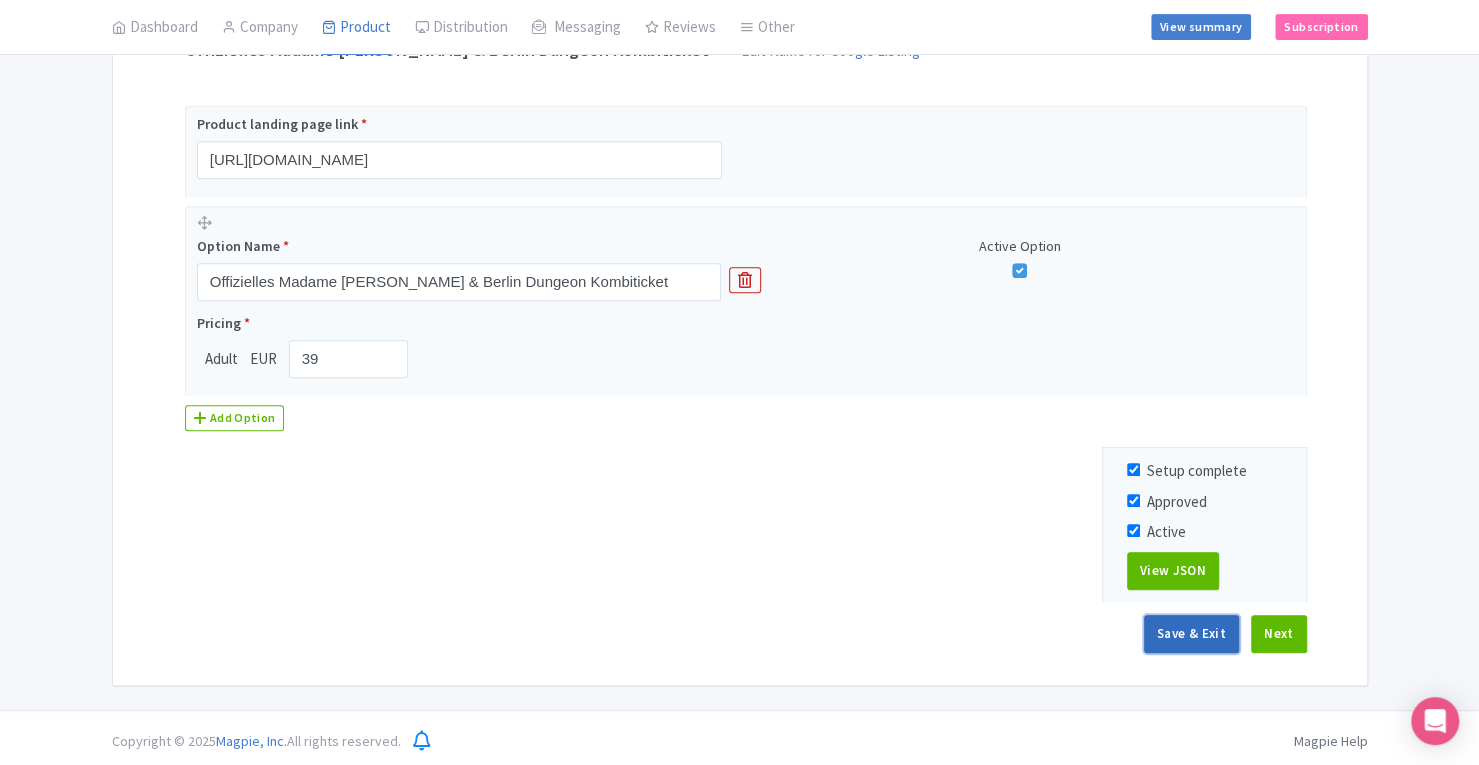 click on "Save & Exit" at bounding box center (1191, 634) 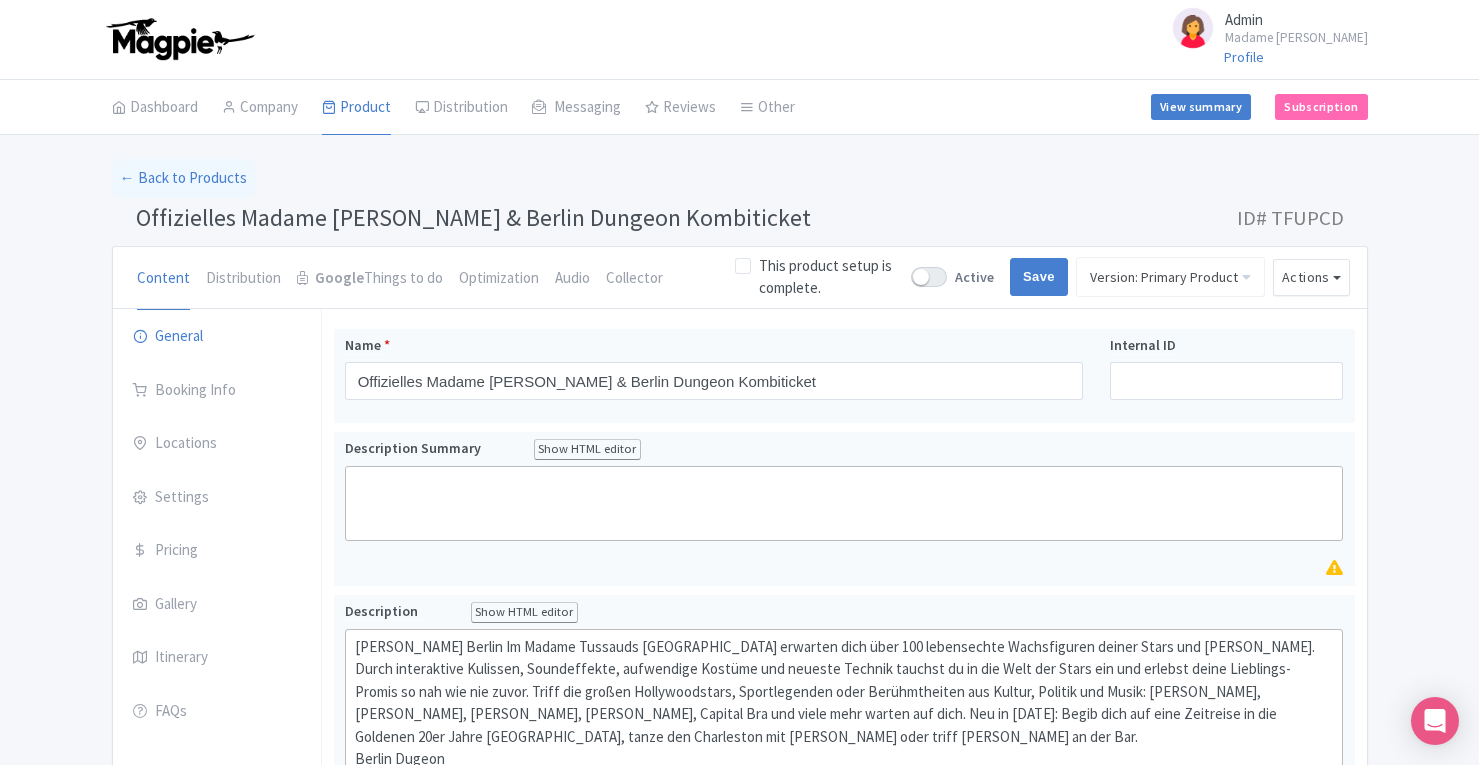 scroll, scrollTop: 0, scrollLeft: 0, axis: both 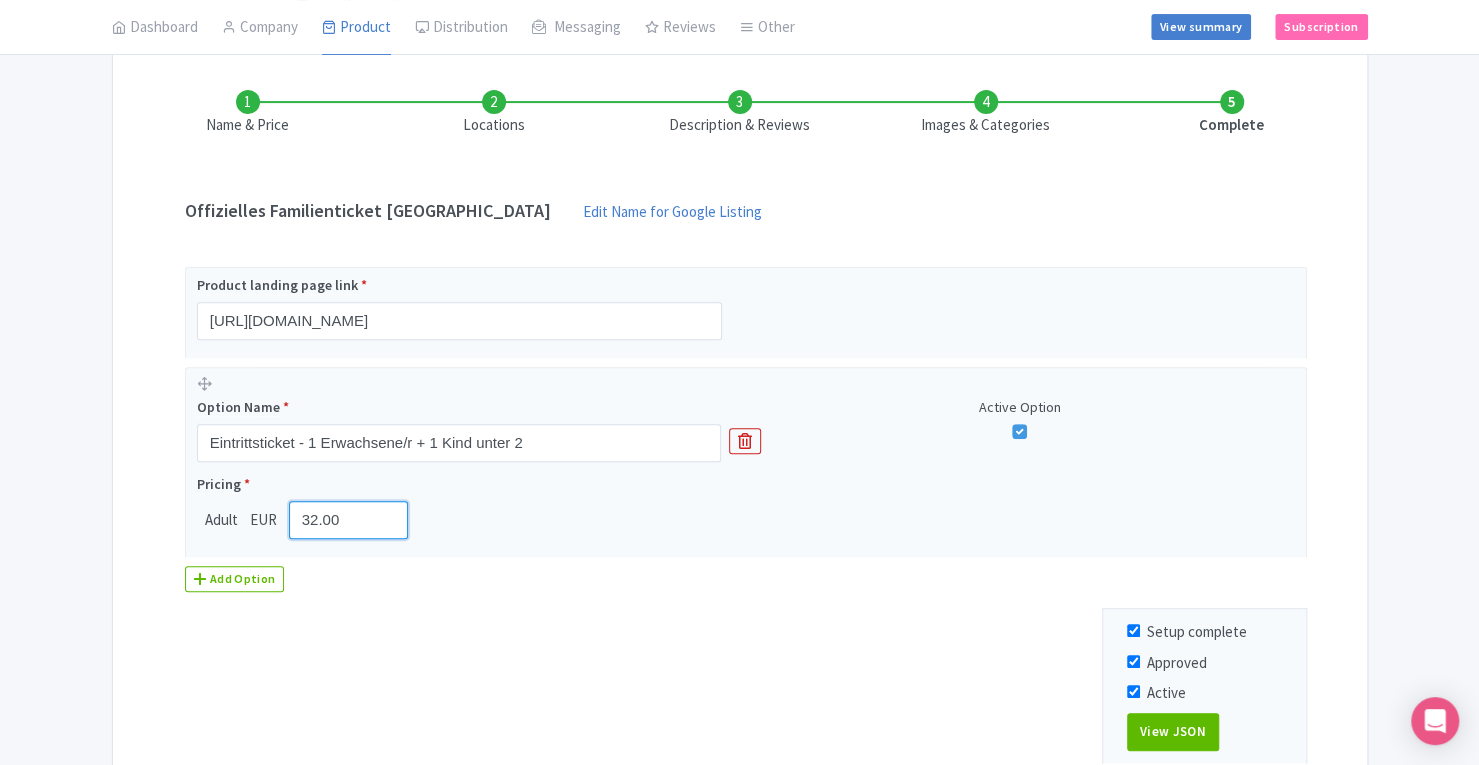 drag, startPoint x: 354, startPoint y: 521, endPoint x: 112, endPoint y: 557, distance: 244.66304 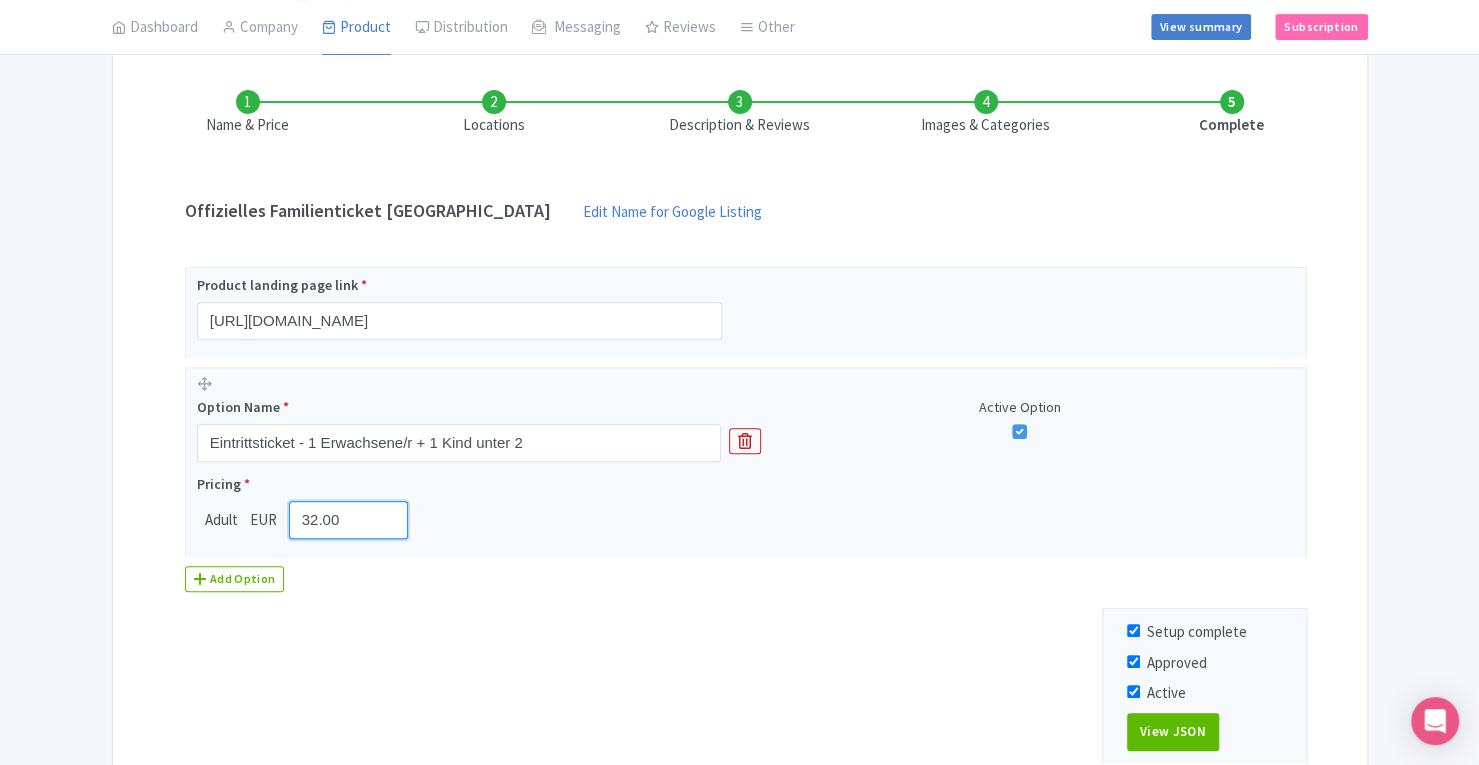 click on "Name & Price
Locations
Description & Reviews
Images & Categories
Complete
Offizielles Familienticket [GEOGRAPHIC_DATA]
Edit Name for Google Listing
Edit Name for Google Listing
Regular Product Name:
Offizielles Familienticket [GEOGRAPHIC_DATA]
Save
Product landing page link
*
[URL][DOMAIN_NAME]
Option Name
*
Eintrittsticket - 1 Erwachsene/r + 1 Kind unter 2
Active Option
Pricing
*
Adult
EUR
32.00
Add Option
Setup complete
Approved
Active
View JSON
Save & Exit
Next" at bounding box center (740, 442) 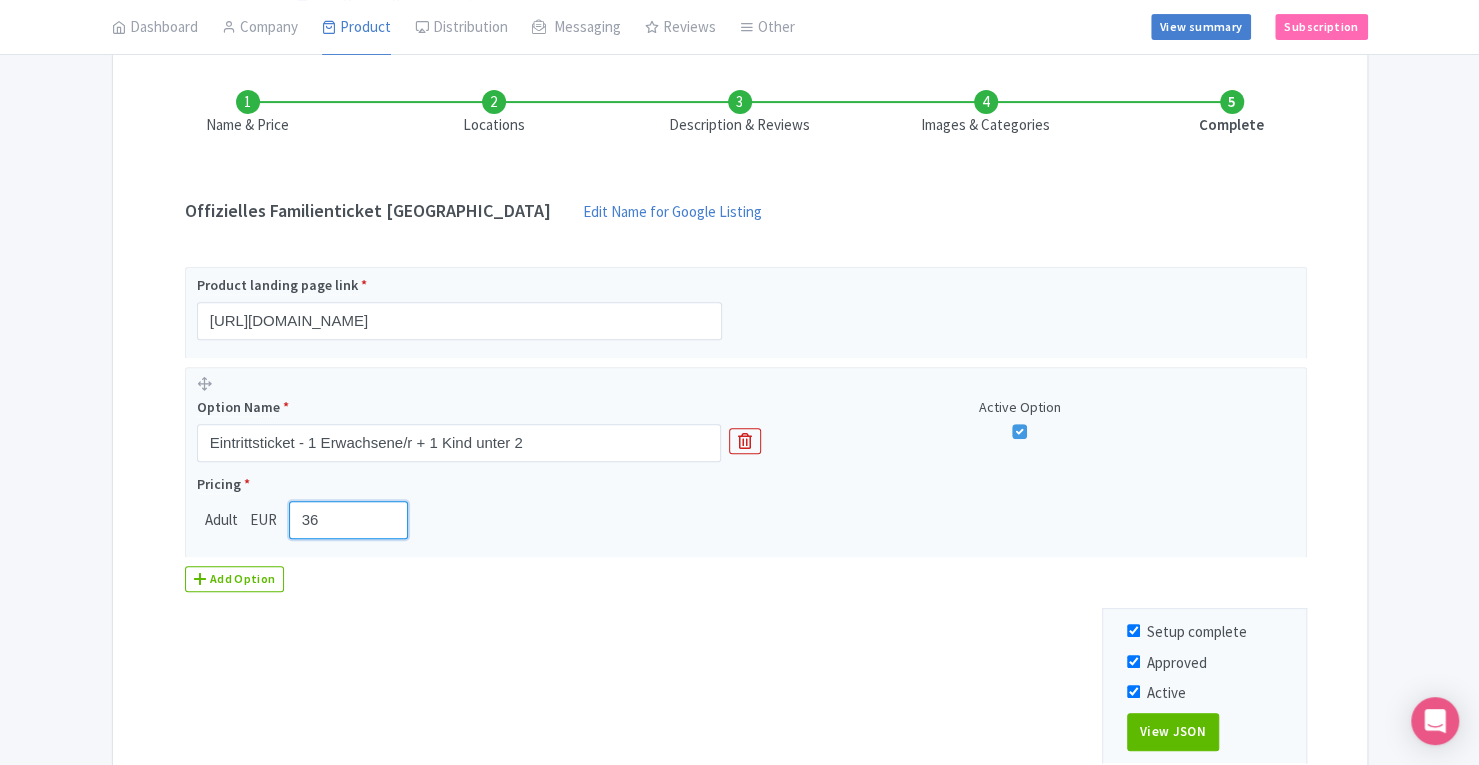 scroll, scrollTop: 444, scrollLeft: 0, axis: vertical 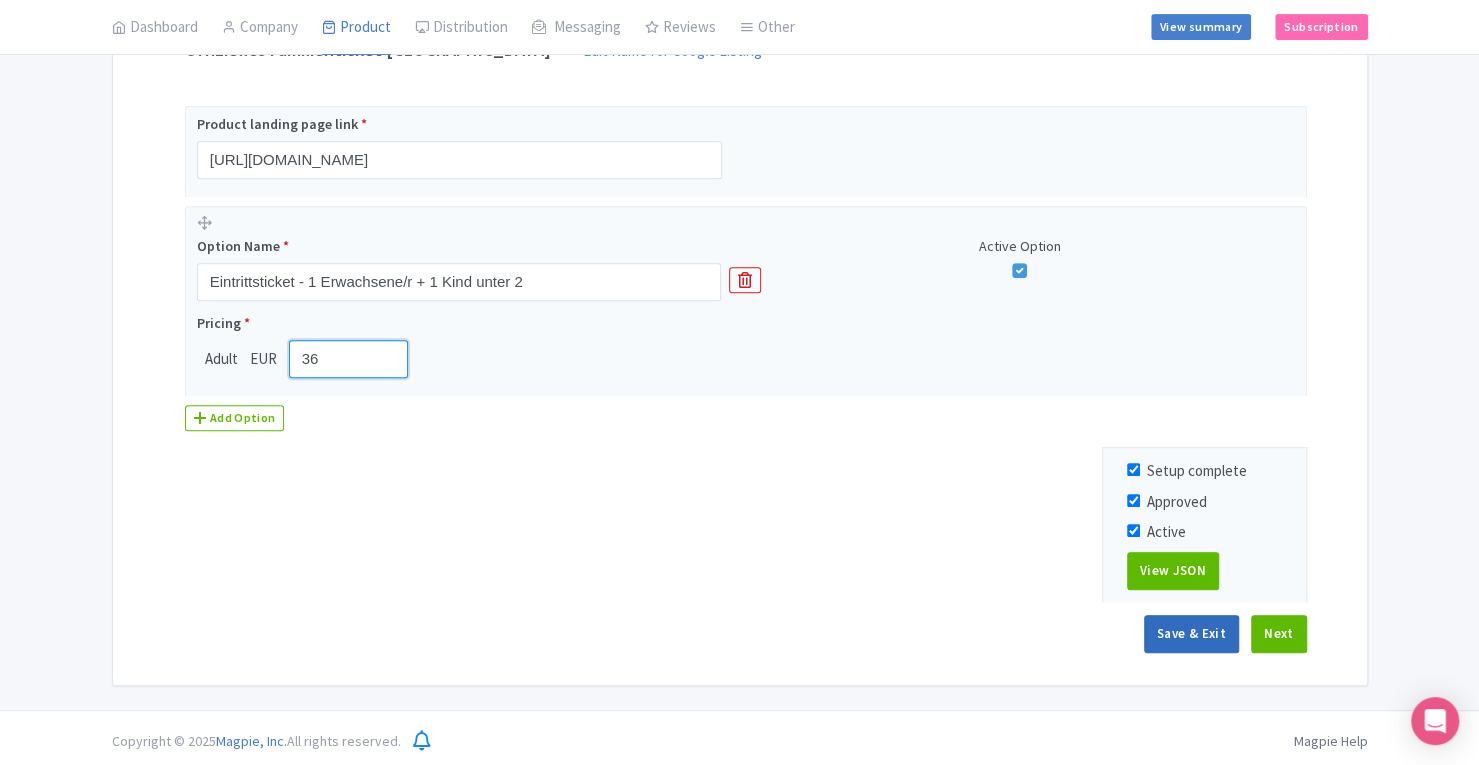 type on "36" 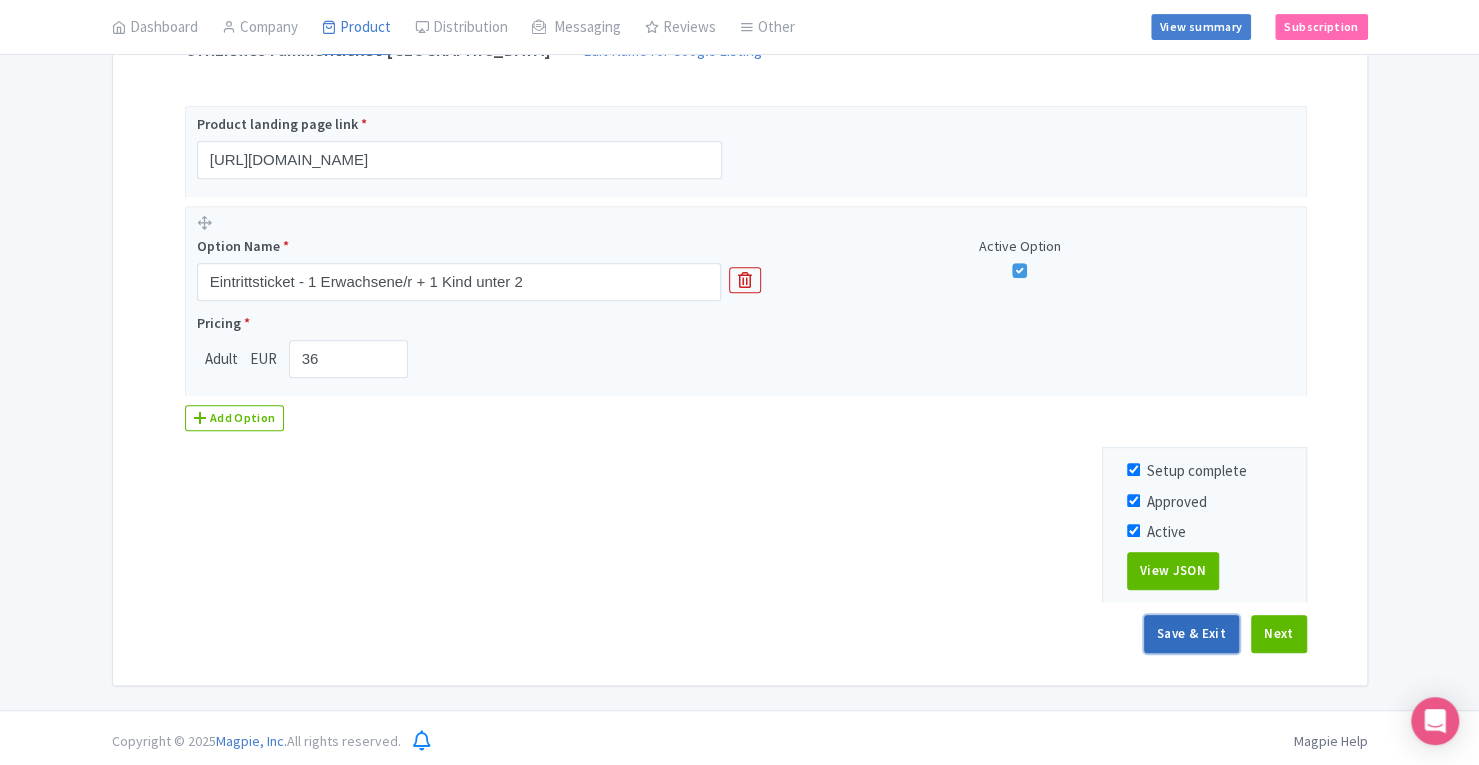 click on "Save & Exit" at bounding box center (1191, 634) 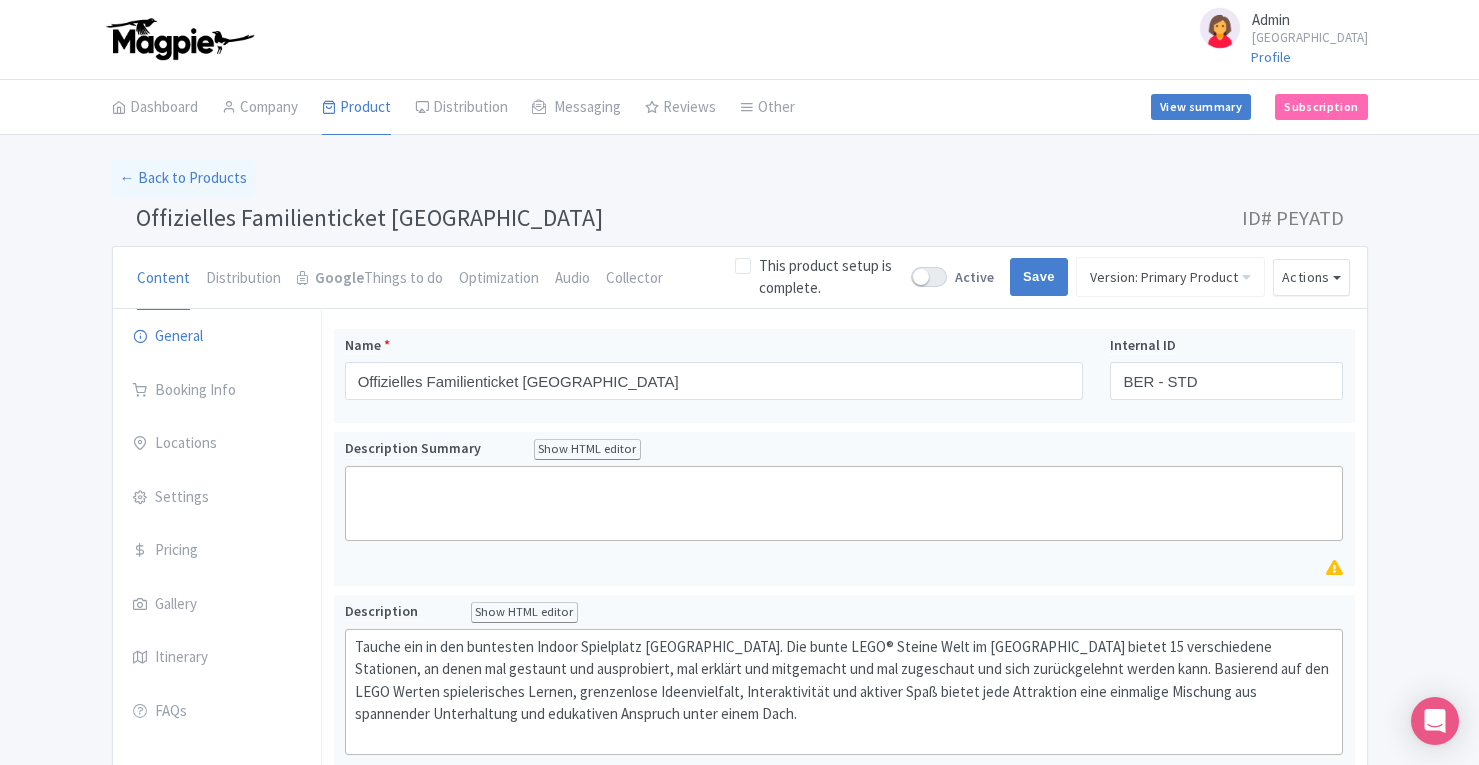 scroll, scrollTop: 0, scrollLeft: 0, axis: both 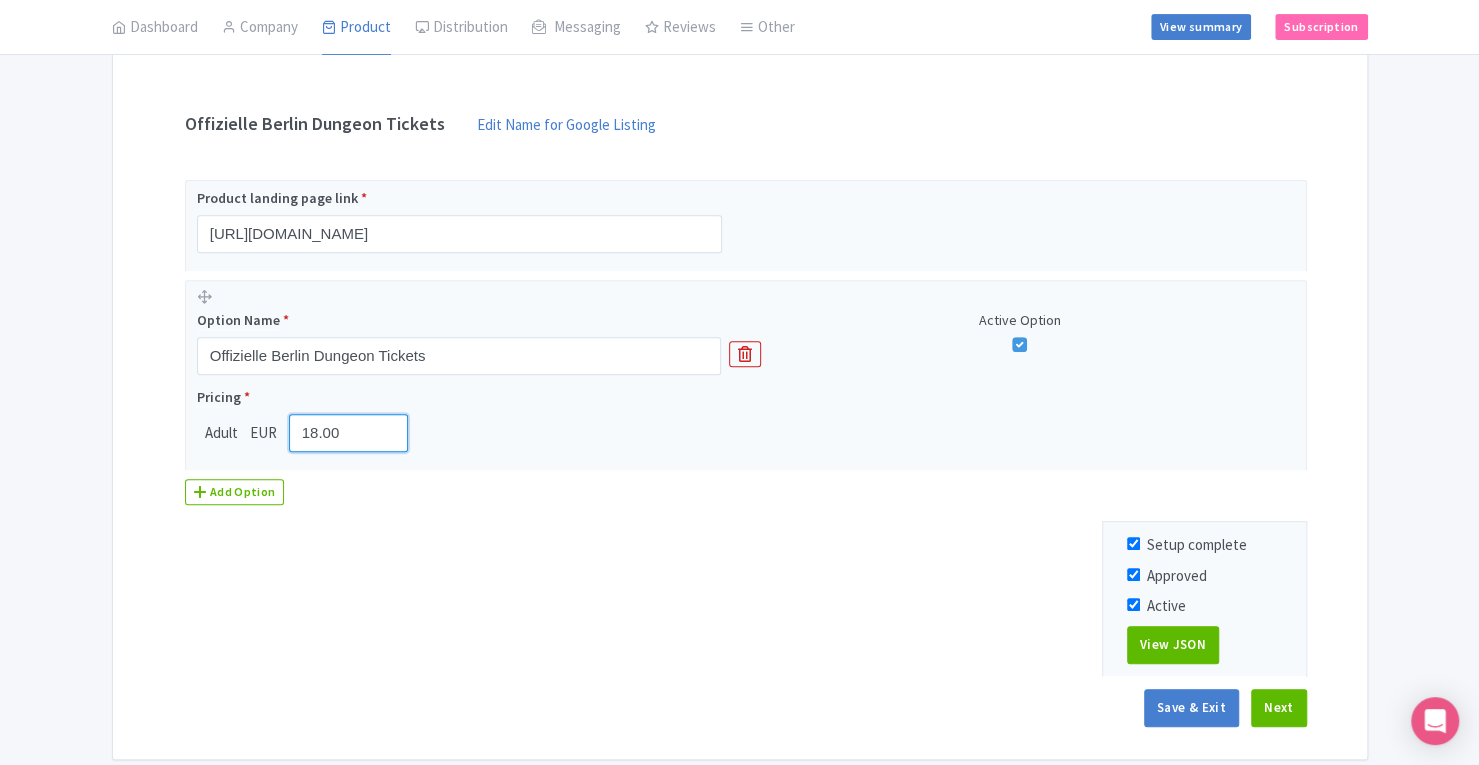 drag, startPoint x: 353, startPoint y: 425, endPoint x: 34, endPoint y: 437, distance: 319.22562 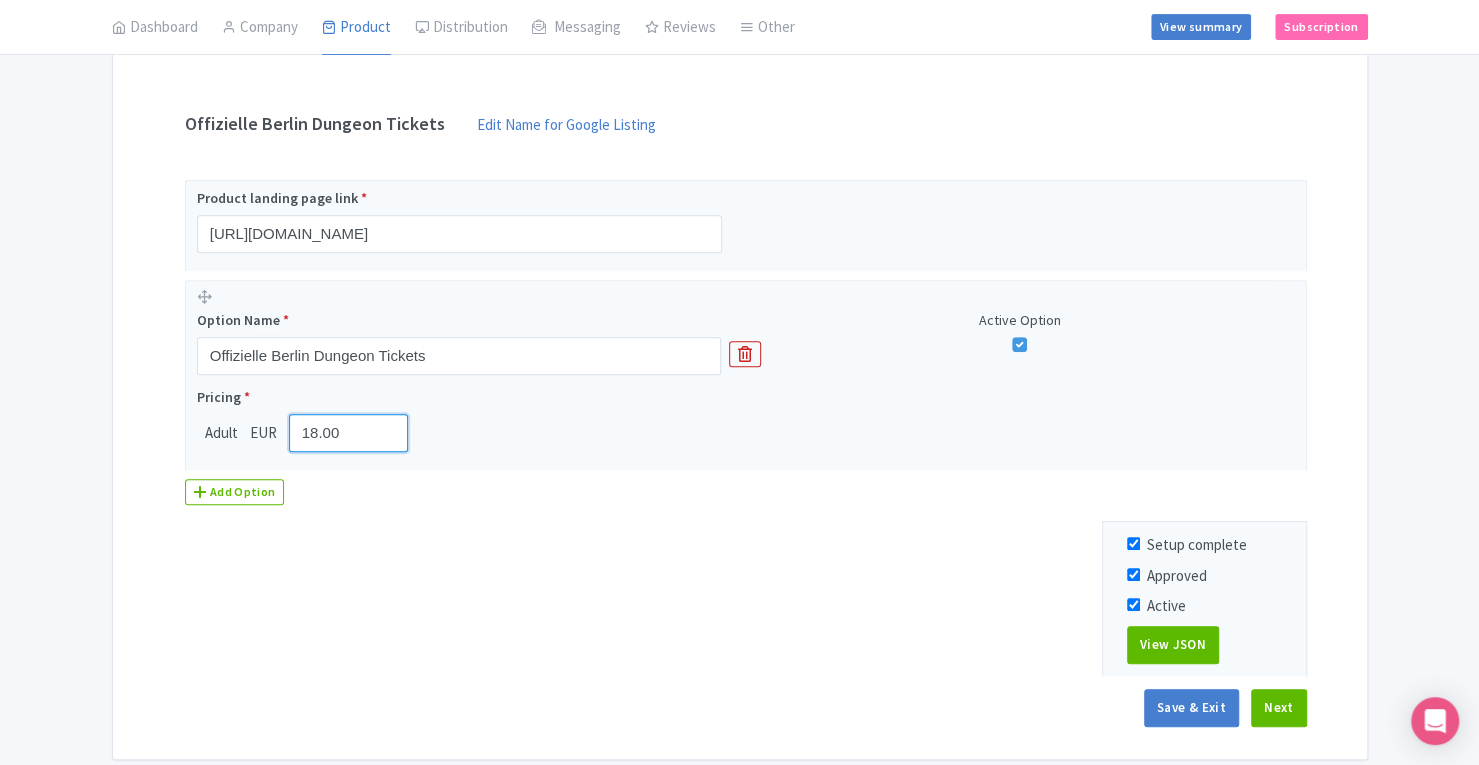 click on "← Back to Products
Offizielle Berlin Dungeon Tickets
ID# NZFMYC
Content
Distribution
Google  Things to do
Optimization
Audio
Collector
You are currently editing a version of this product: Primary Product
General
Booking Info
Locations
Settings
Pricing
Gallery
Itinerary
FAQs
Offizielle Berlin Dungeon Tickets
Name   *
Offizielle Berlin Dungeon Tickets
Your product's name has 33 characters. We recommend between 10 and 60 characters.
Internal ID BER - STD
Description Summary
Show HTML editor
Bold
Italic
Strikethrough
Link
Heading
Quote
Code
Bullets
Numbers
Decrease Level
Increase Level
Attach Files" at bounding box center [739, 274] 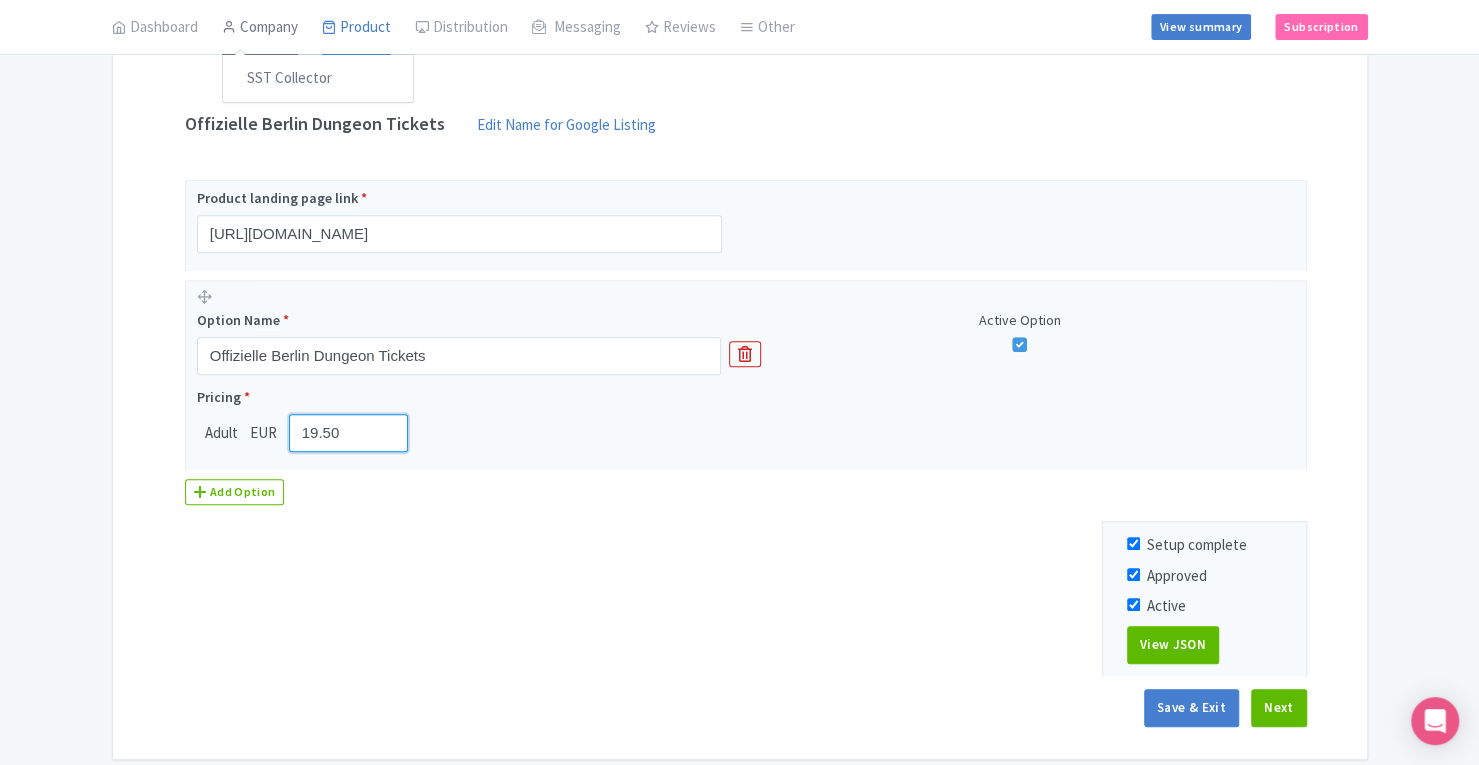 type on "19.50" 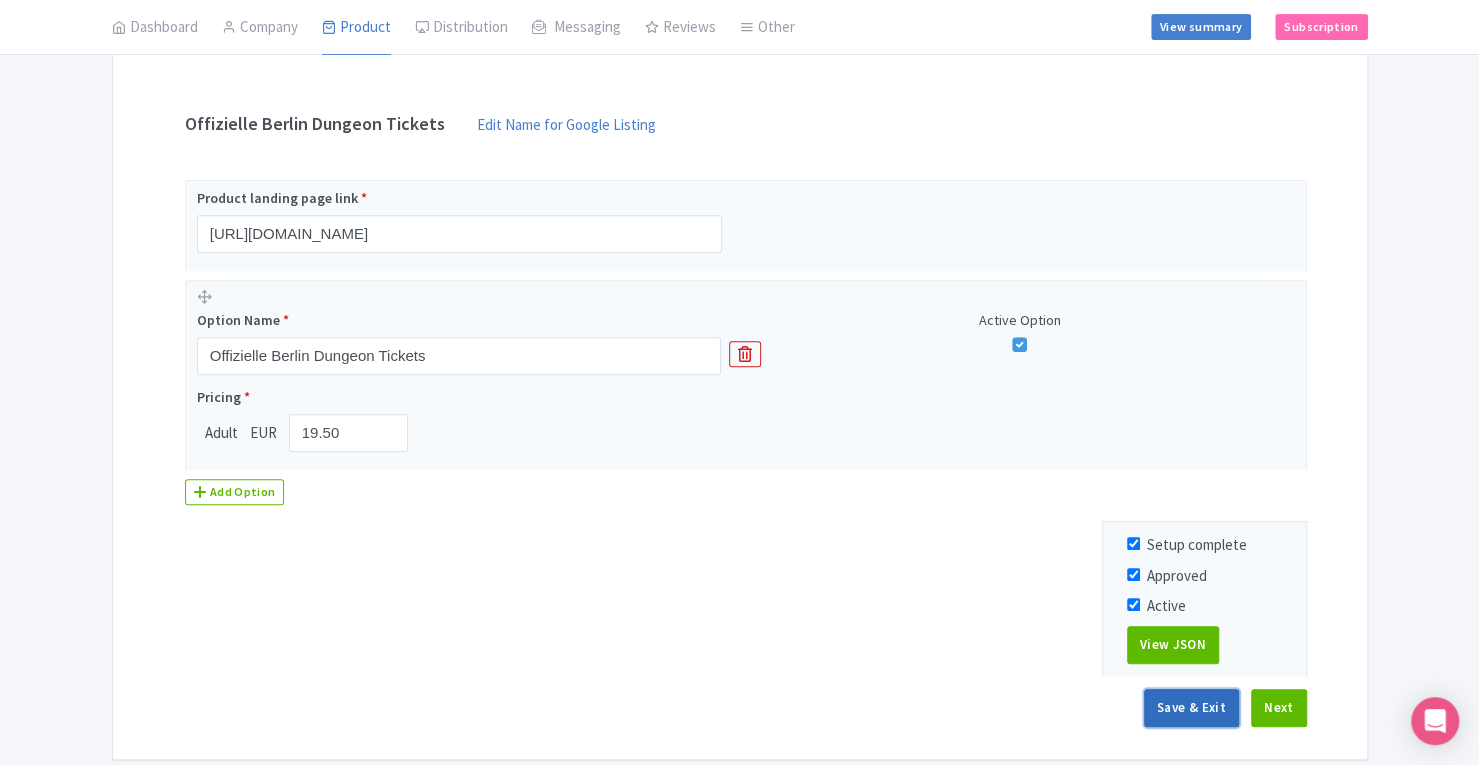 click on "Save & Exit" at bounding box center (1191, 708) 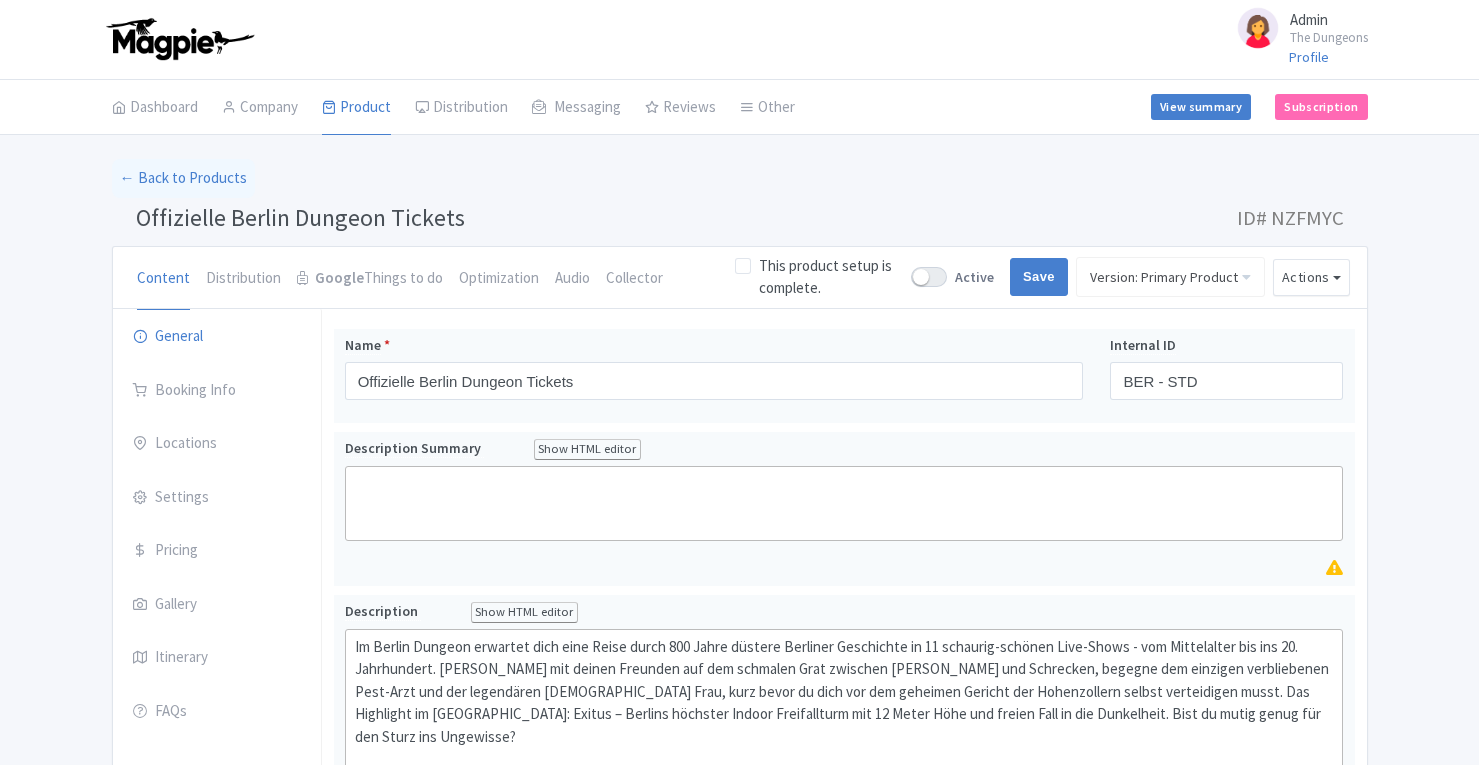 scroll, scrollTop: 0, scrollLeft: 0, axis: both 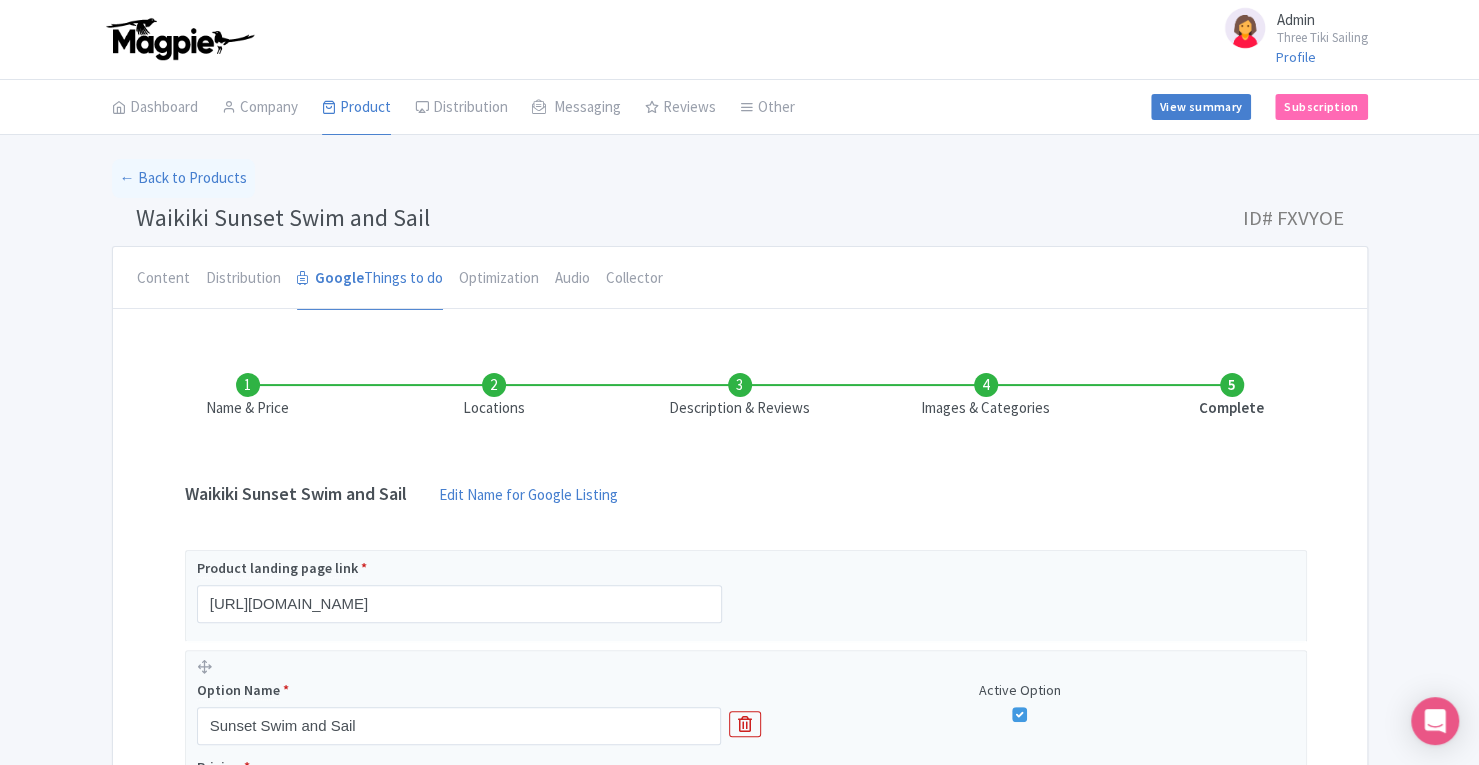 click on "Description & Reviews" at bounding box center (740, 396) 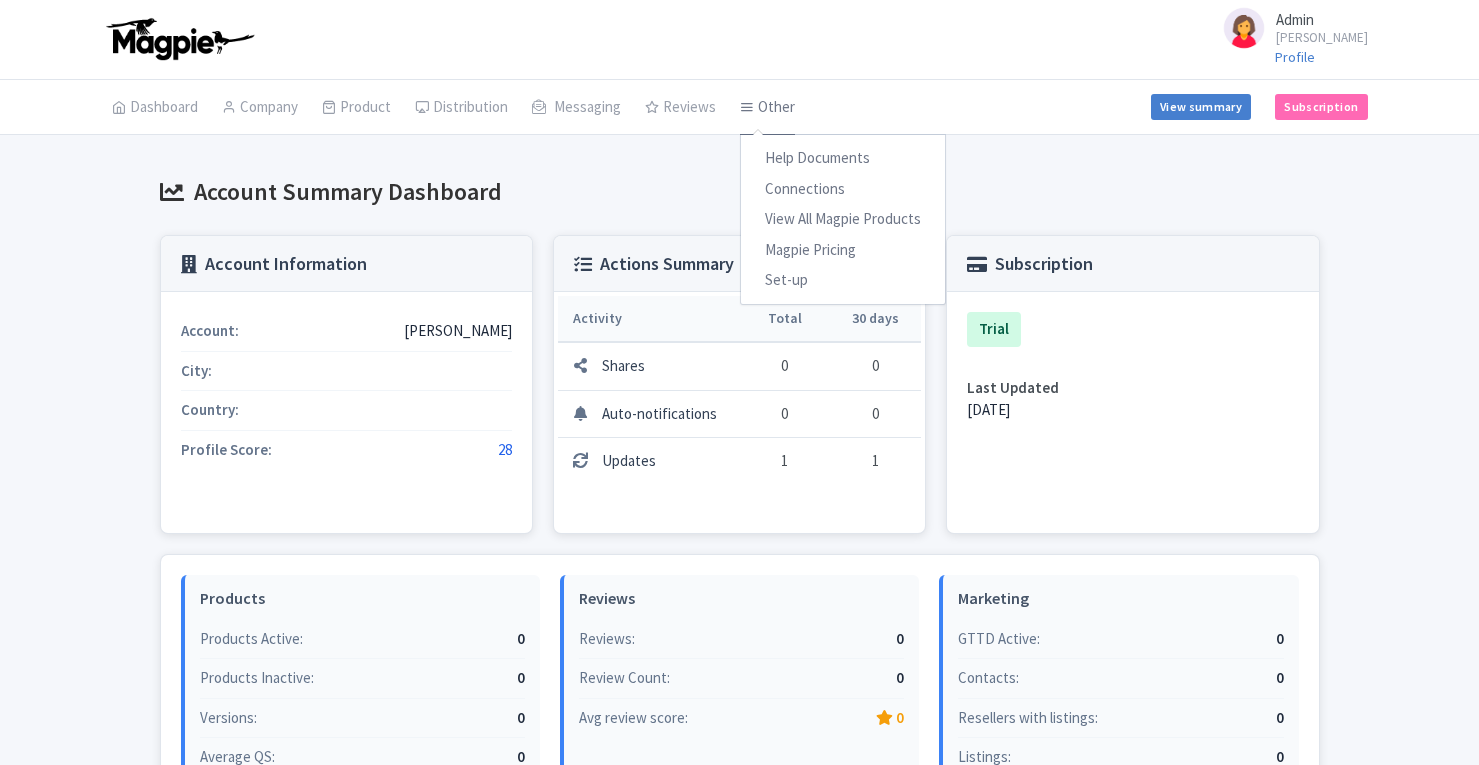 scroll, scrollTop: 0, scrollLeft: 0, axis: both 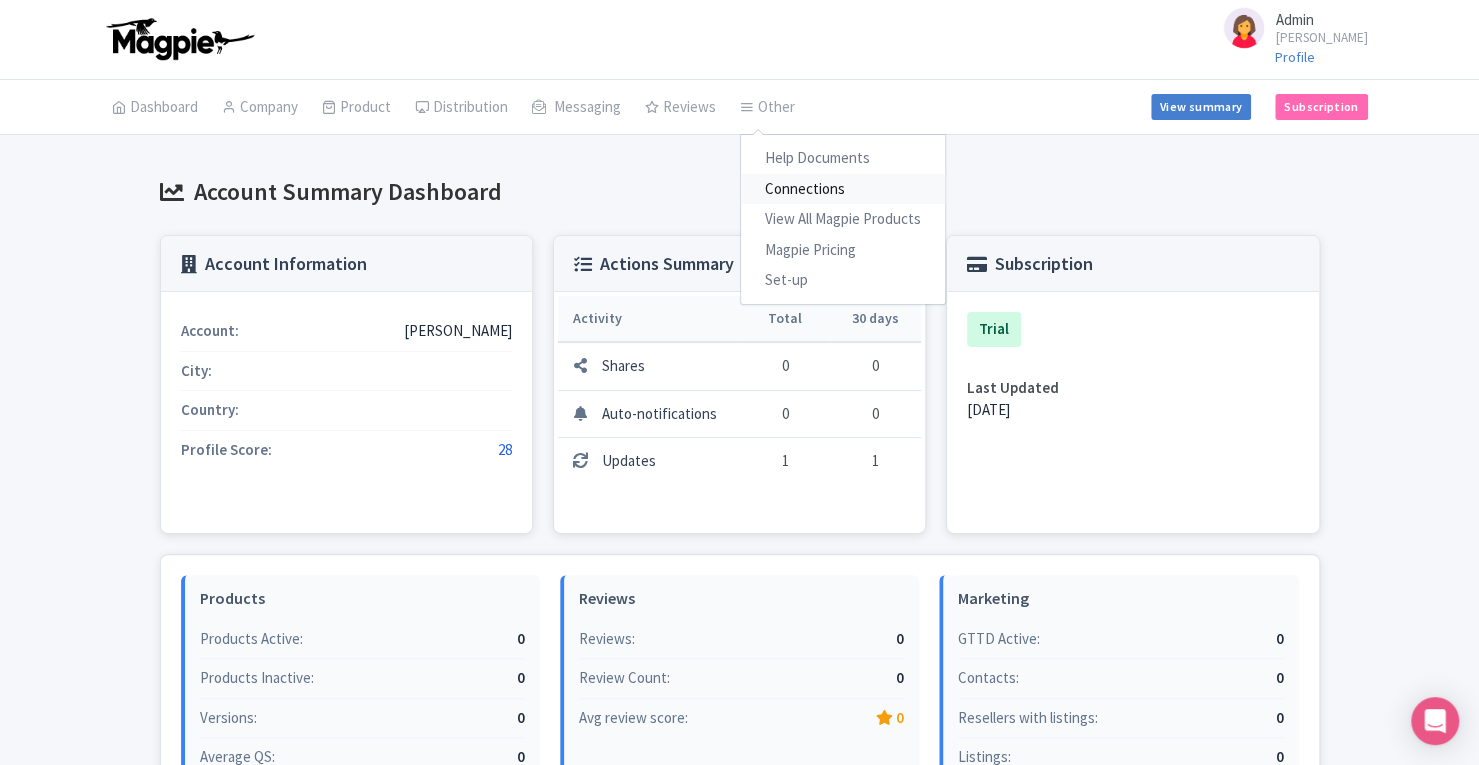 click on "Connections" at bounding box center (843, 189) 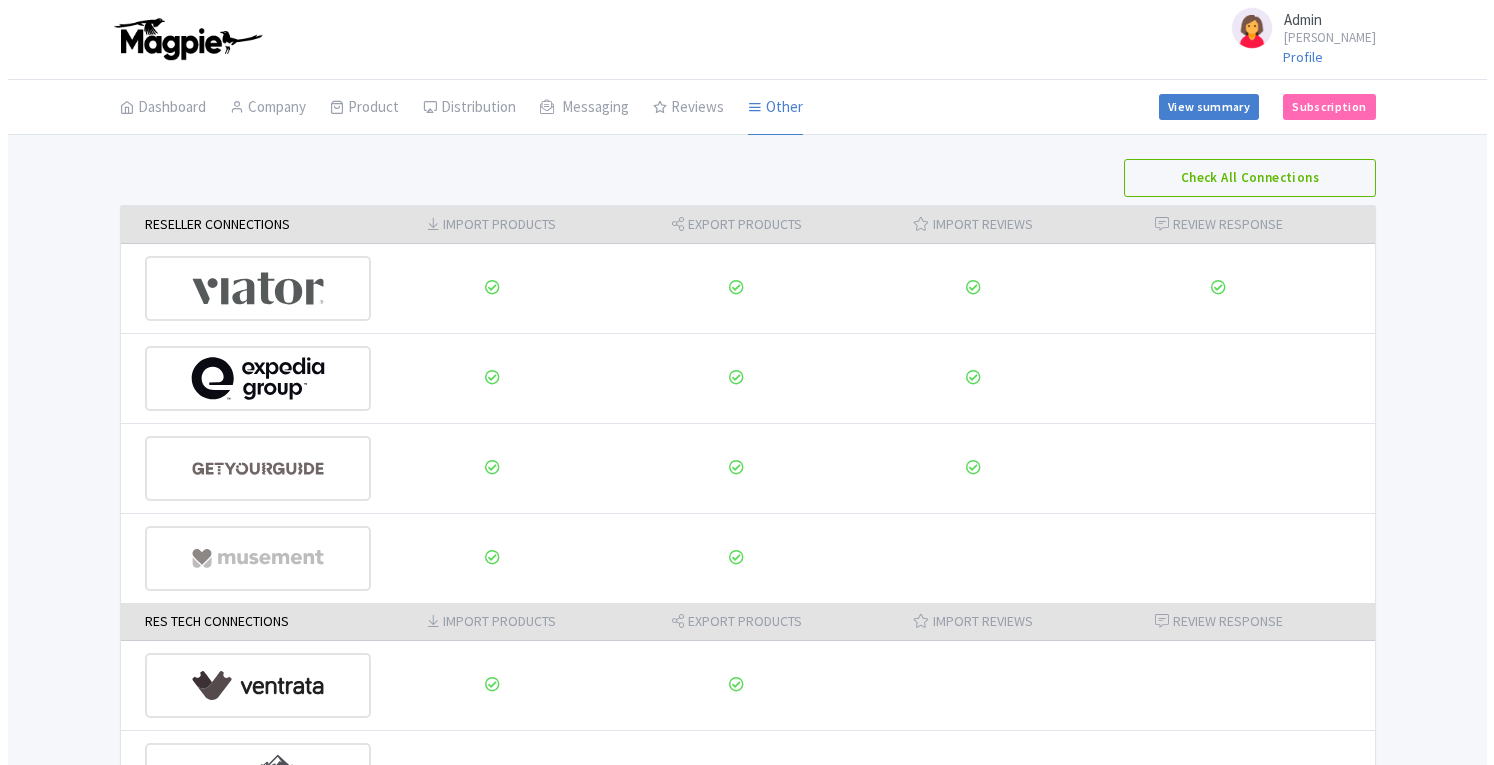 scroll, scrollTop: 0, scrollLeft: 0, axis: both 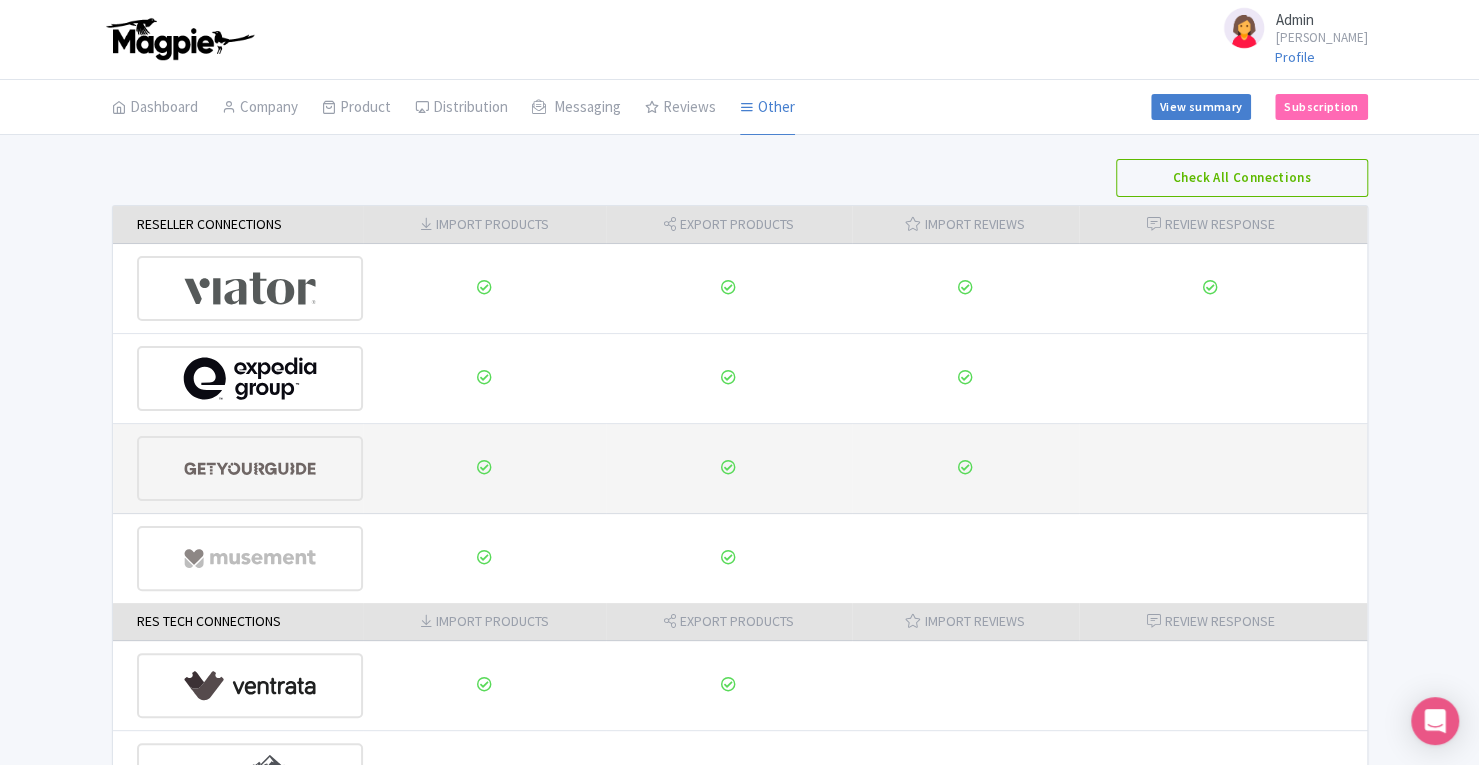 click at bounding box center (250, 468) 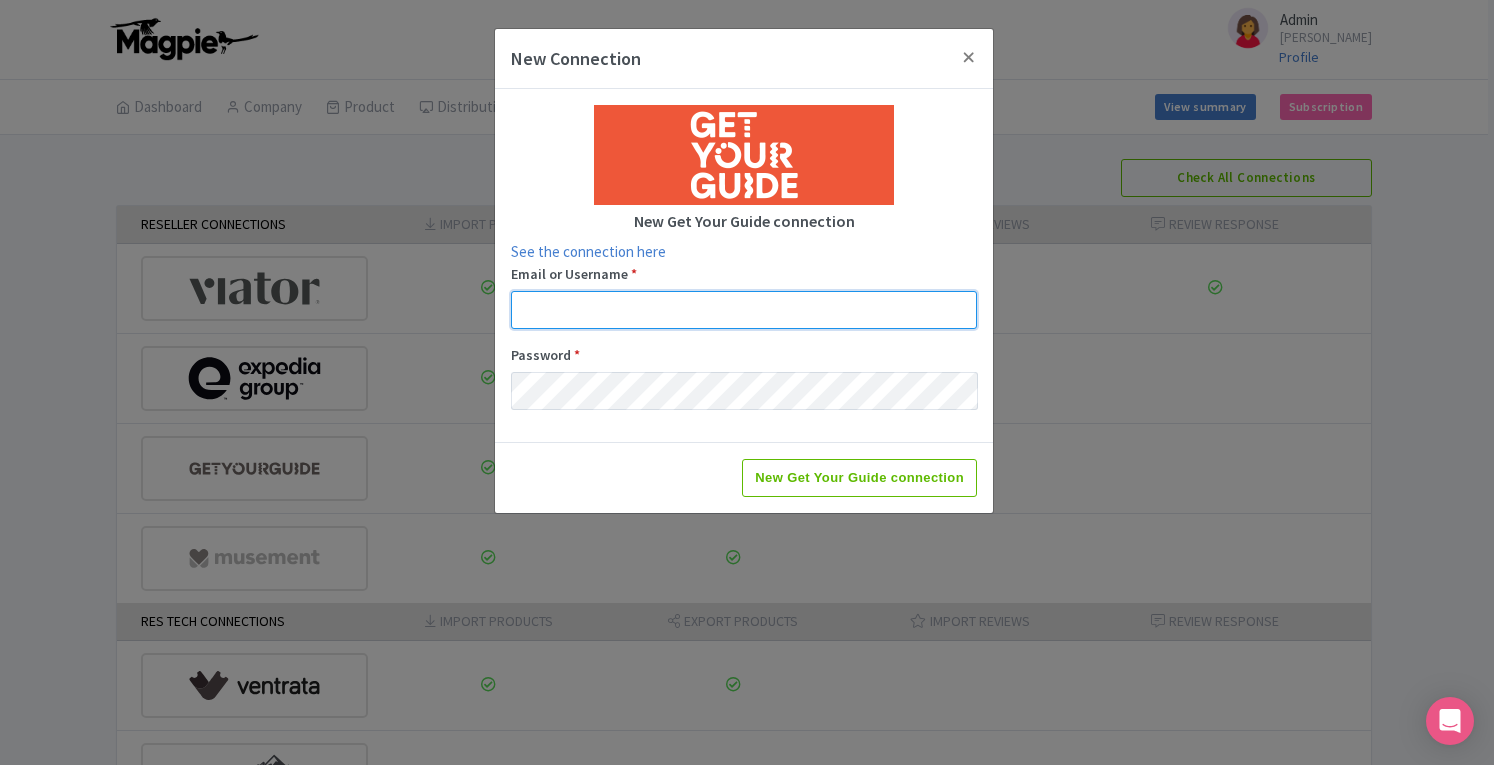 click on "Email or Username   *" at bounding box center (744, 310) 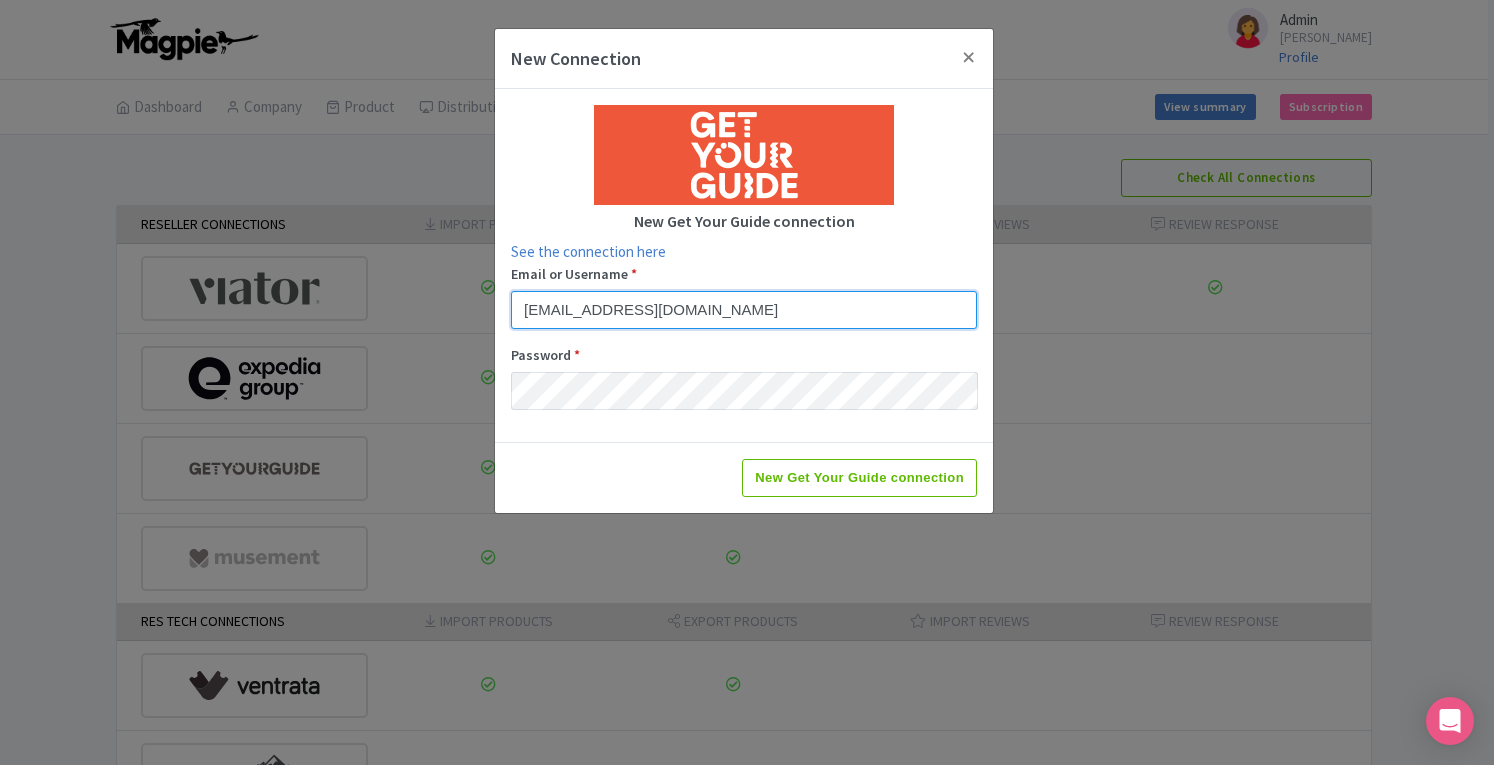 type on "support+cococartagena@magpie.travel" 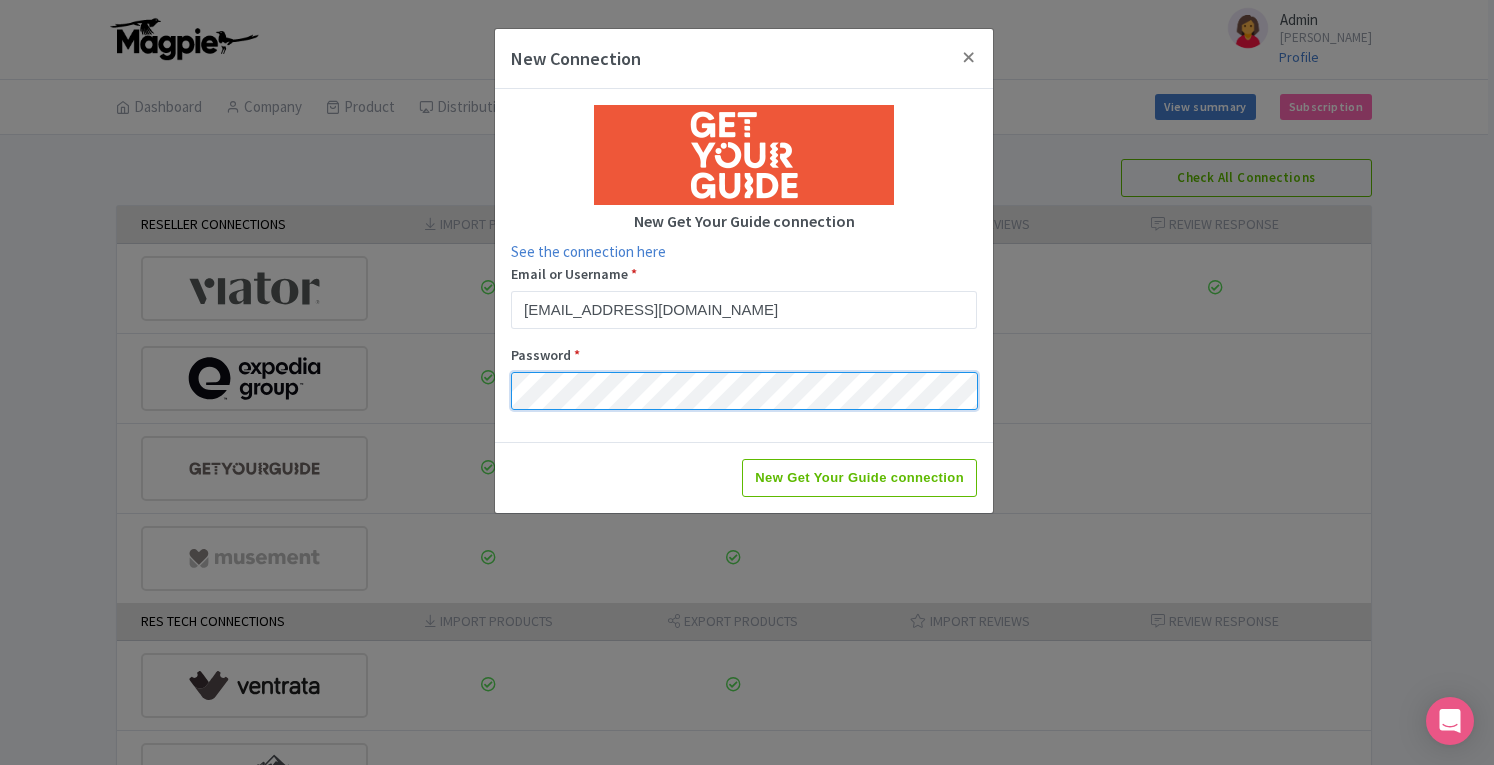 click on "New Get Your Guide connection" at bounding box center (859, 478) 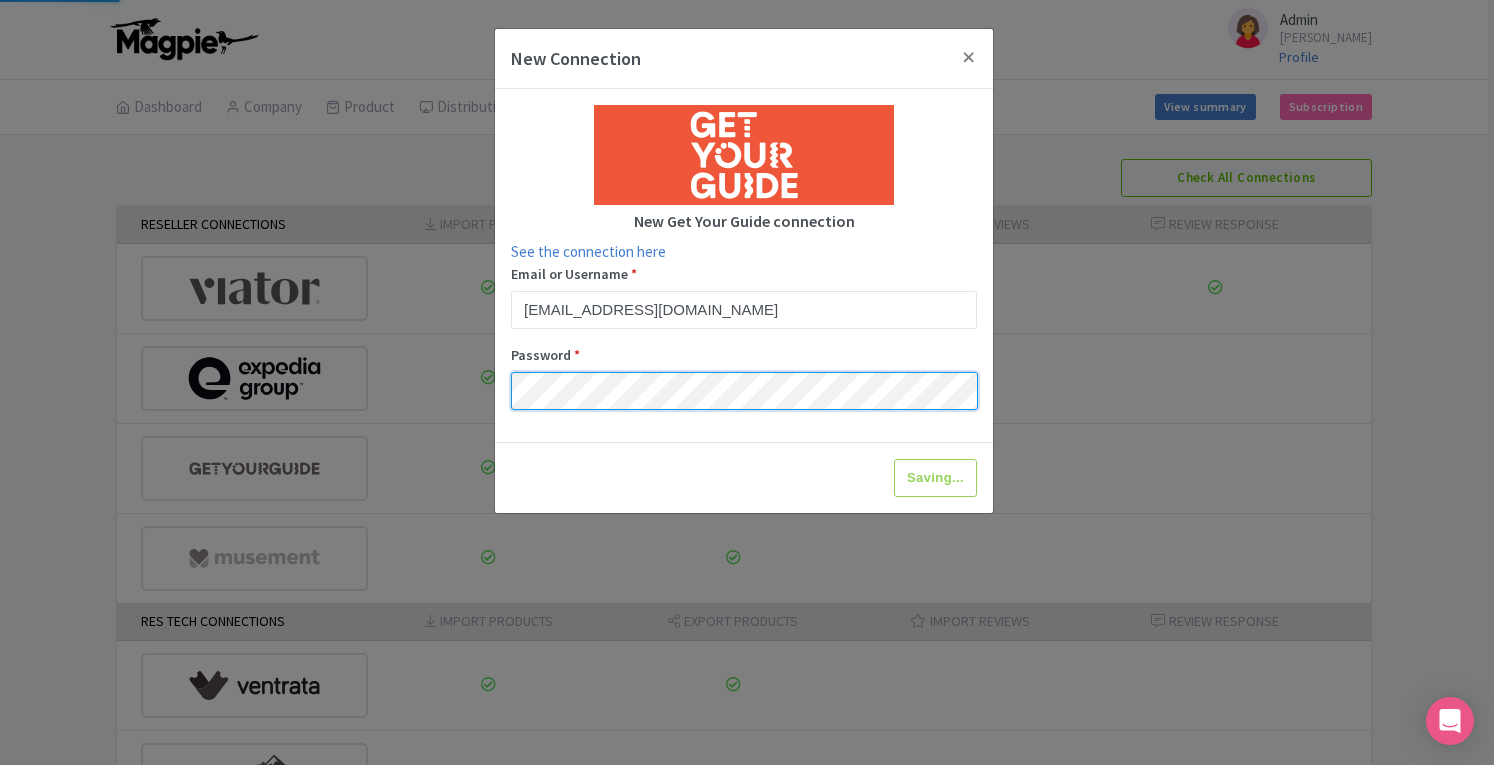 type on "Saving..." 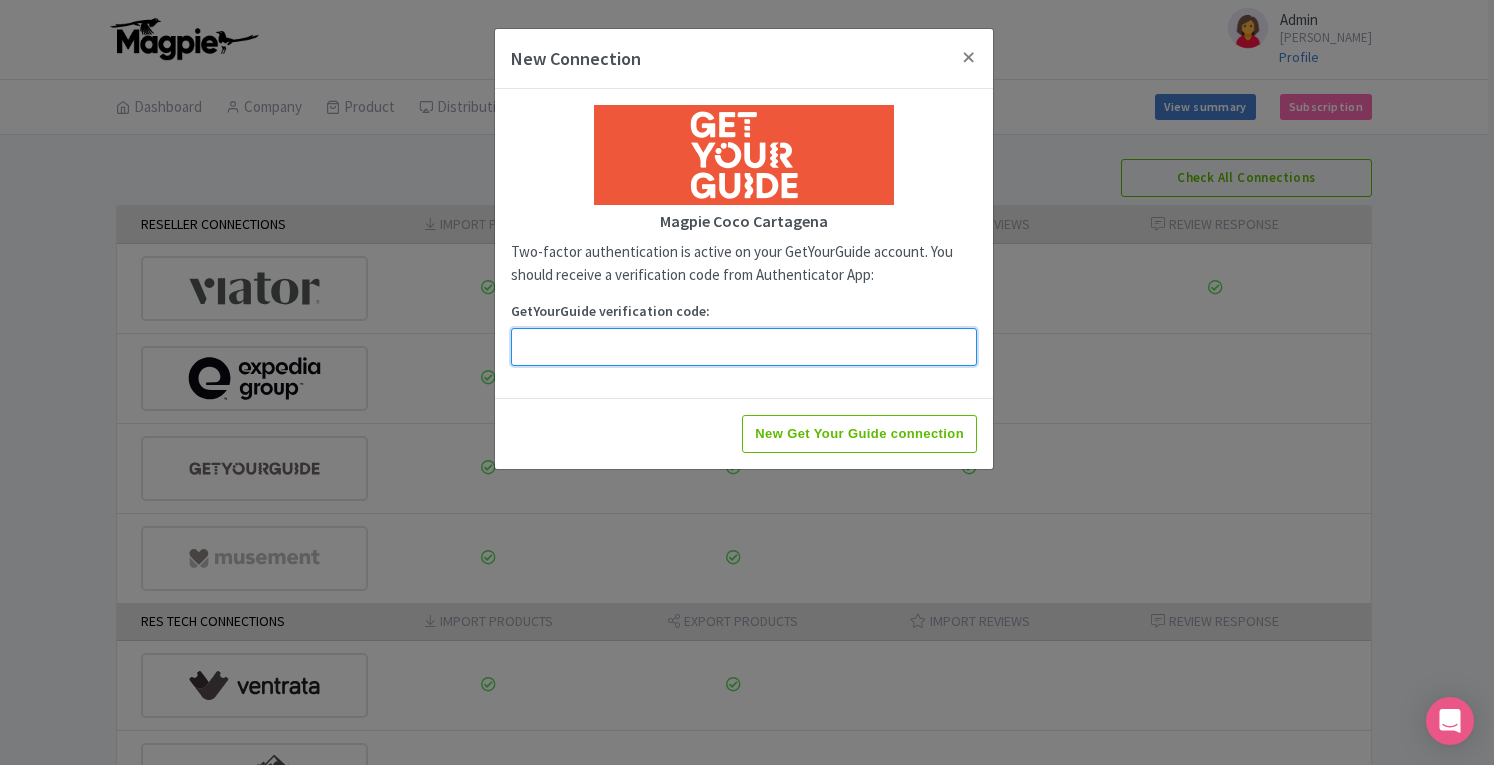 click on "GetYourGuide verification code:" at bounding box center [744, 347] 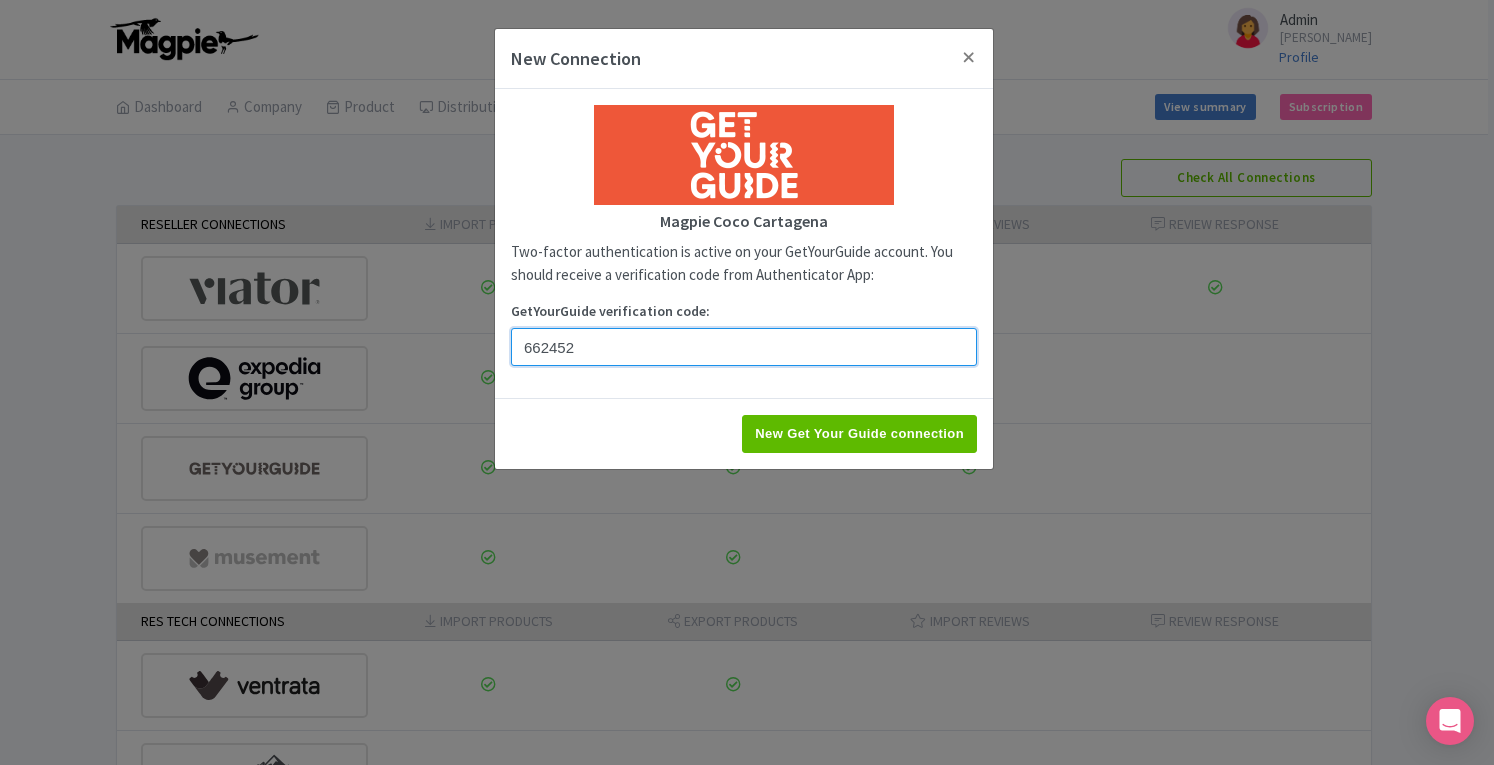 type on "662452" 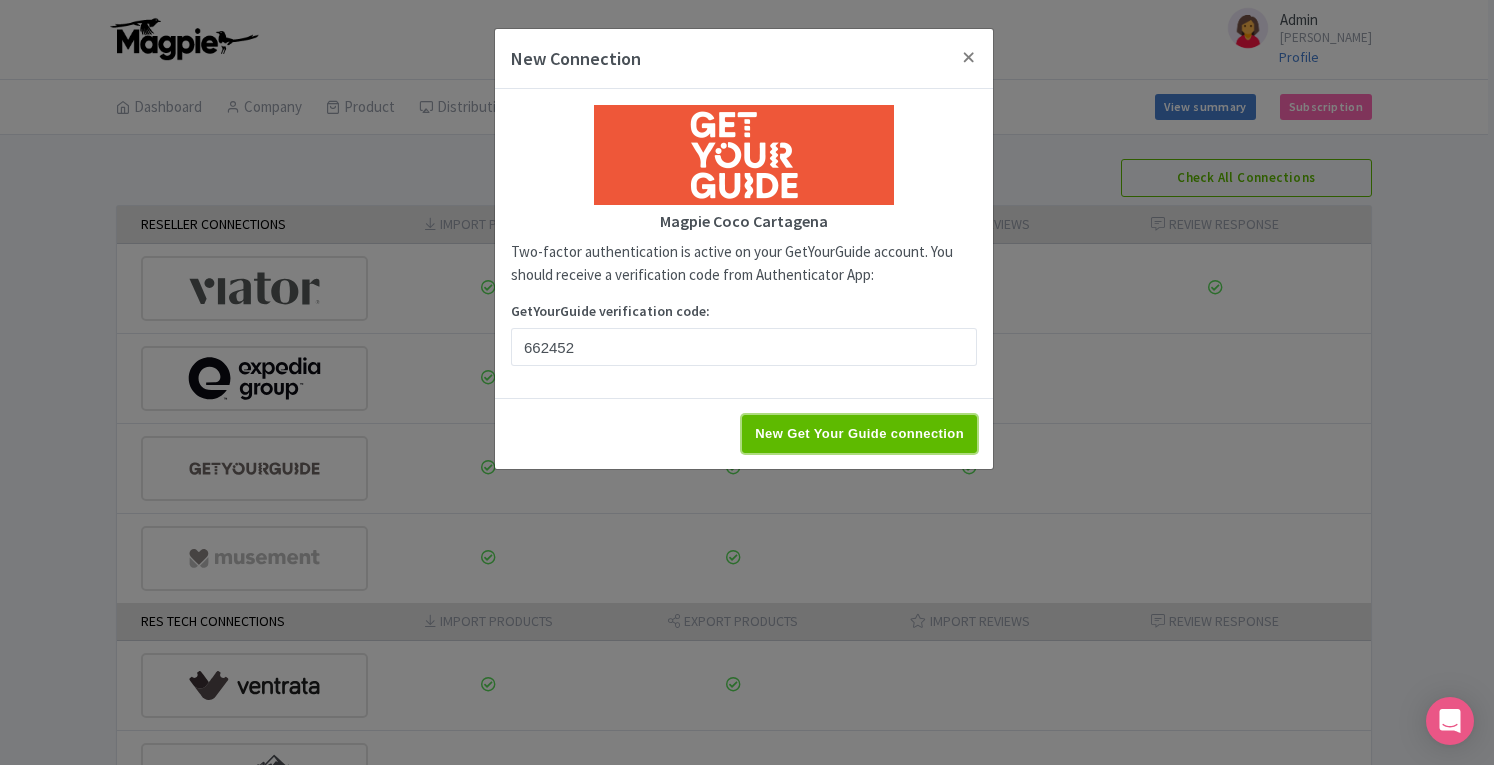 click on "New Get Your Guide connection" at bounding box center (859, 434) 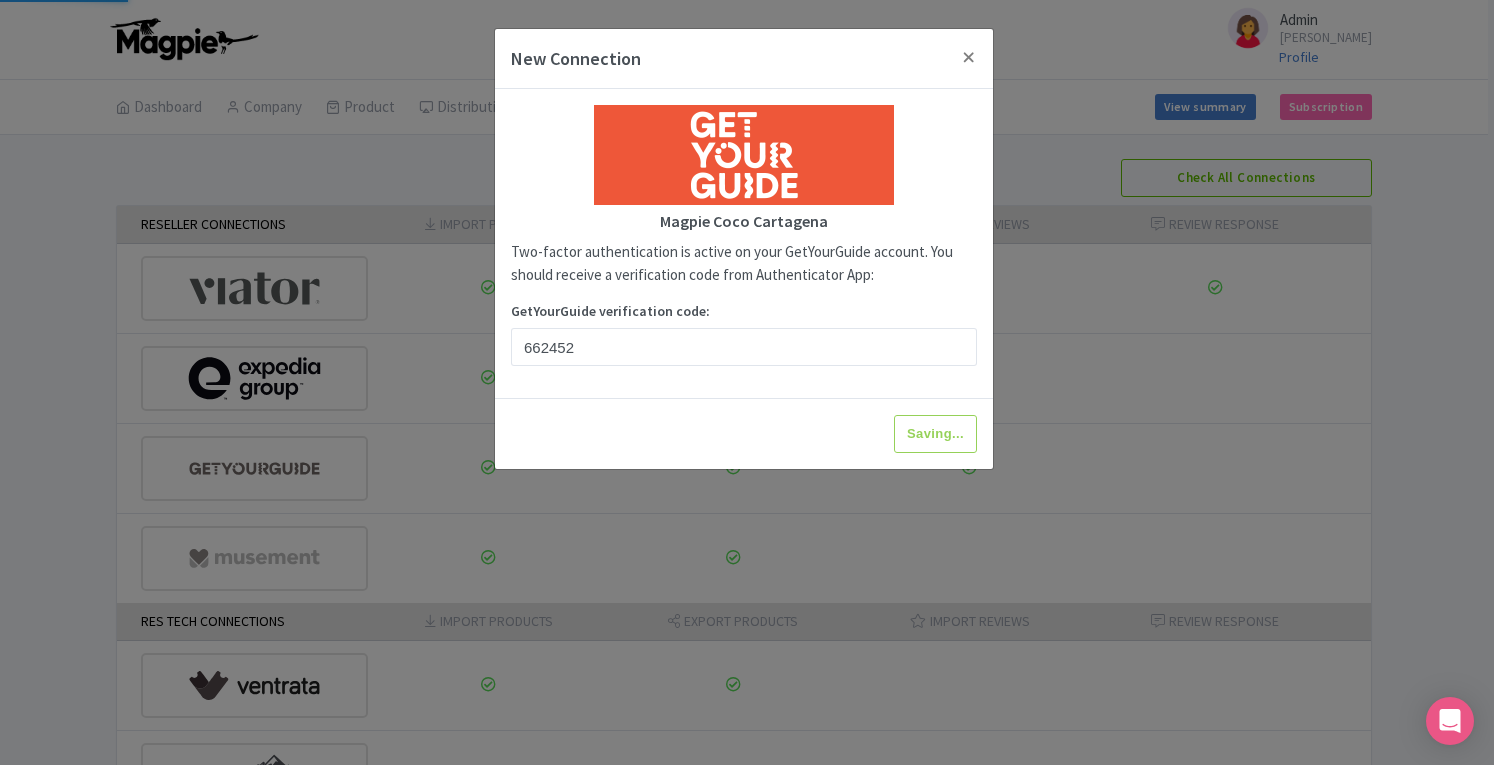 type on "New Get Your Guide connection" 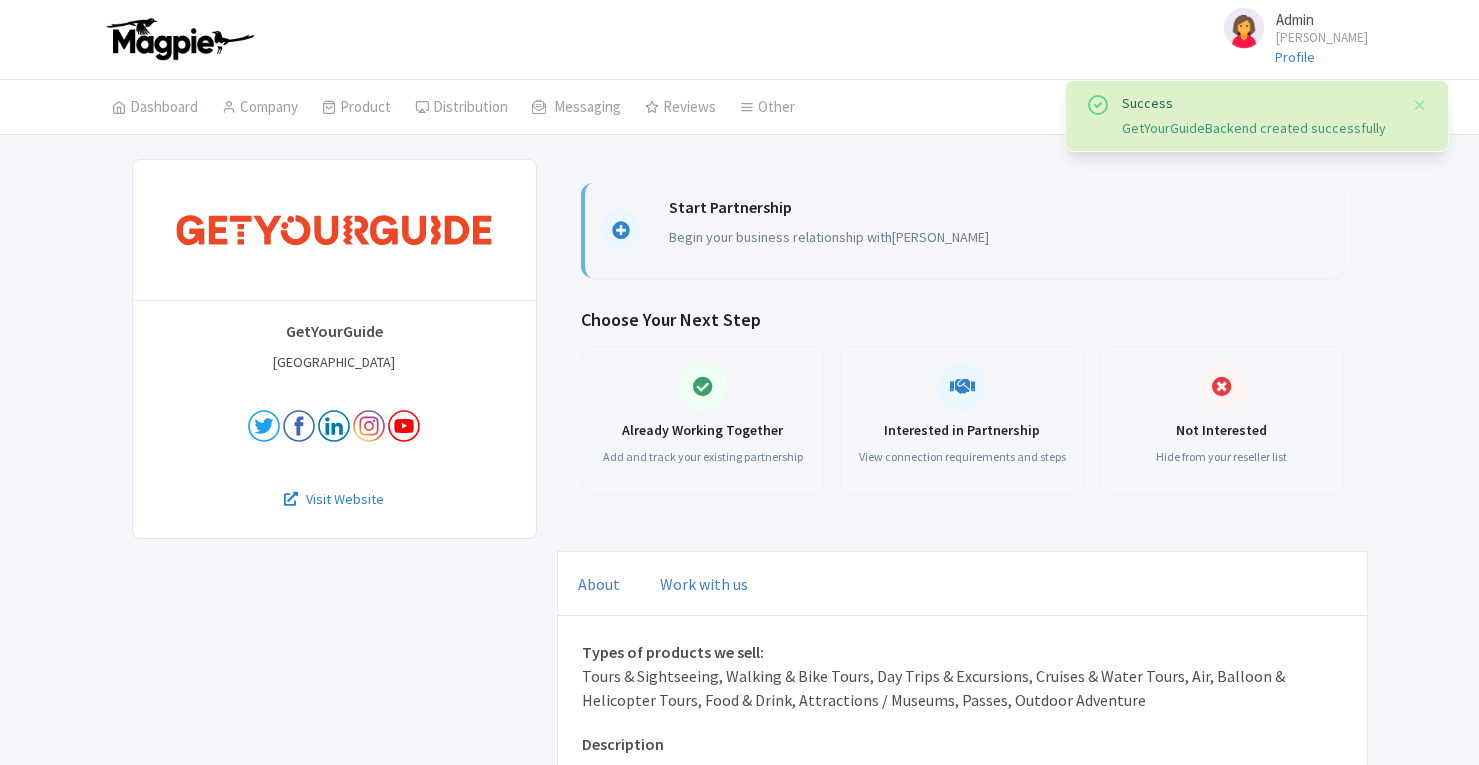 scroll, scrollTop: 0, scrollLeft: 0, axis: both 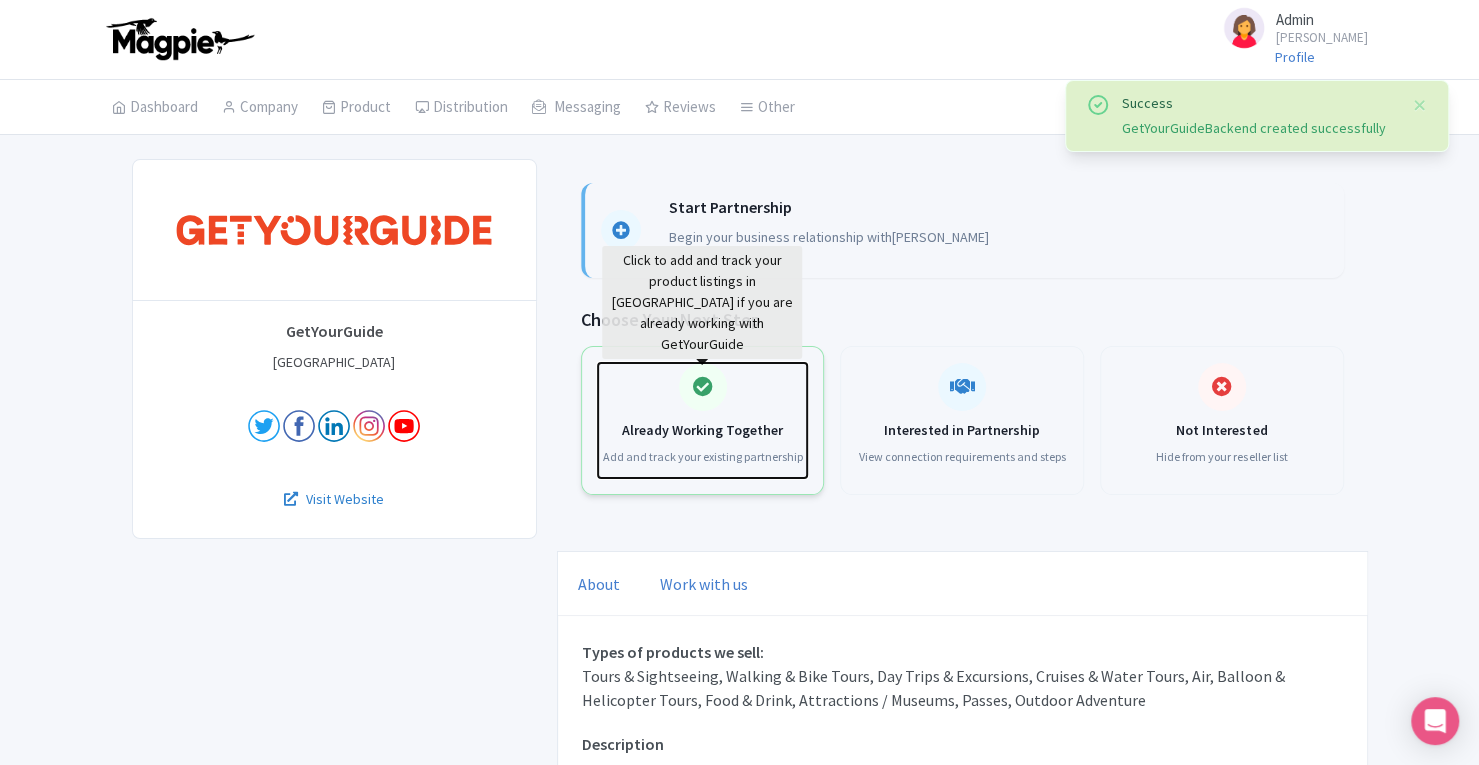 click at bounding box center [703, 387] 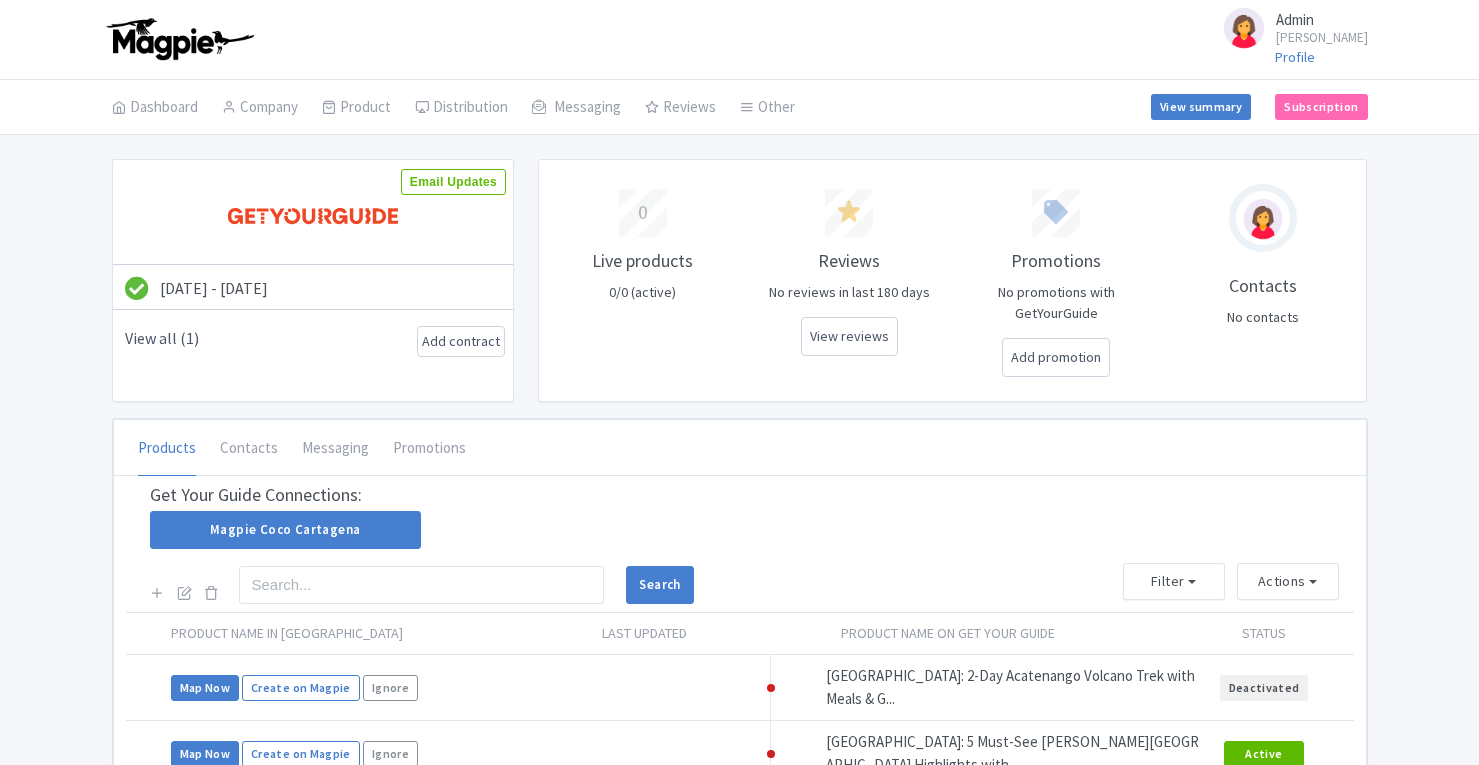 scroll, scrollTop: 0, scrollLeft: 0, axis: both 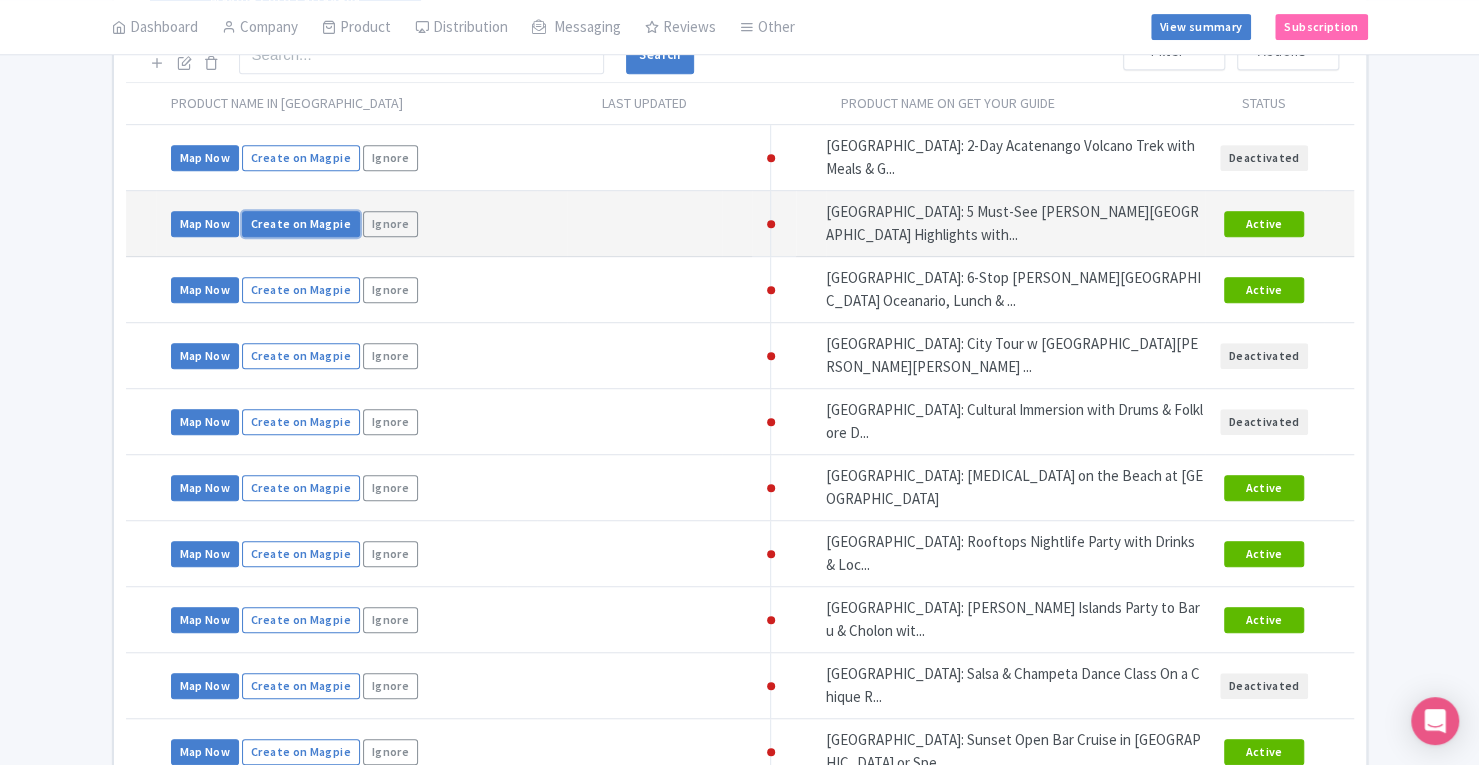 click on "Create on Magpie" at bounding box center (301, 224) 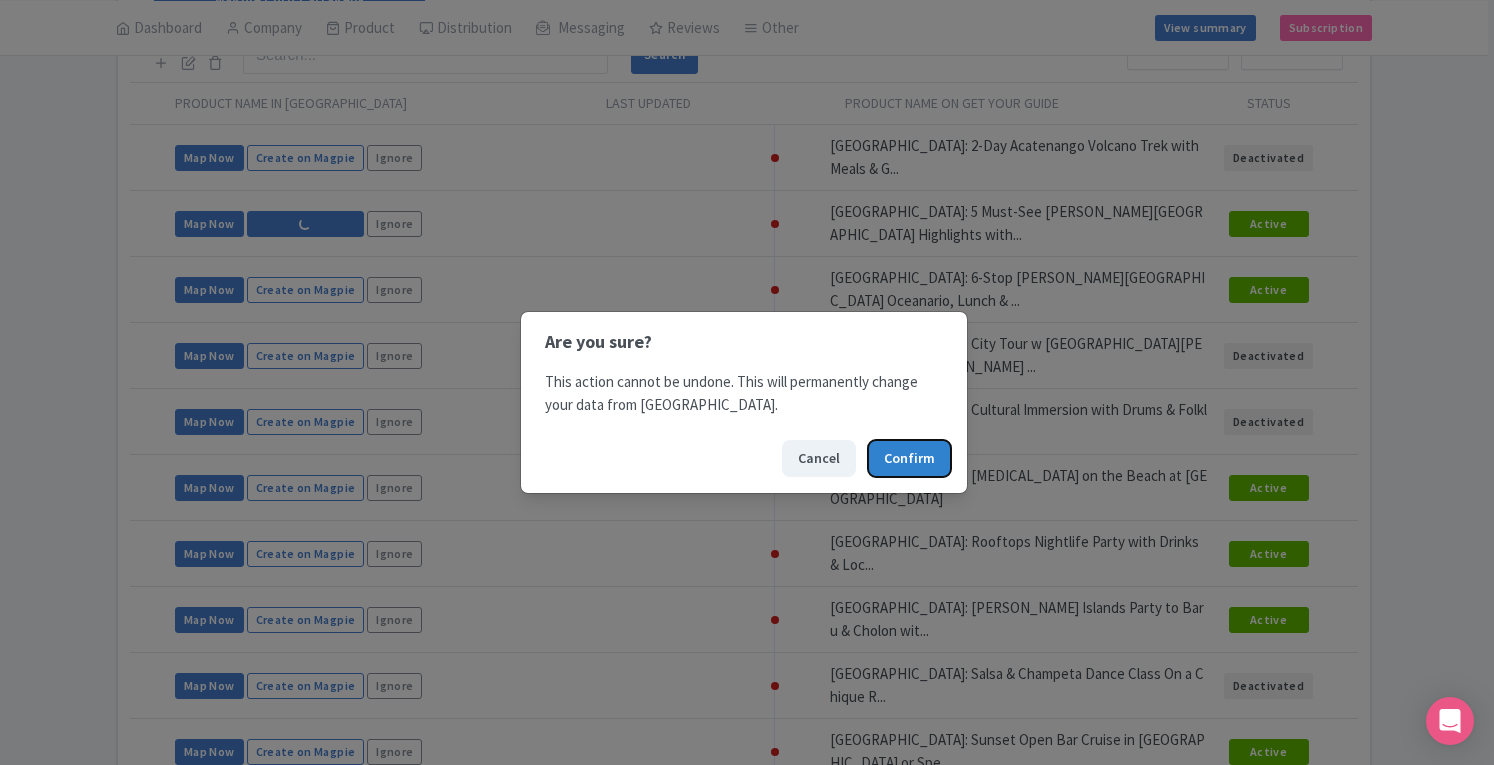 click on "Confirm" at bounding box center (909, 458) 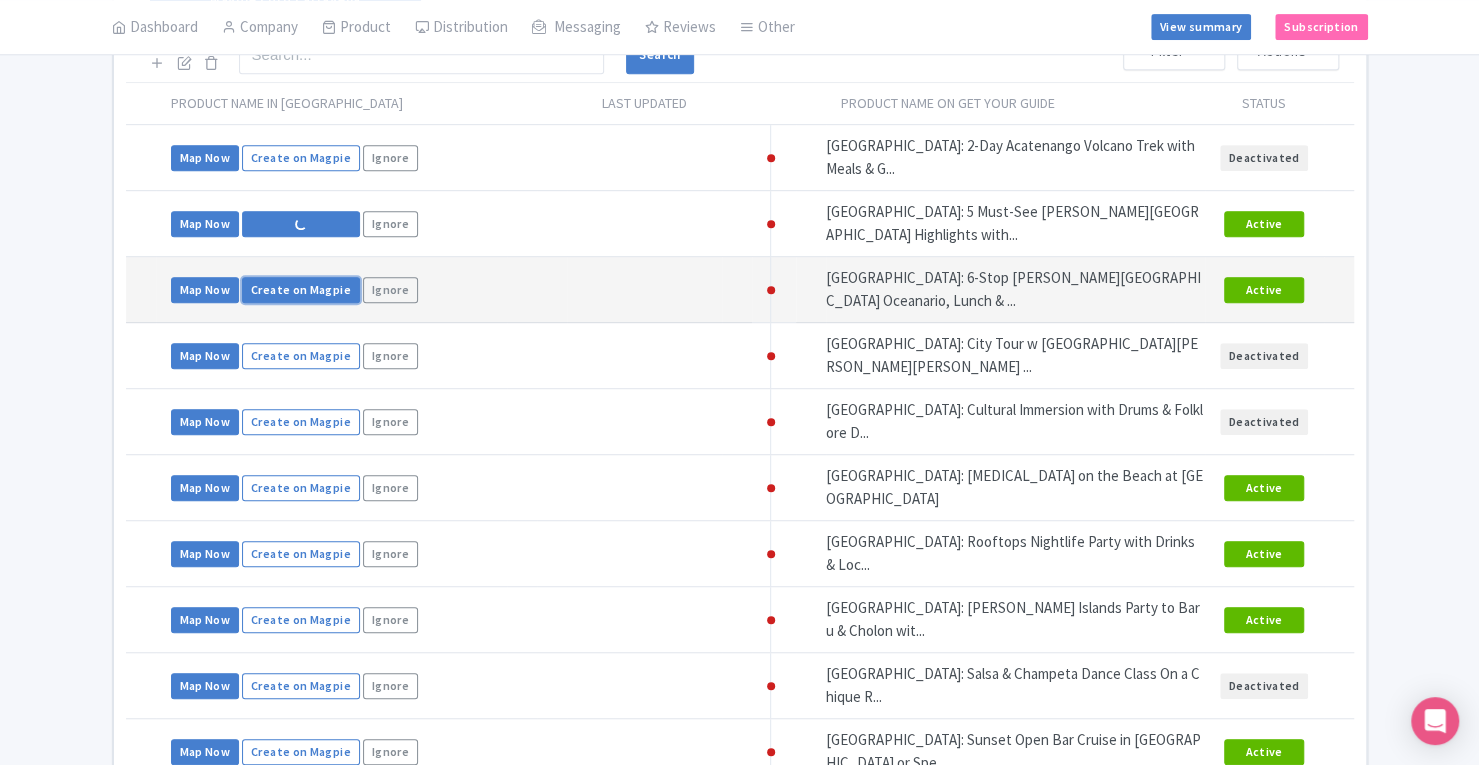 click on "Create on Magpie" at bounding box center (301, 290) 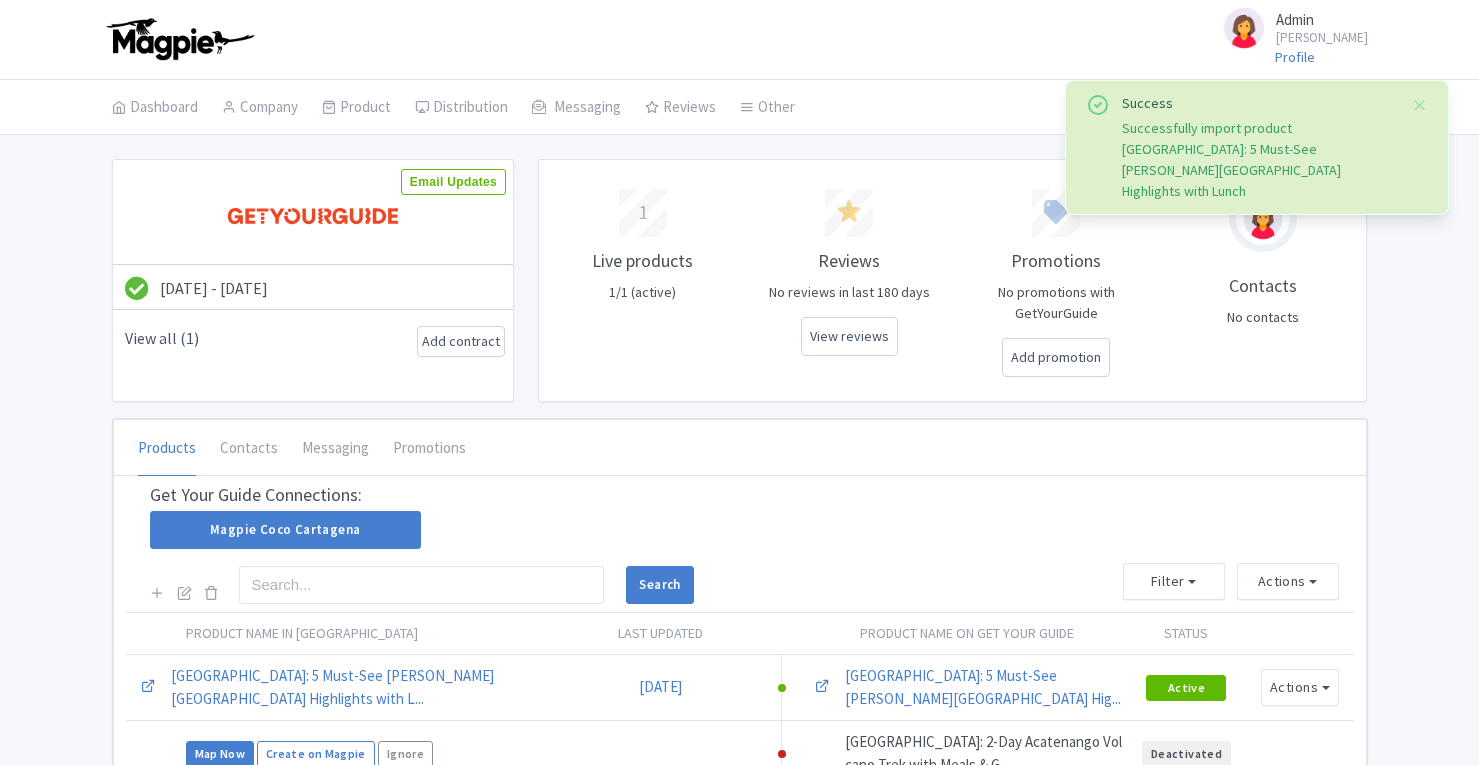 scroll, scrollTop: 0, scrollLeft: 0, axis: both 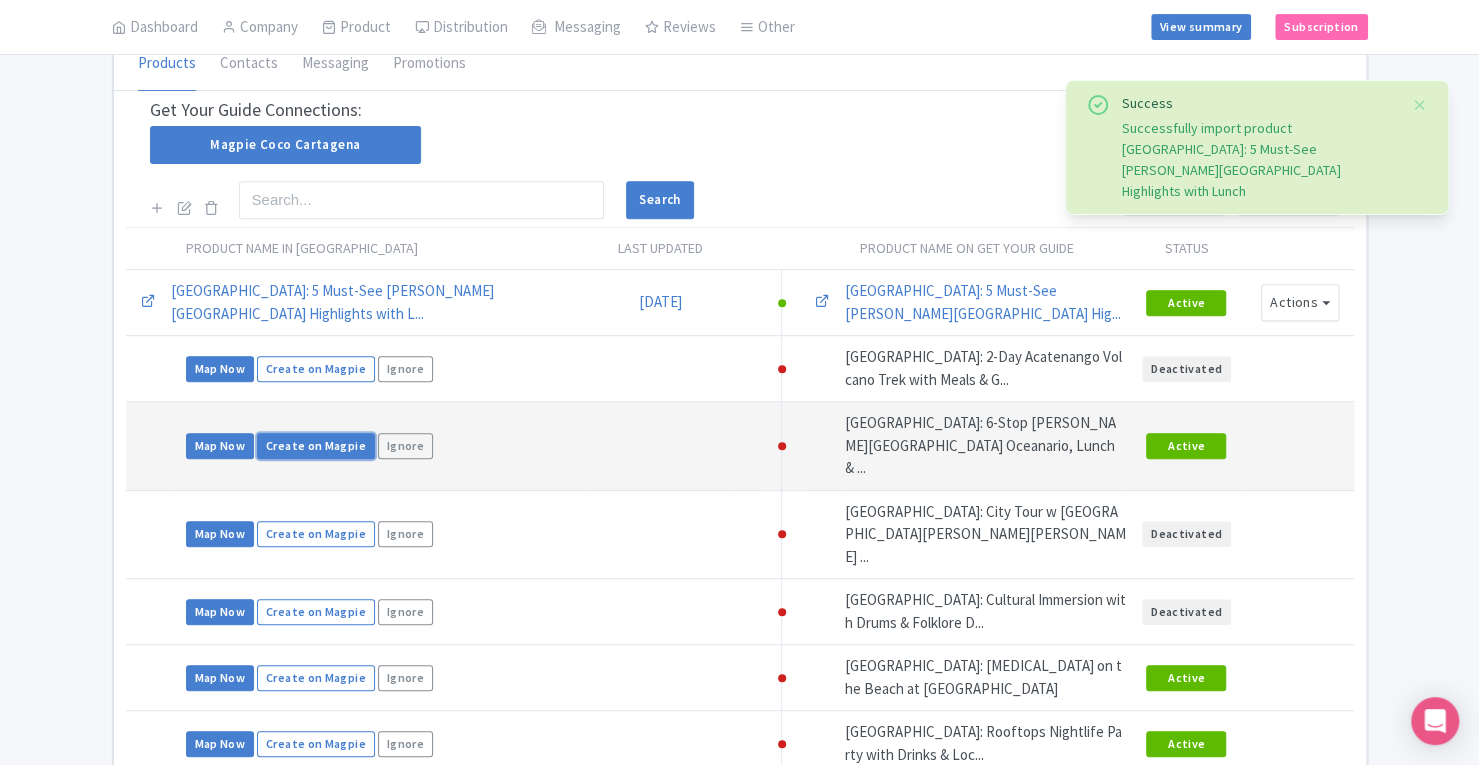 click on "Create on Magpie" at bounding box center [316, 446] 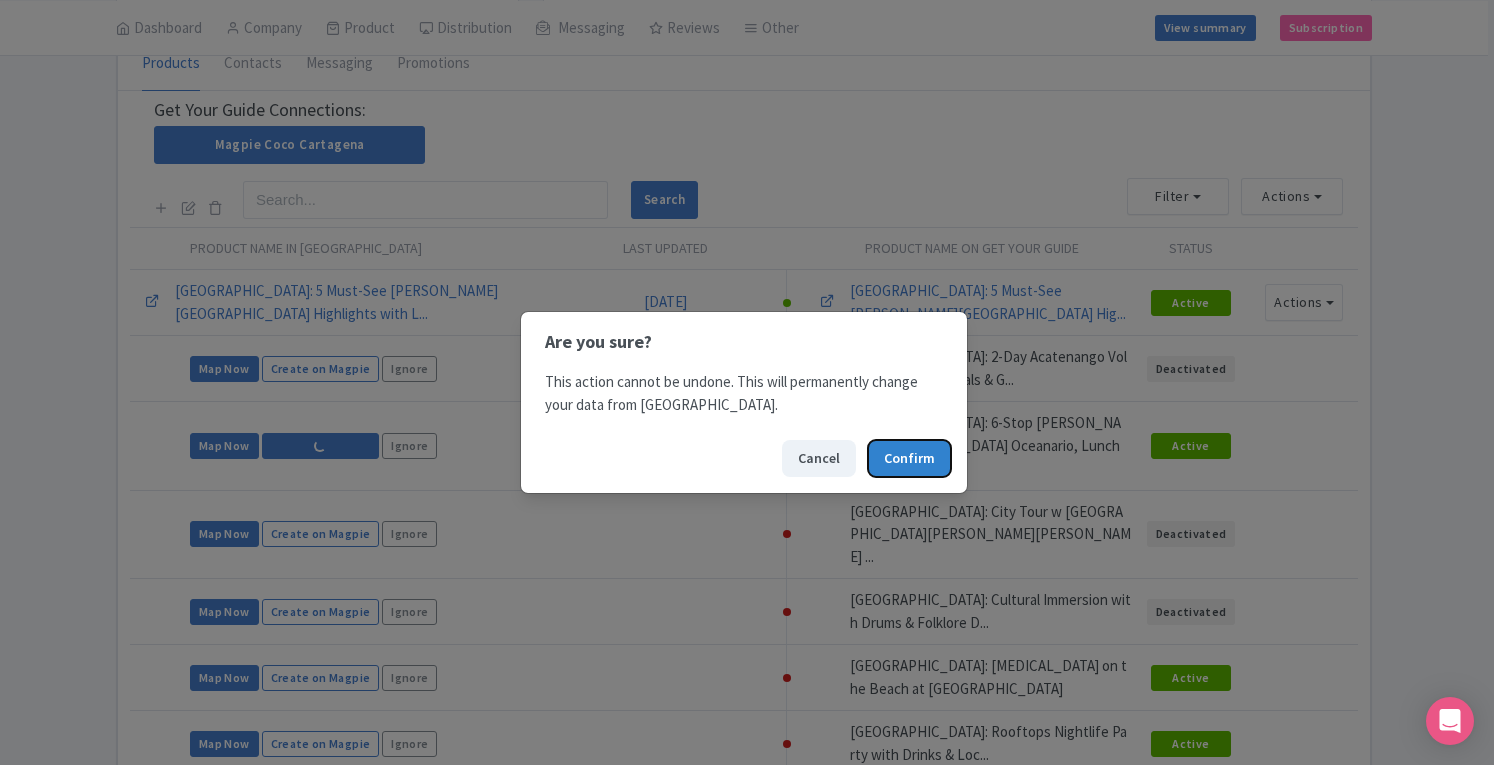 click on "Confirm" at bounding box center (909, 458) 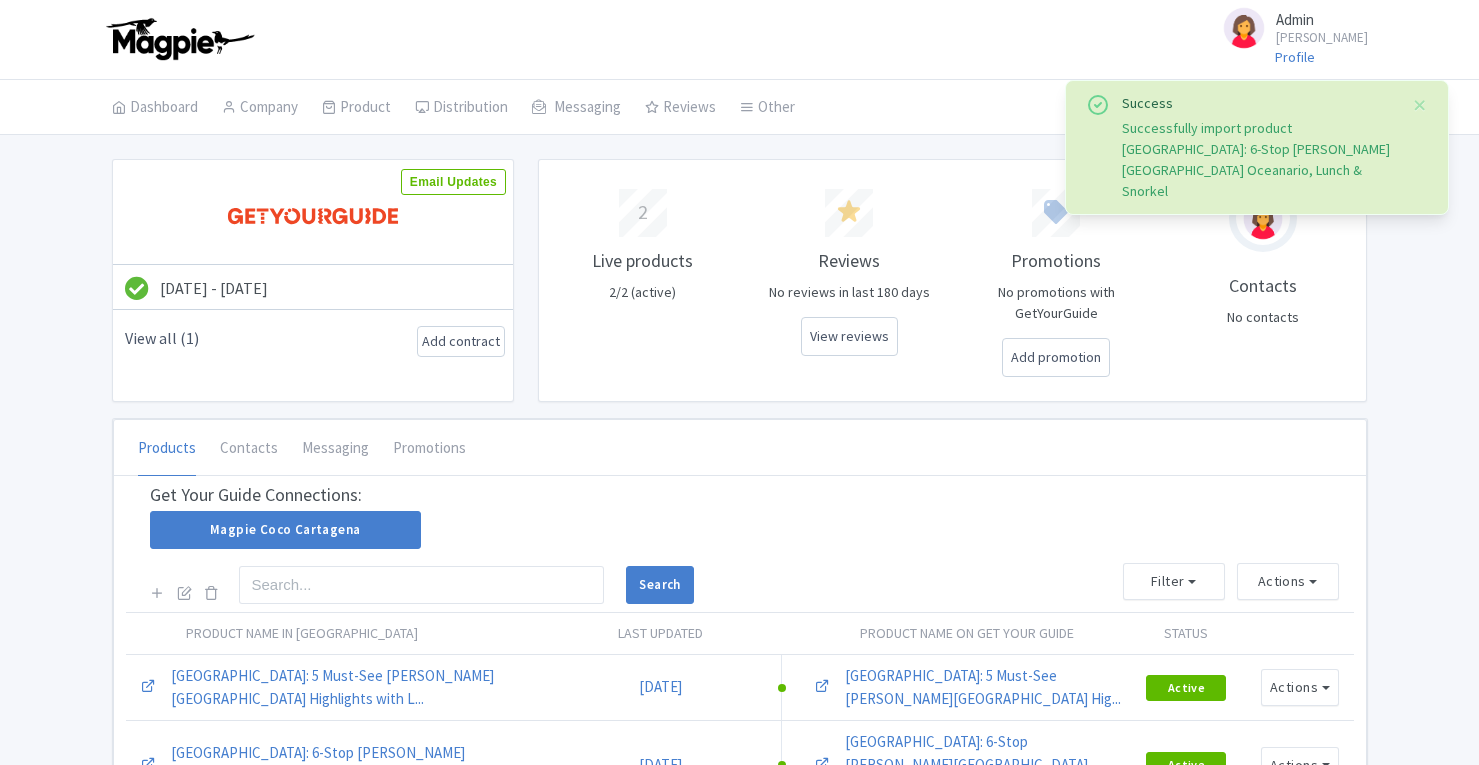 scroll, scrollTop: 0, scrollLeft: 0, axis: both 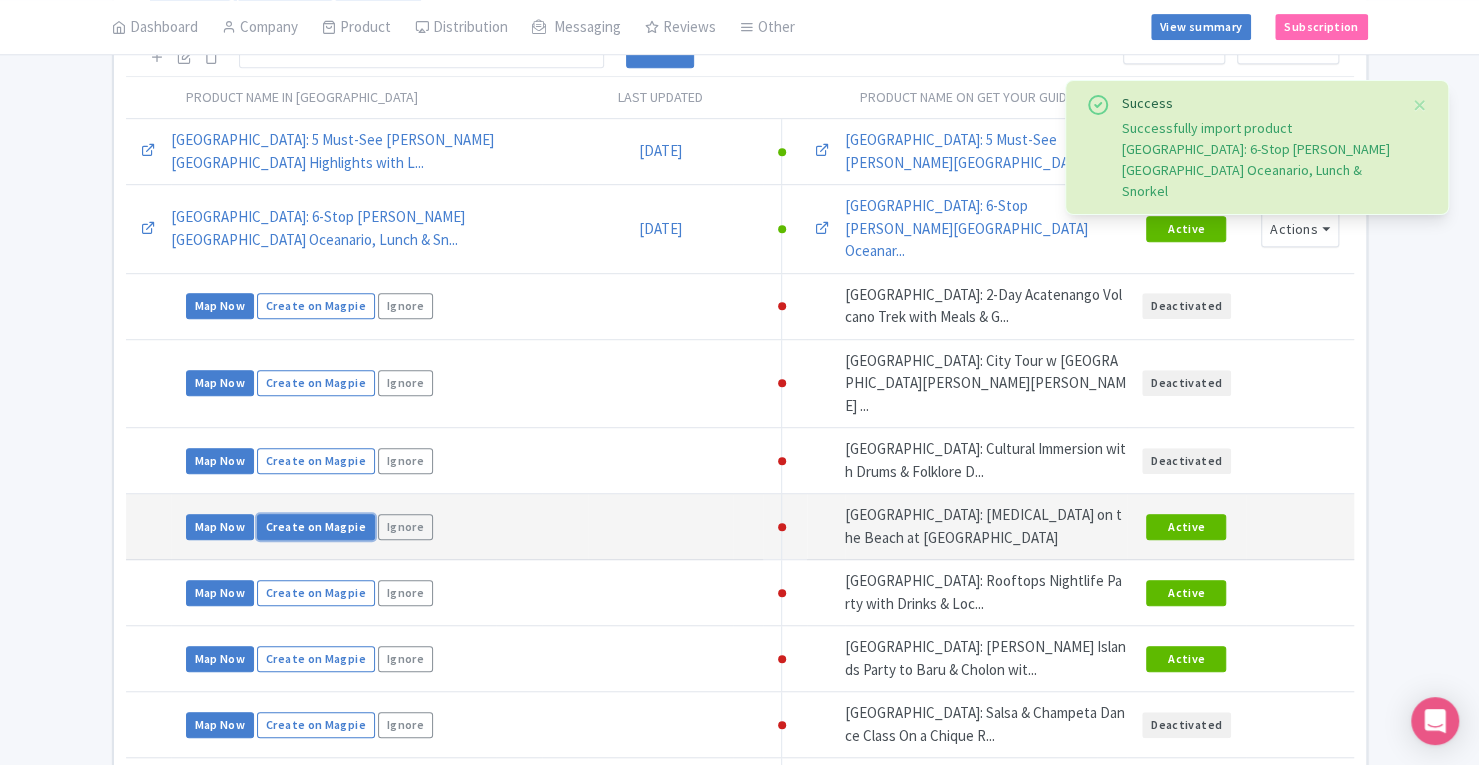 click on "Create on Magpie" at bounding box center [316, 527] 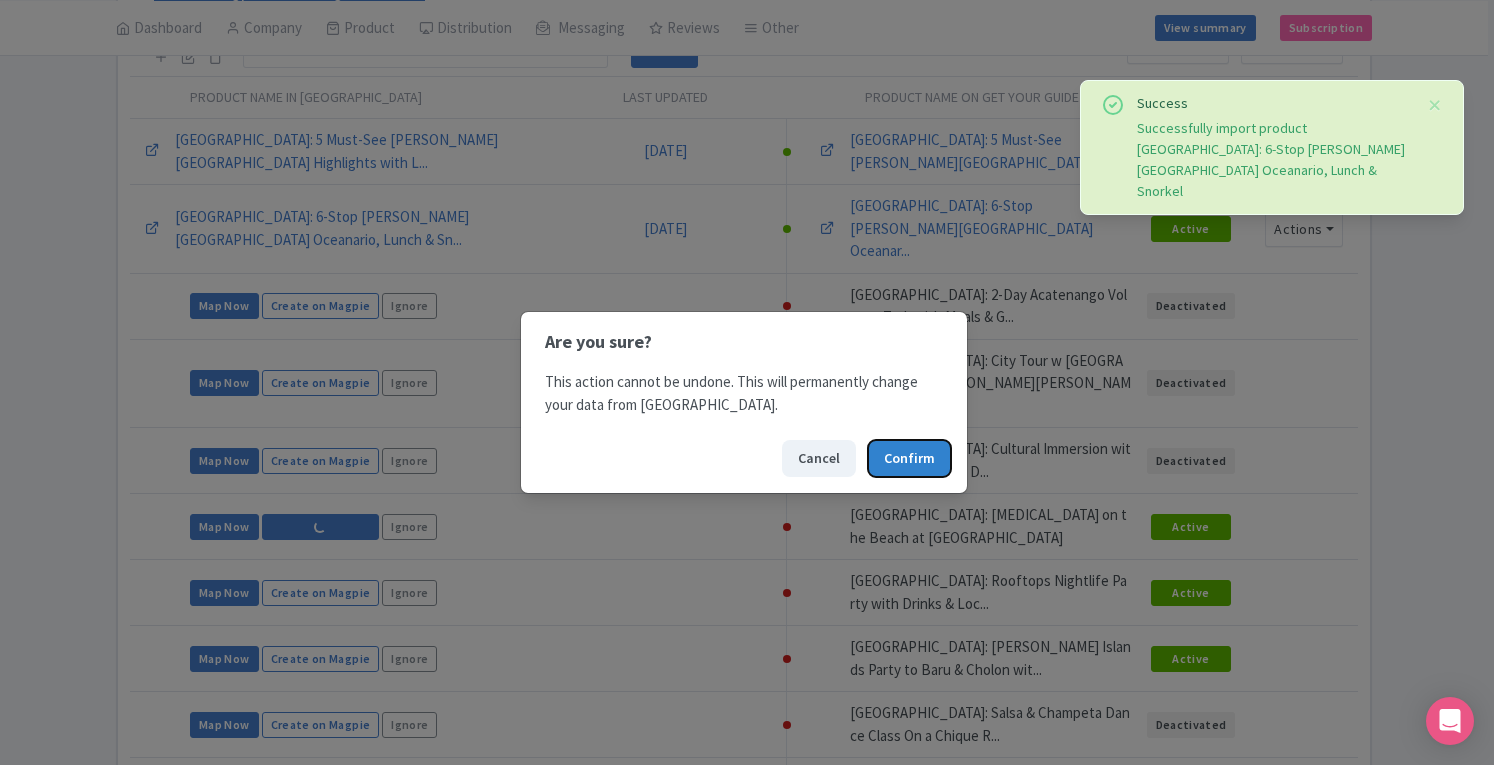 click on "Confirm" at bounding box center (909, 458) 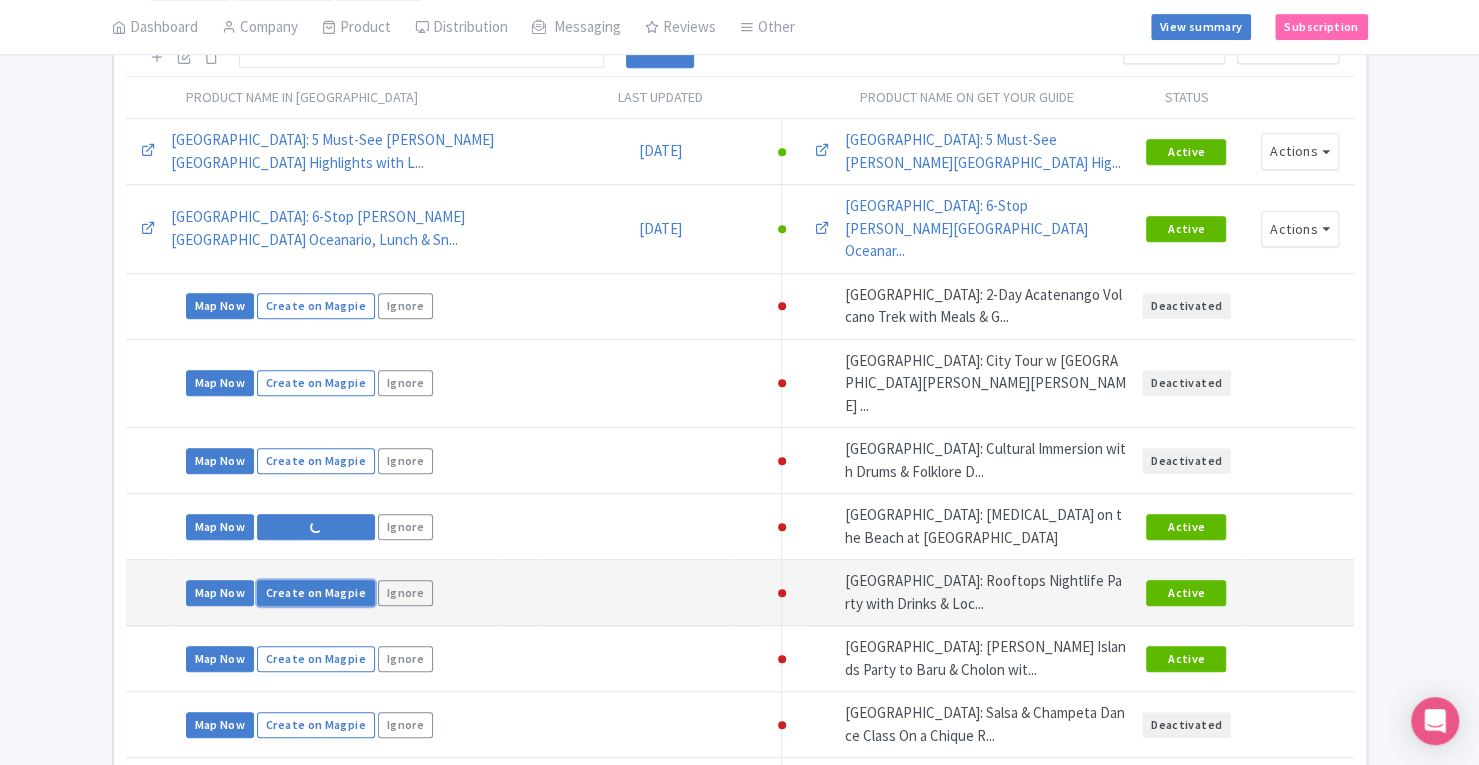 click on "Create on Magpie" at bounding box center (316, 593) 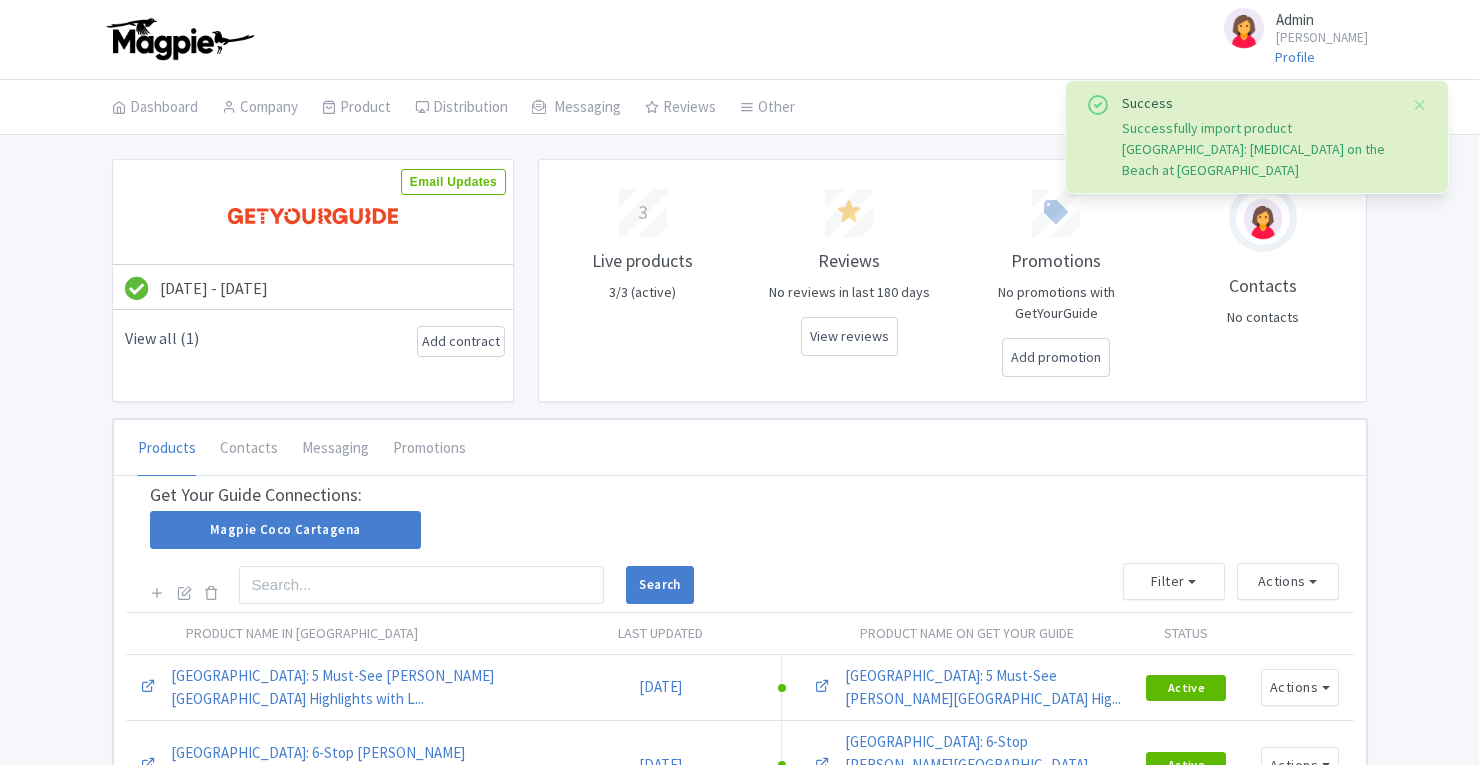 scroll, scrollTop: 0, scrollLeft: 0, axis: both 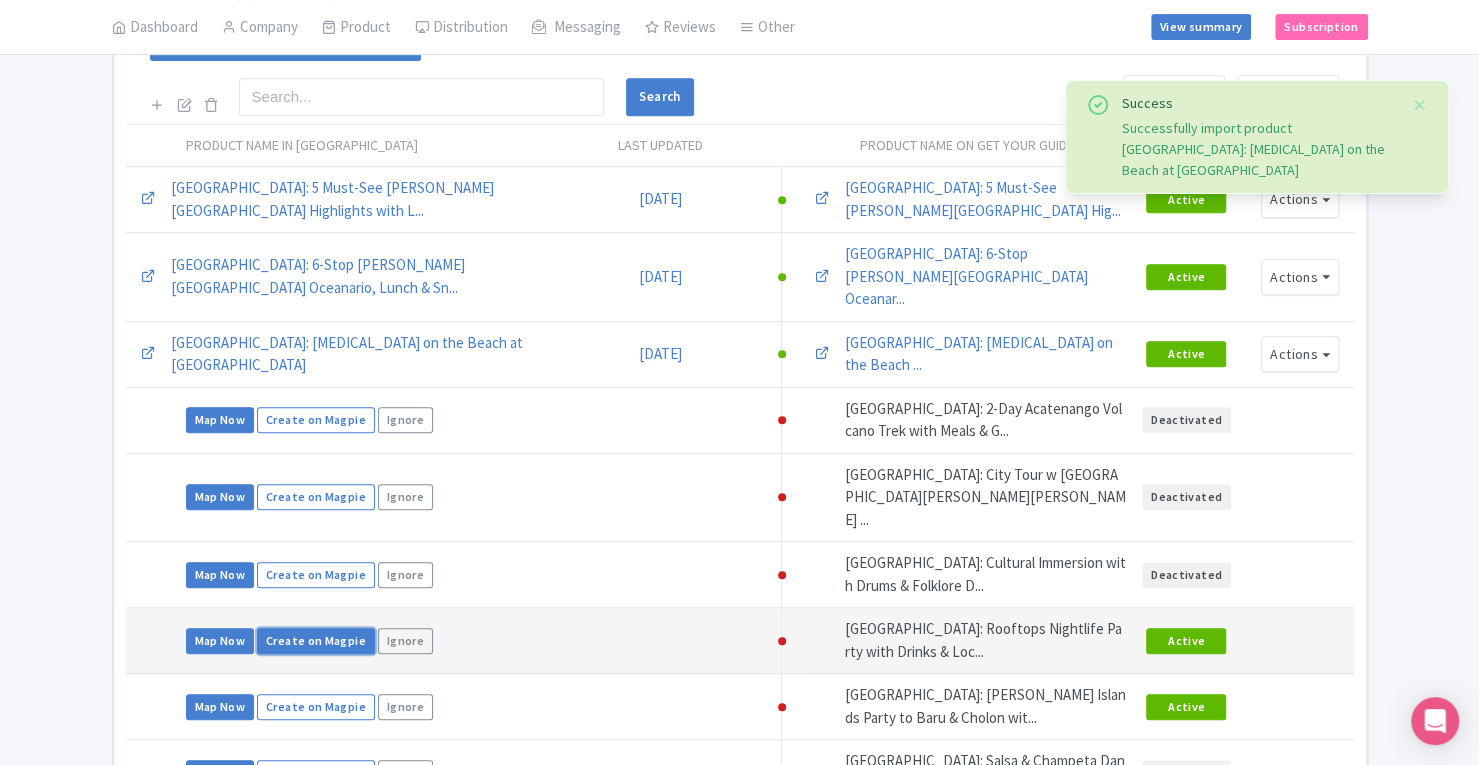 click on "Create on Magpie" at bounding box center (316, 641) 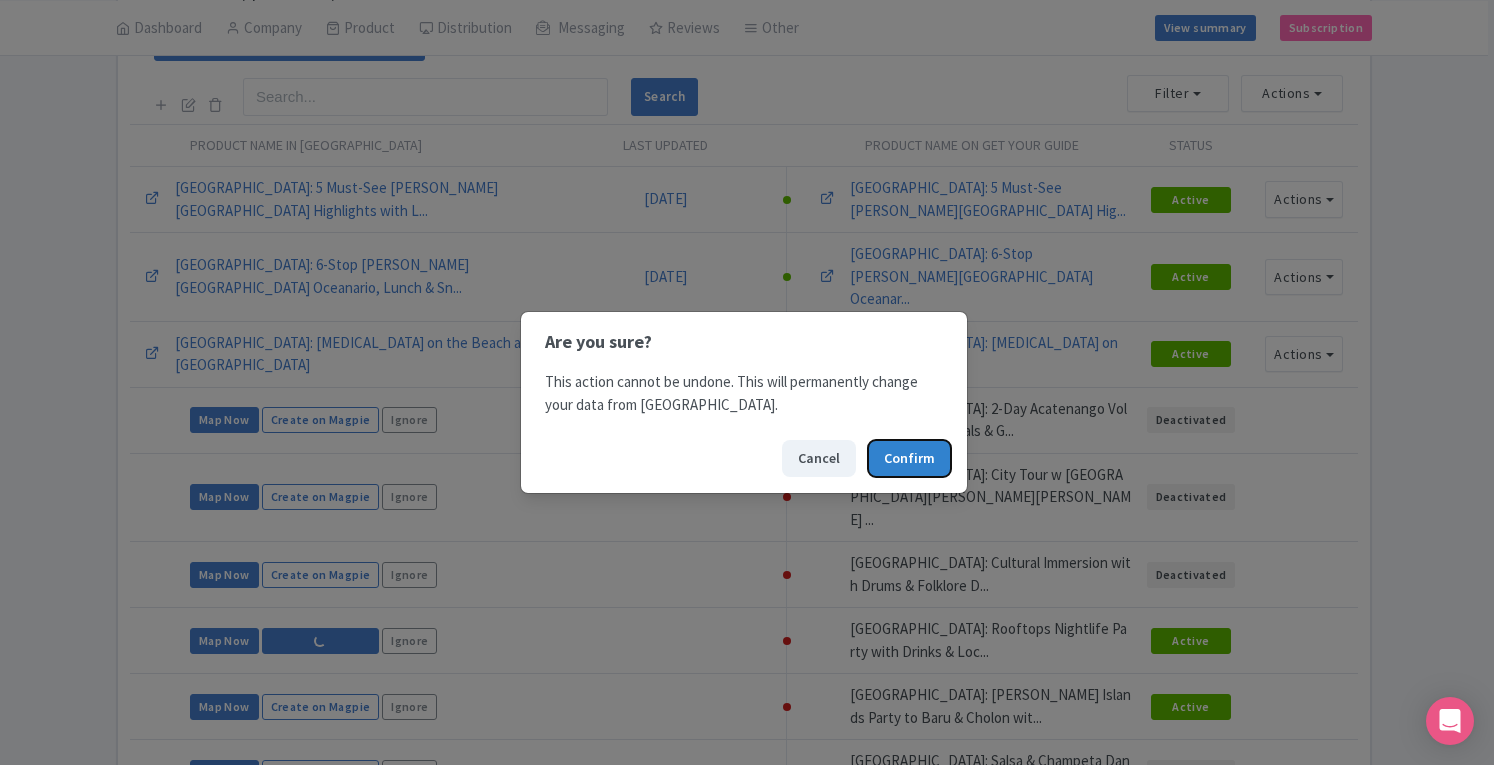 click on "Confirm" at bounding box center (909, 458) 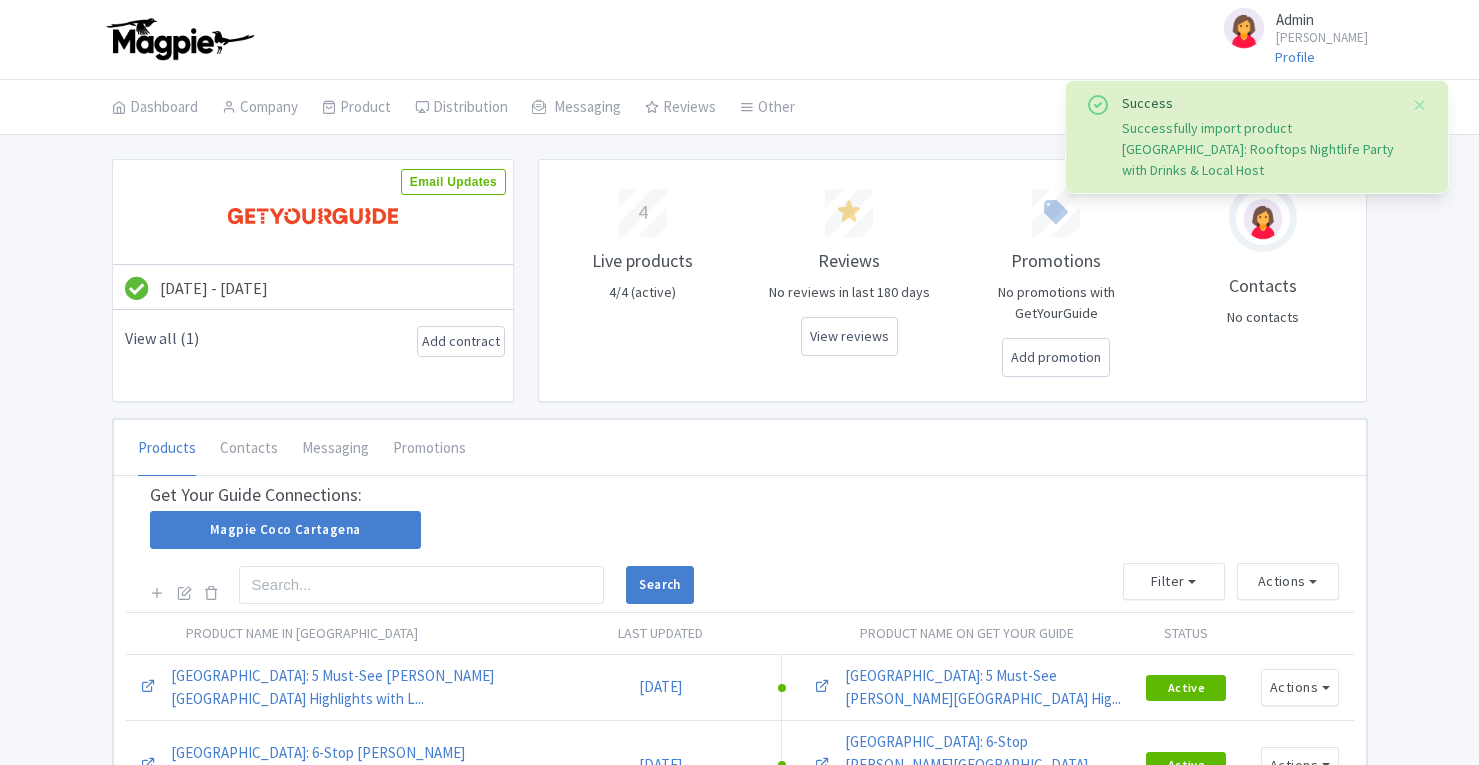 scroll, scrollTop: 0, scrollLeft: 0, axis: both 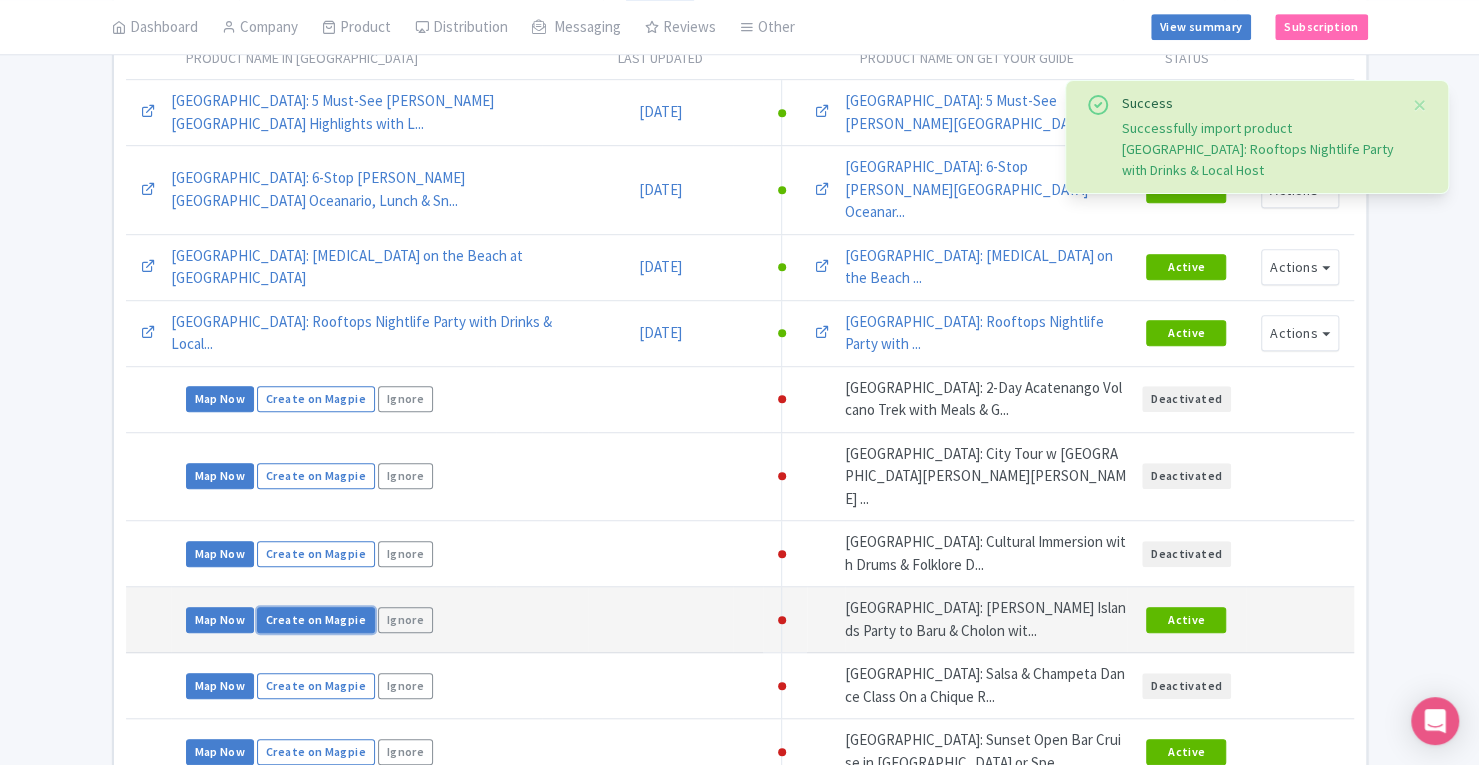 click on "Create on Magpie" at bounding box center (316, 620) 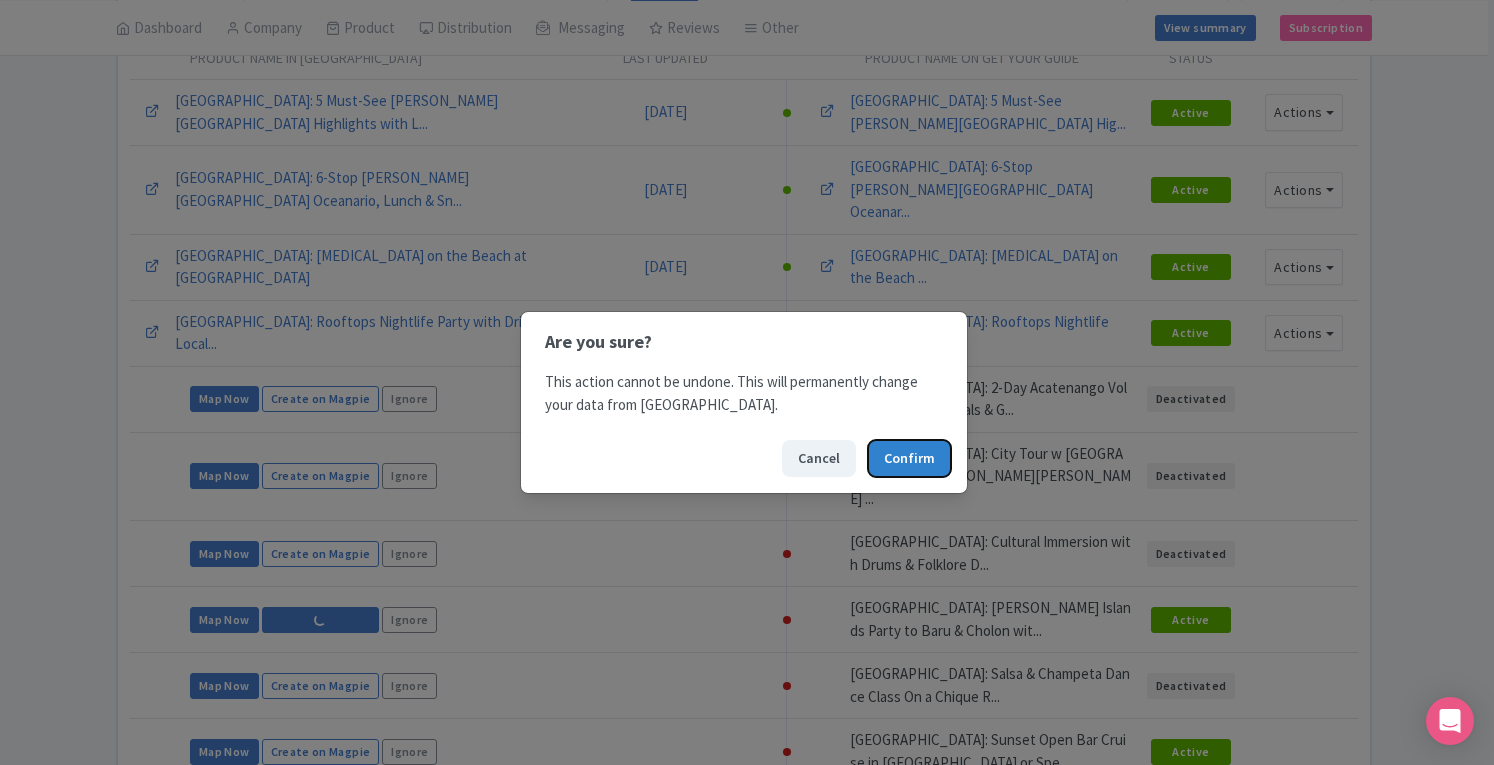 click on "Confirm" at bounding box center (909, 458) 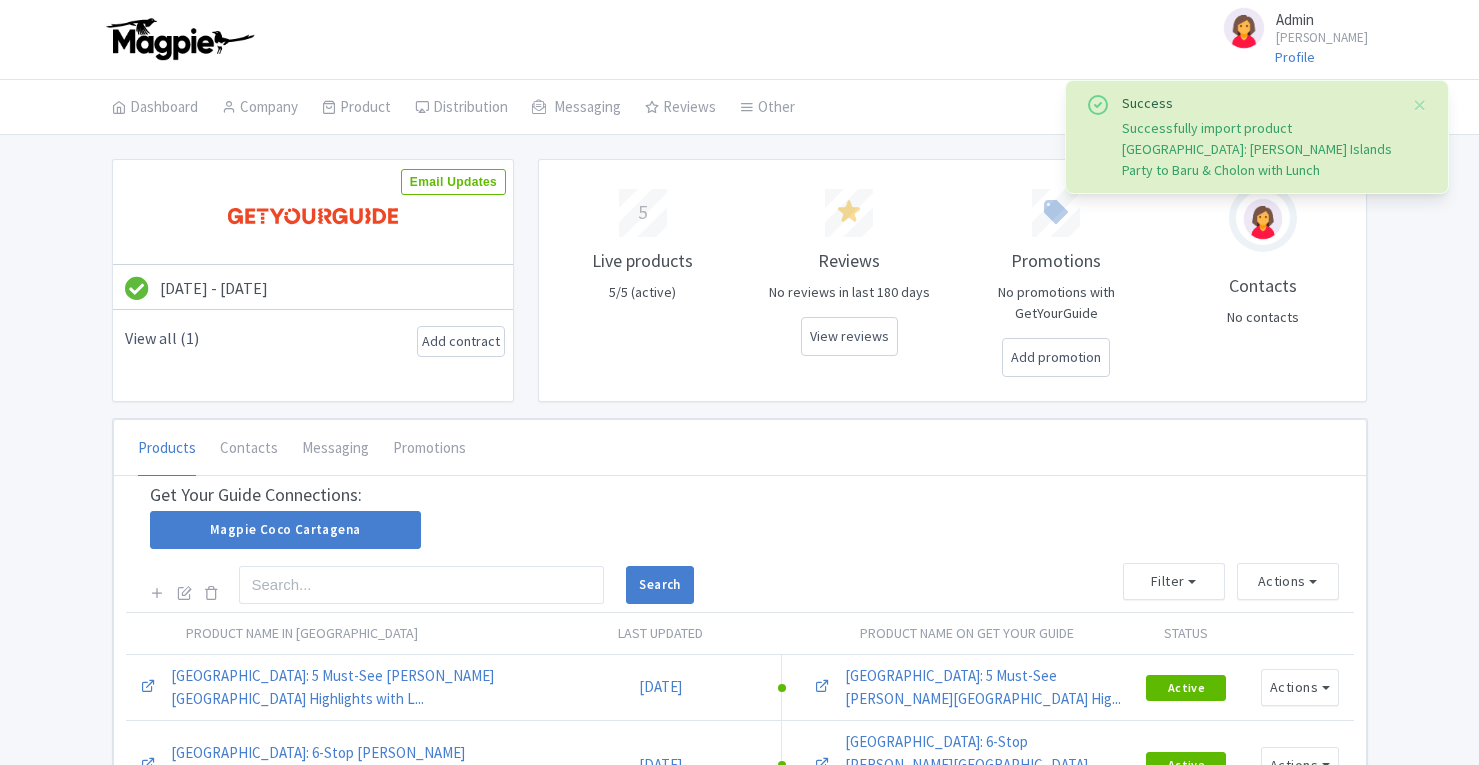 scroll, scrollTop: 0, scrollLeft: 0, axis: both 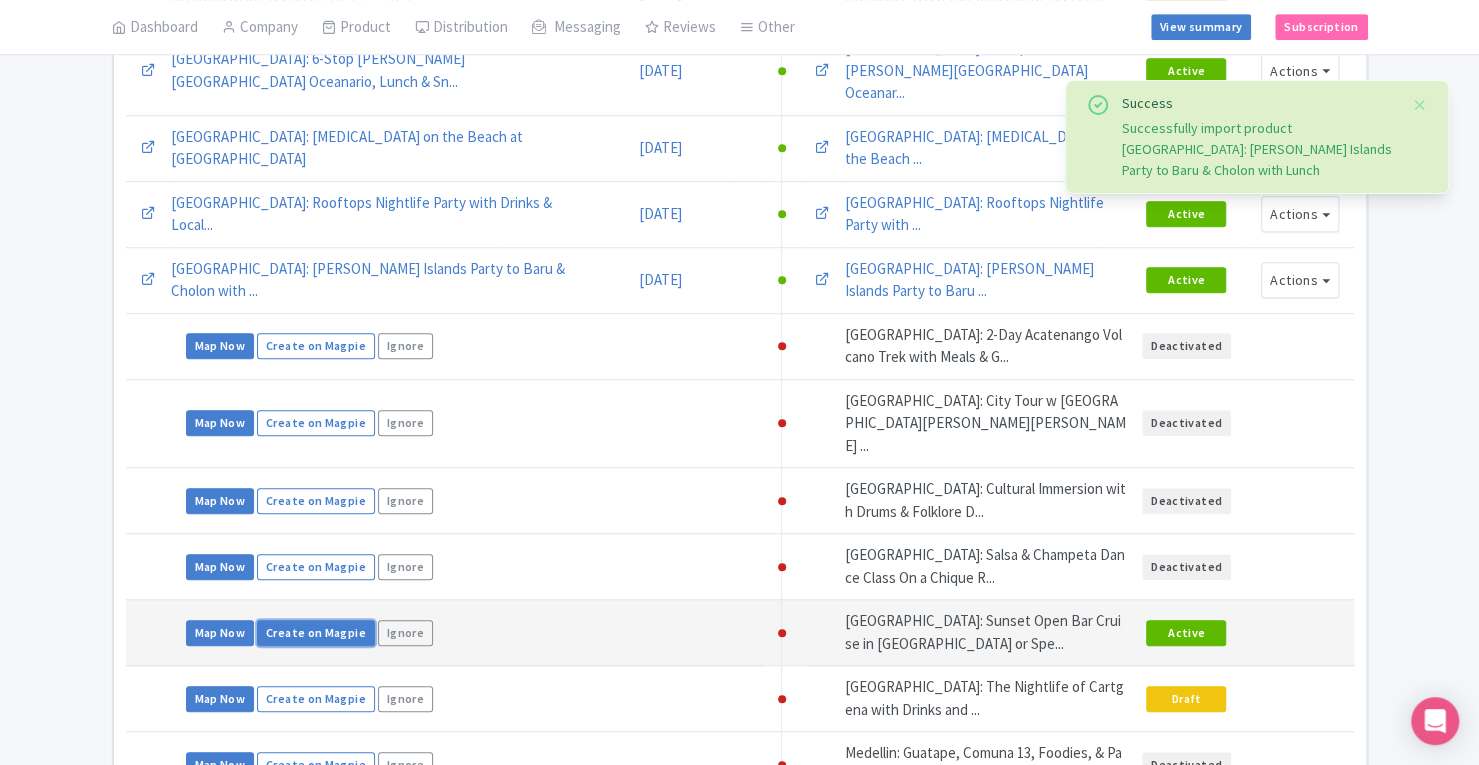 click on "Create on Magpie" at bounding box center (316, 633) 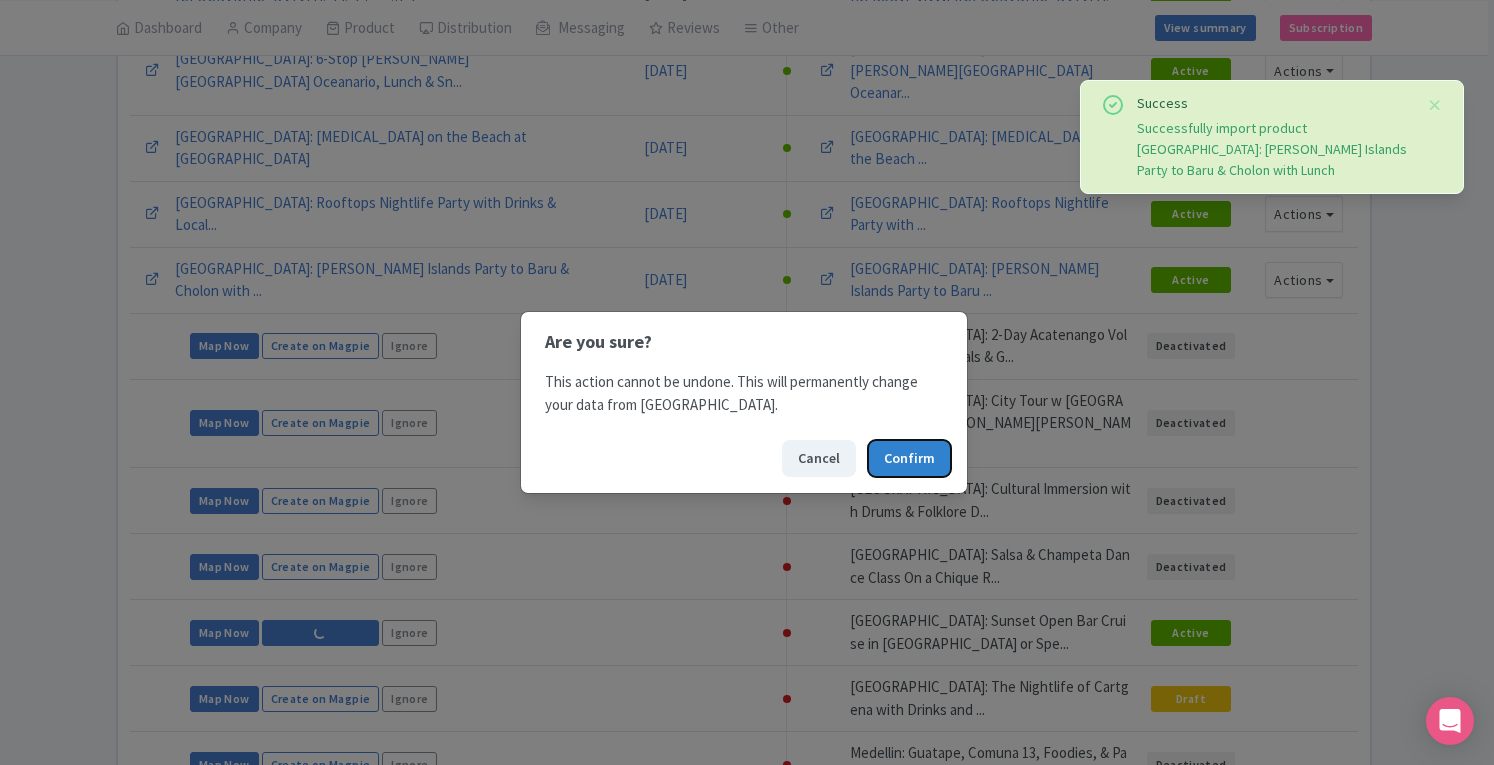 click on "Confirm" at bounding box center [909, 458] 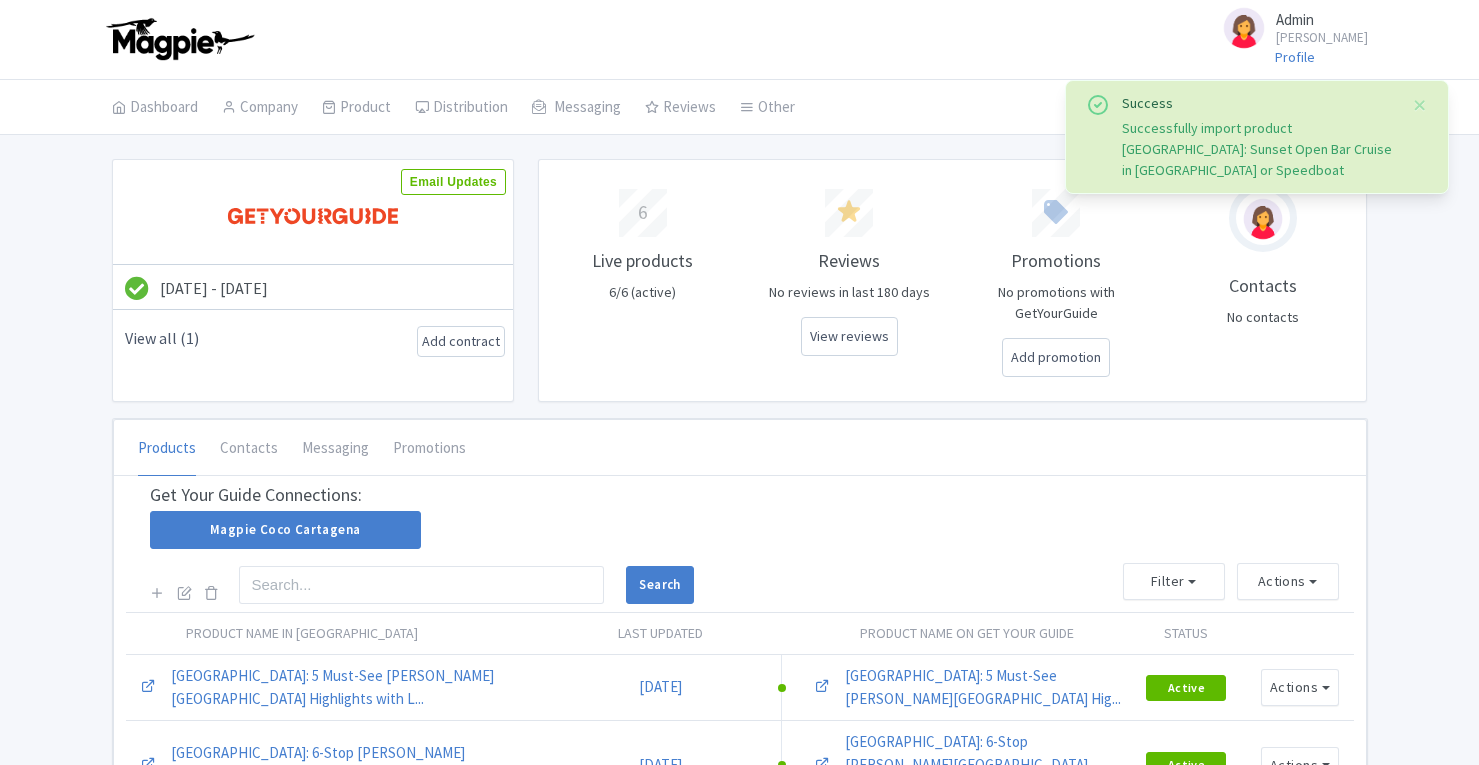 scroll, scrollTop: 0, scrollLeft: 0, axis: both 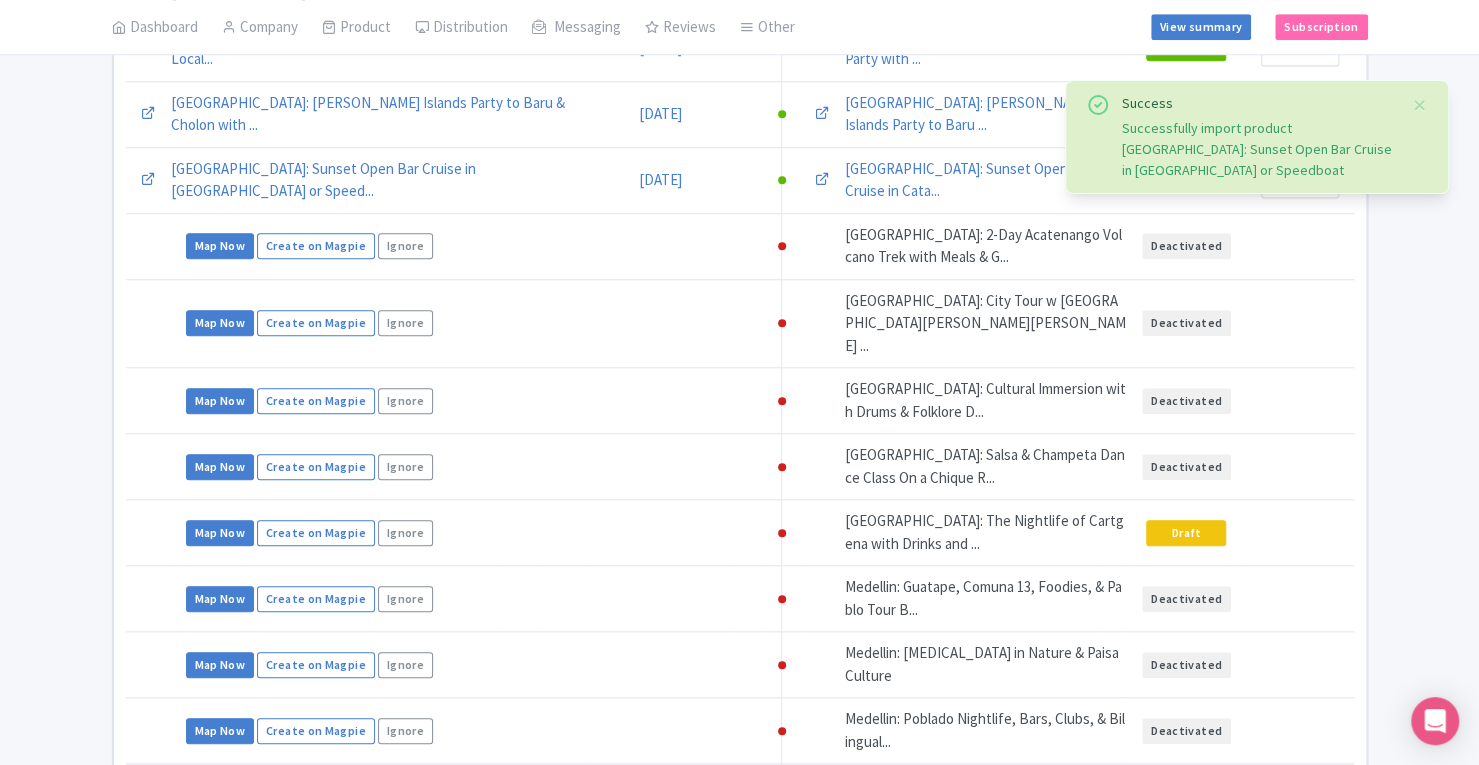 click on "Create on Magpie" at bounding box center [316, 797] 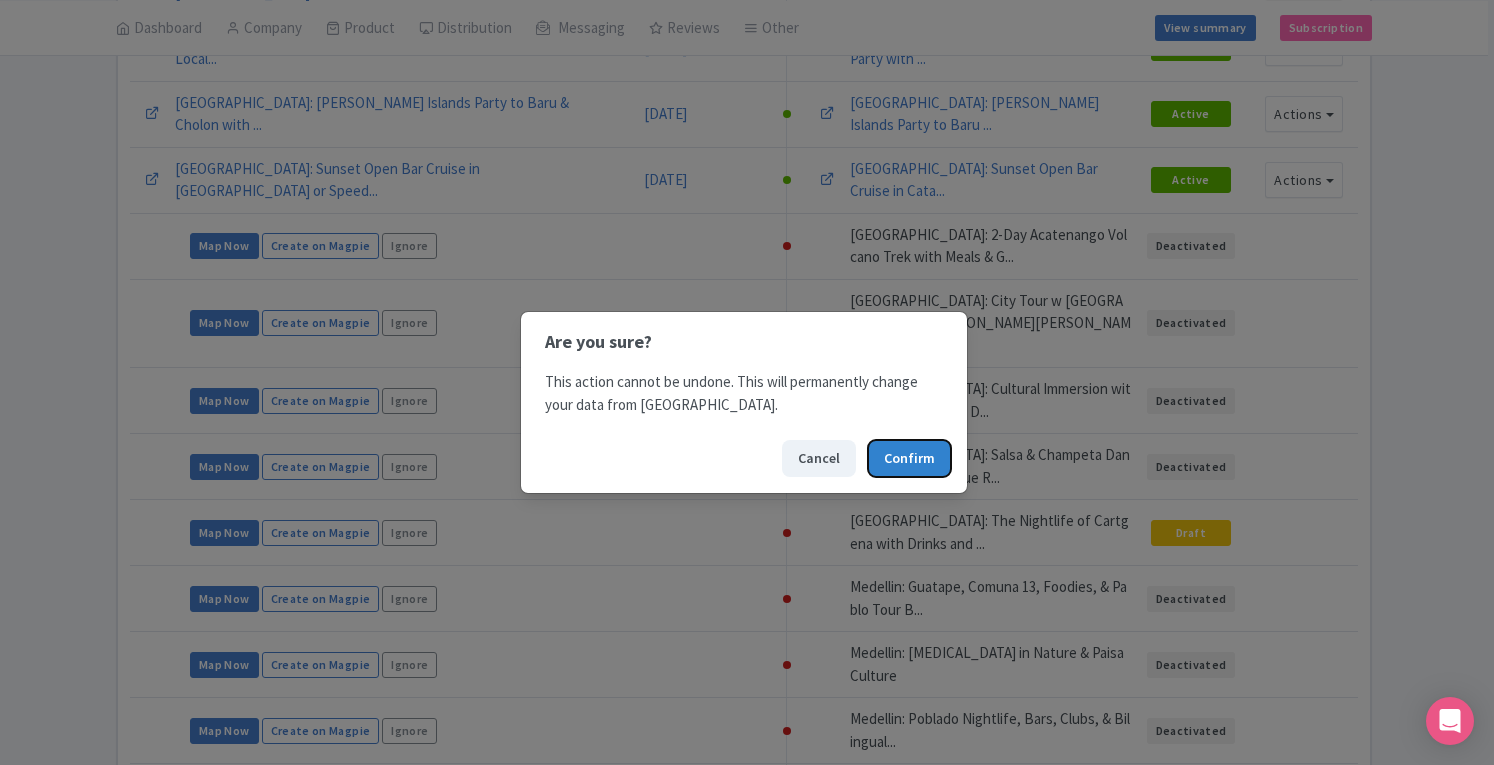 click on "Confirm" at bounding box center [909, 458] 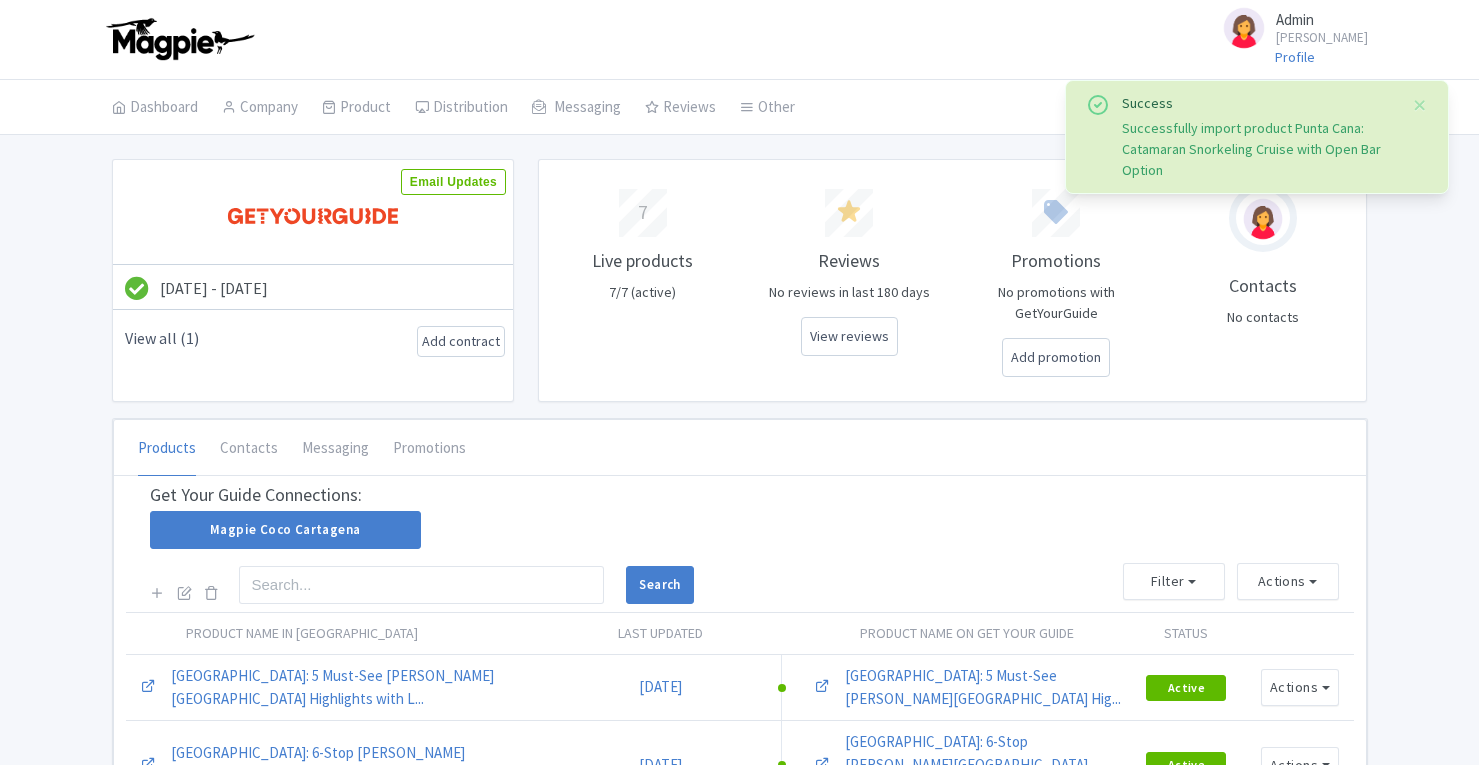 scroll, scrollTop: 0, scrollLeft: 0, axis: both 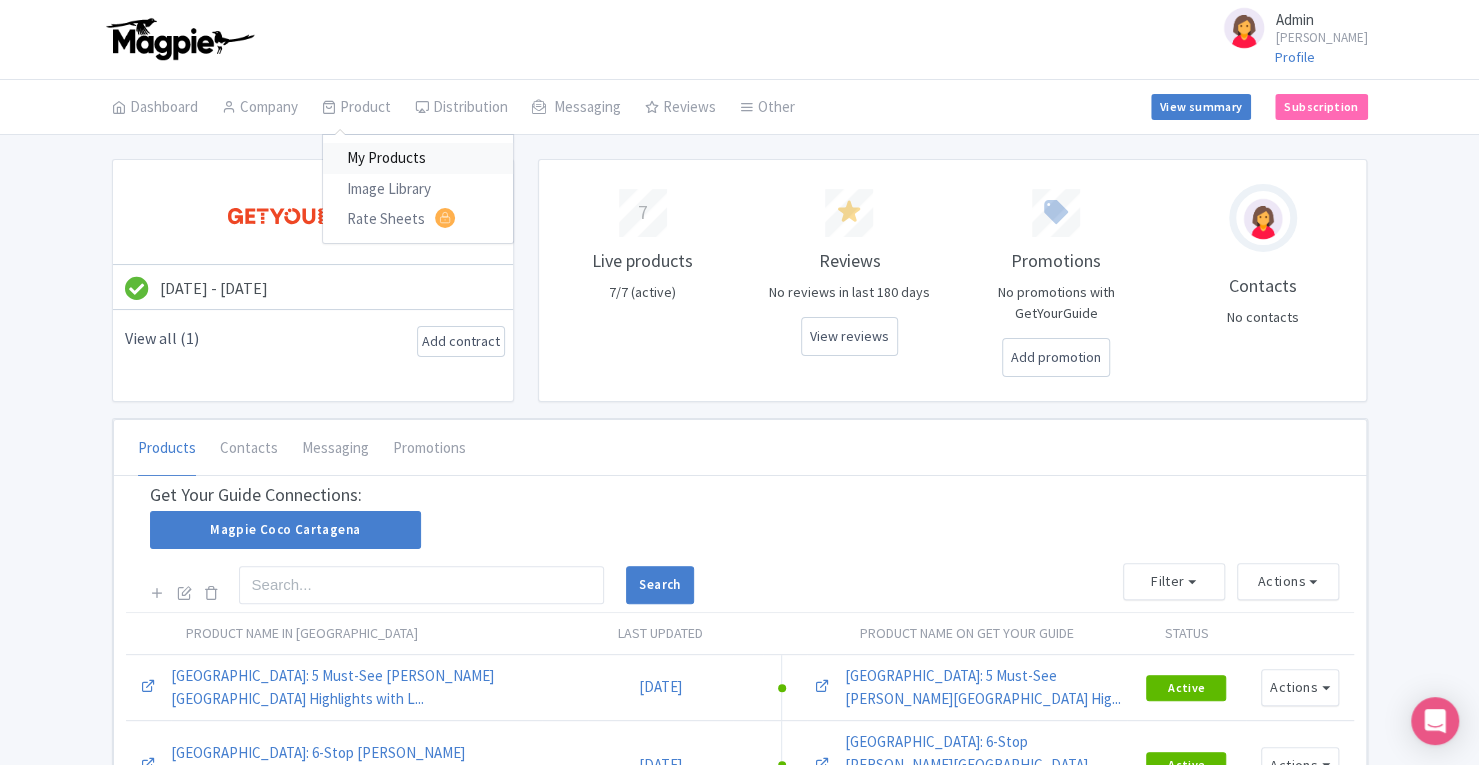 click on "My Products" at bounding box center (418, 158) 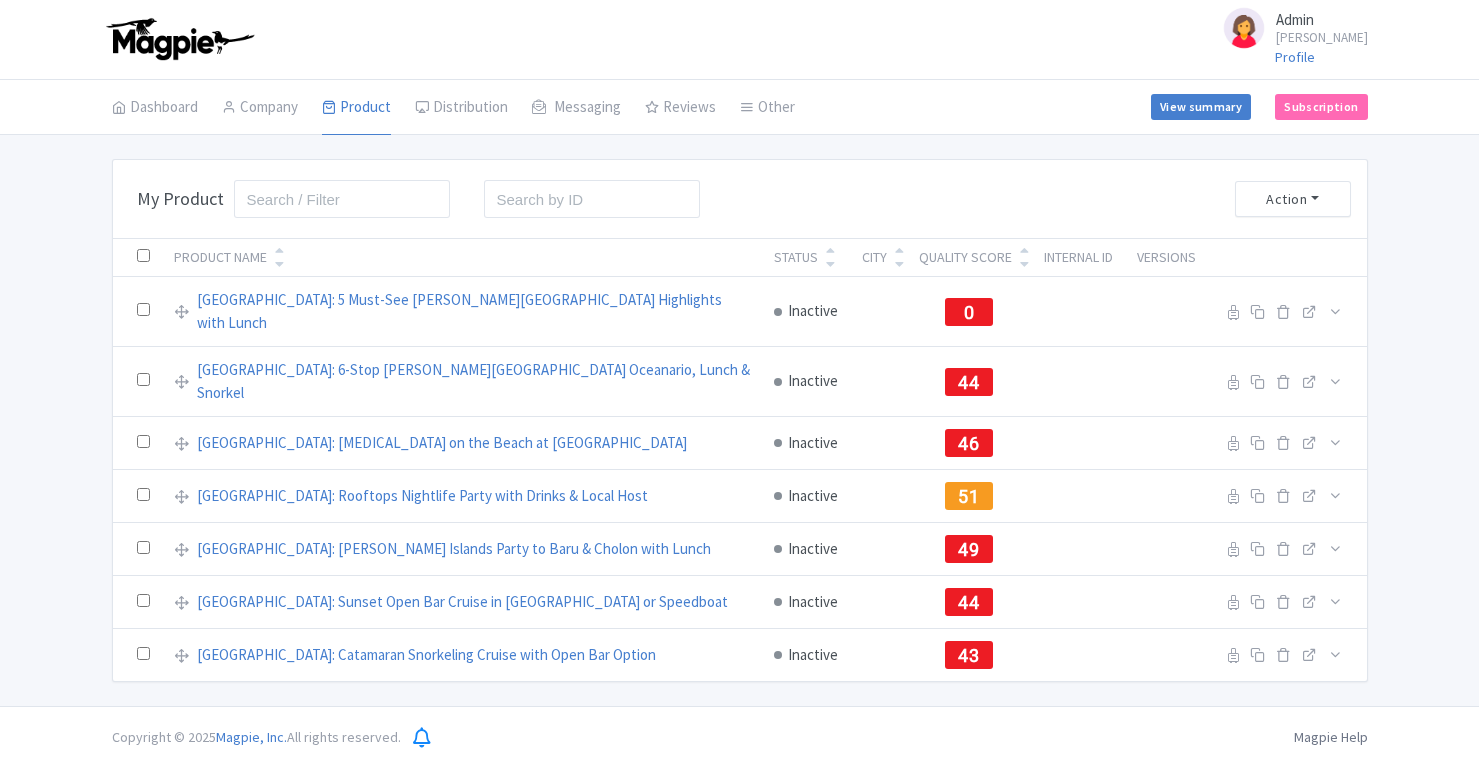 scroll, scrollTop: 0, scrollLeft: 0, axis: both 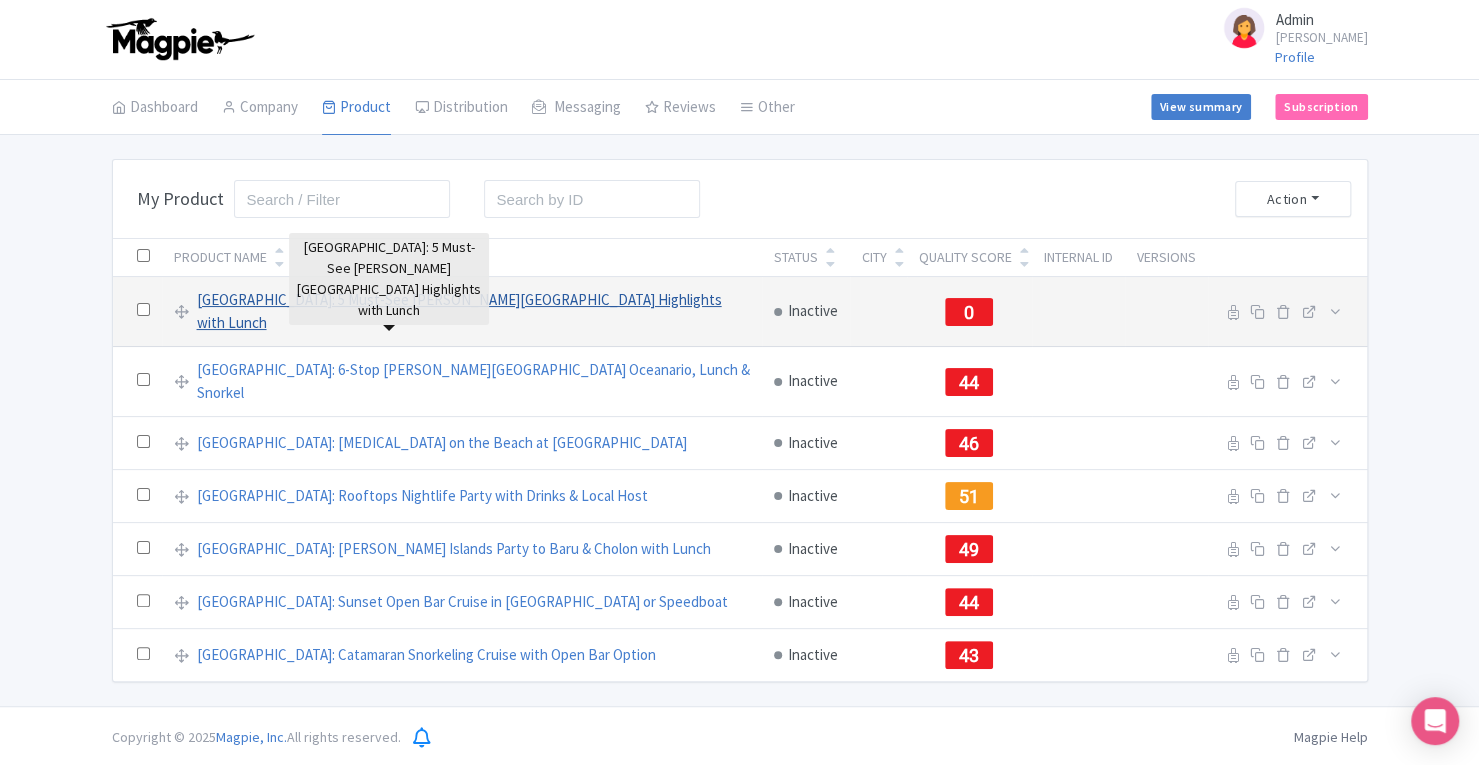 click on "[GEOGRAPHIC_DATA]: 5 Must-See [PERSON_NAME][GEOGRAPHIC_DATA] Highlights with Lunch" at bounding box center (473, 311) 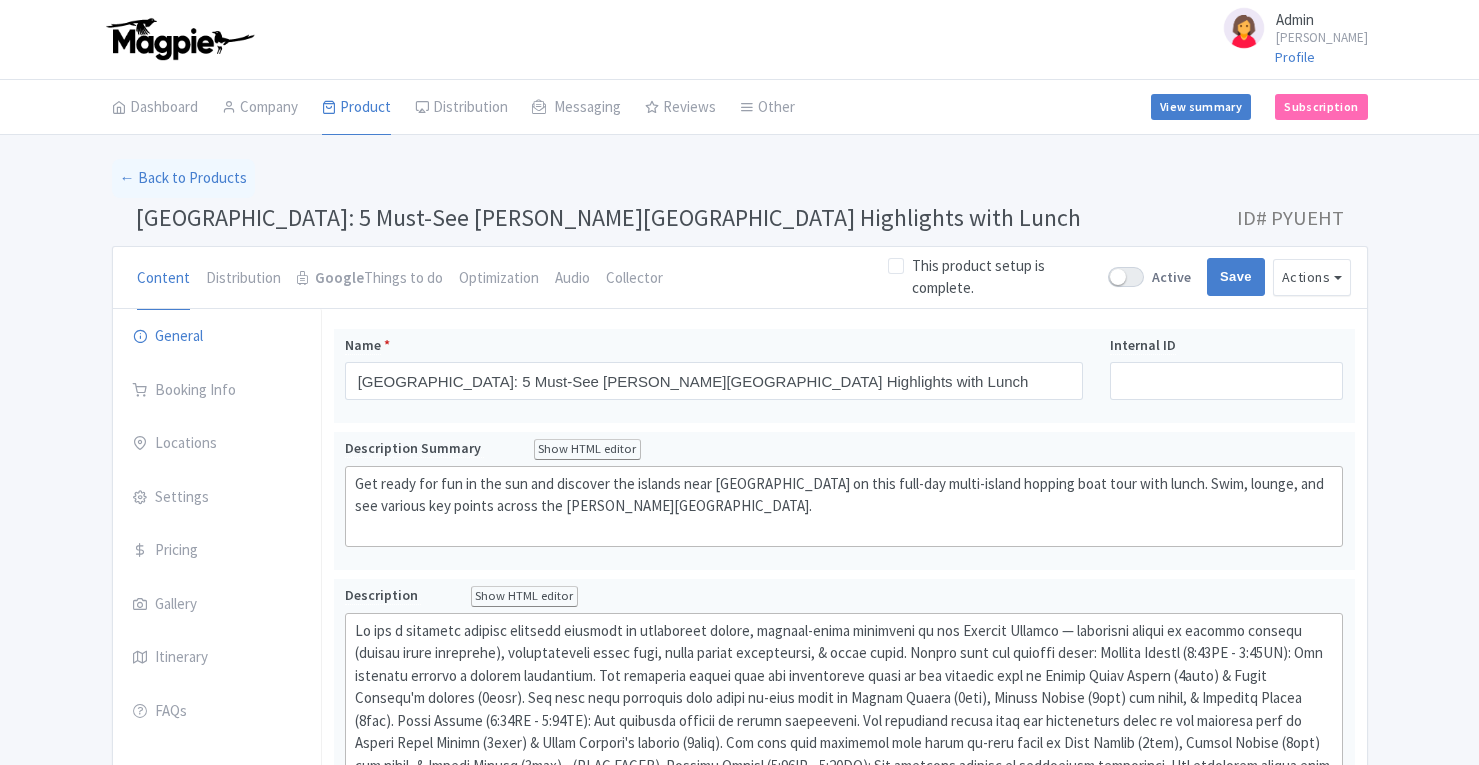 scroll, scrollTop: 0, scrollLeft: 0, axis: both 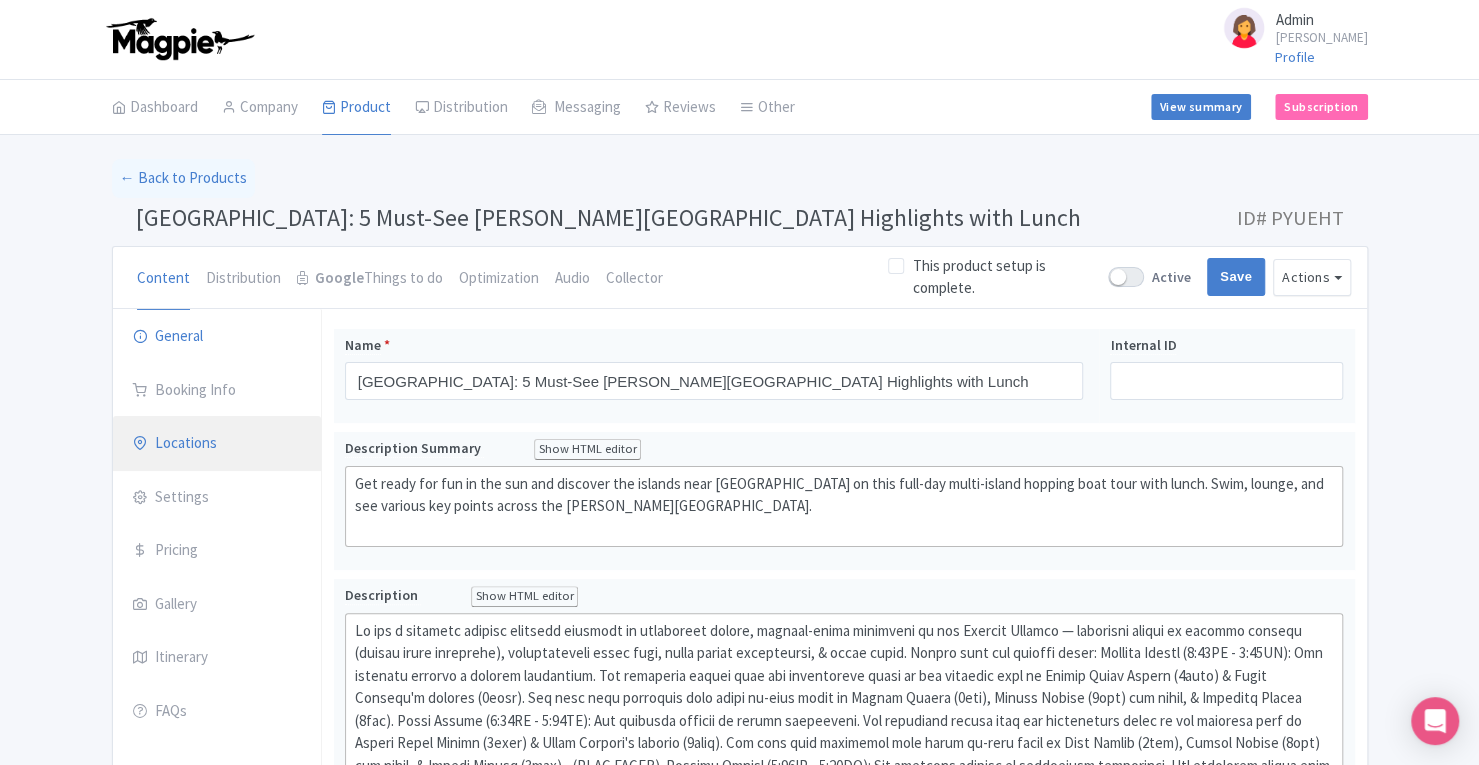 click on "Locations" at bounding box center [217, 444] 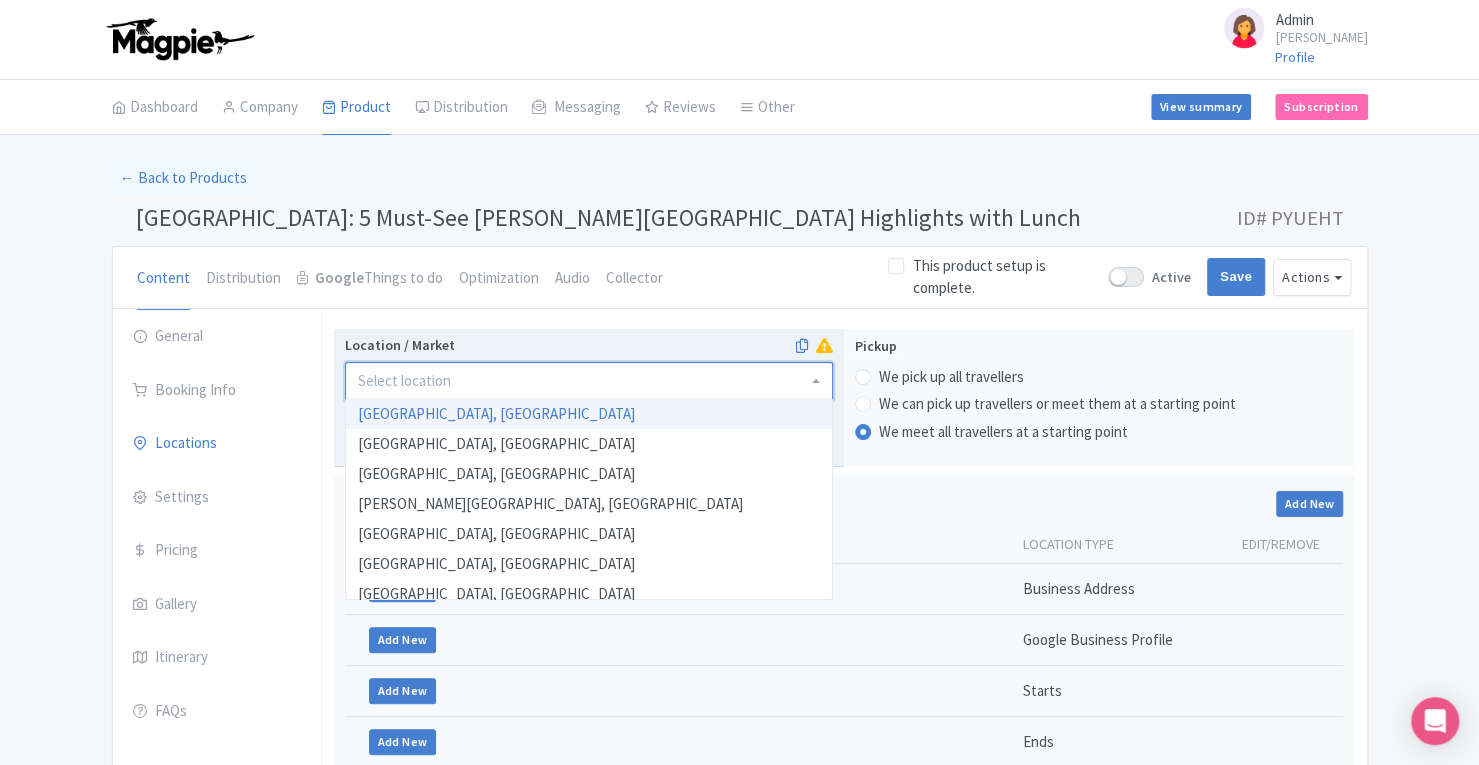 click at bounding box center [589, 381] 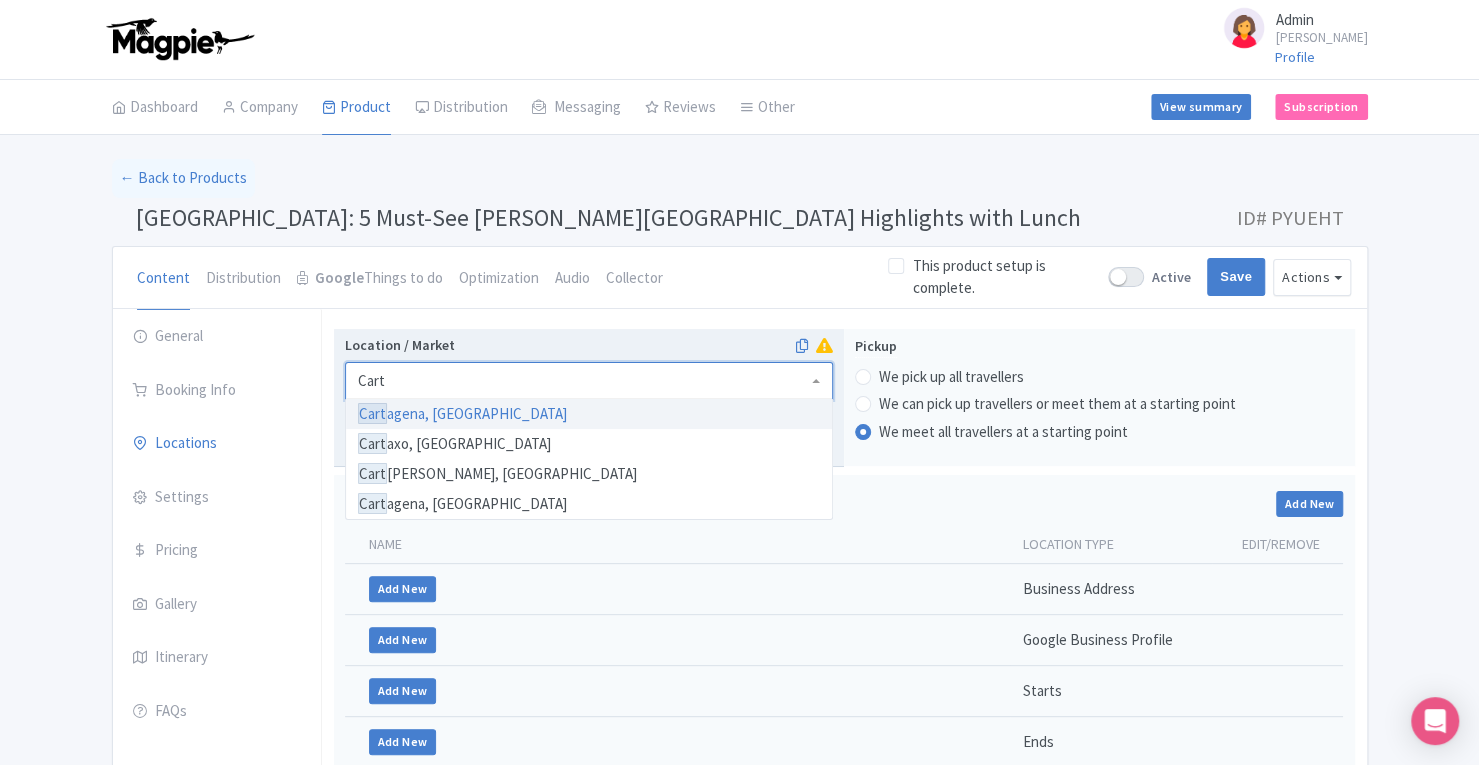 type on "Carta" 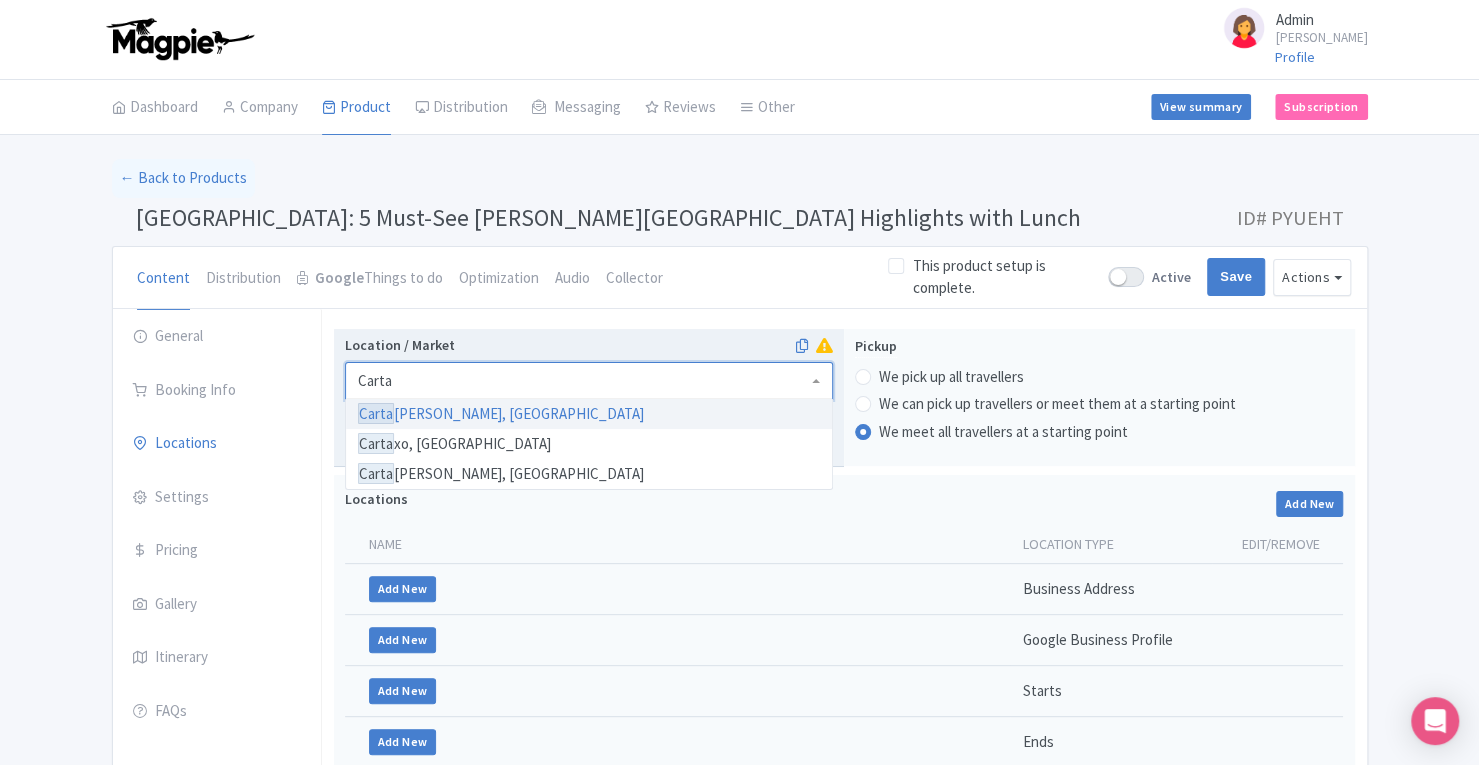 type 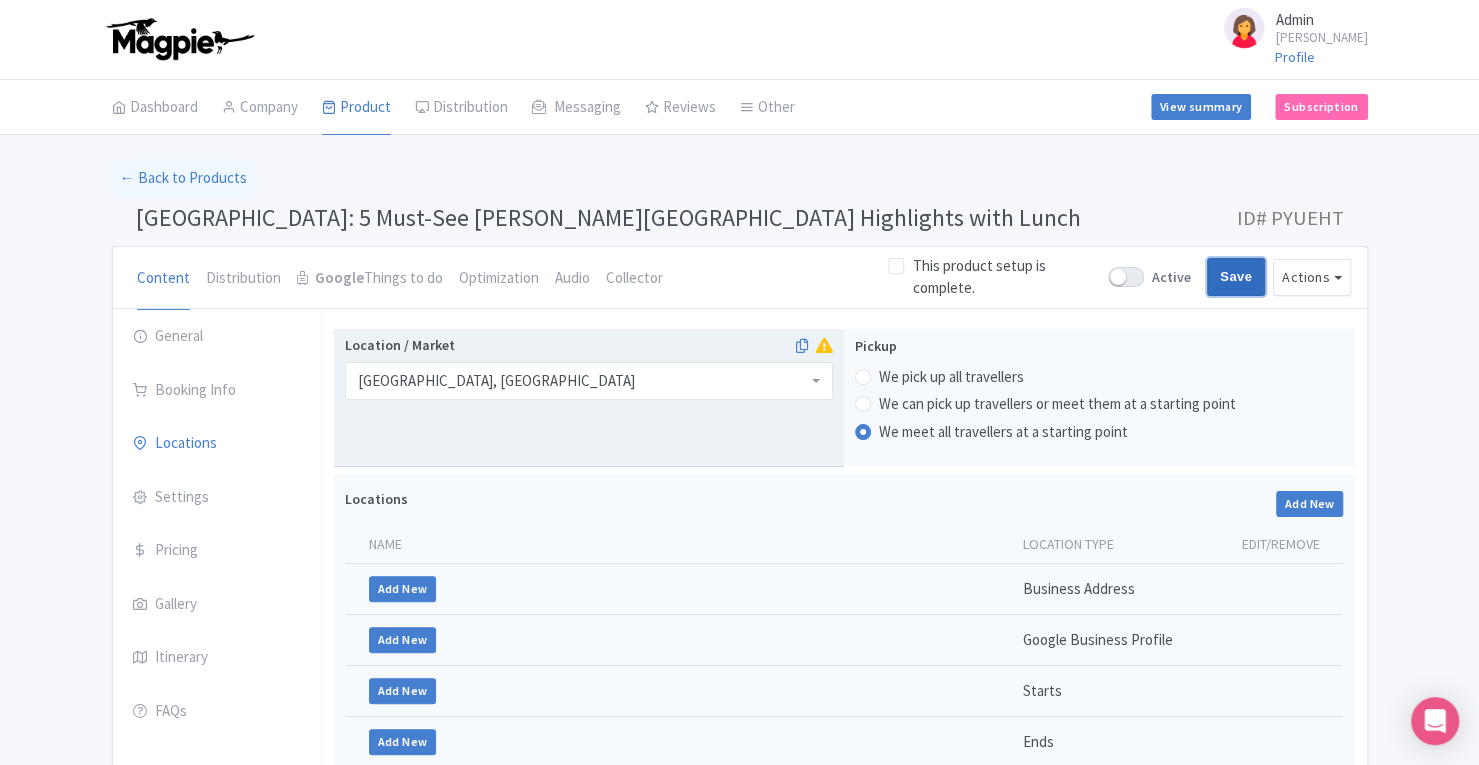 click on "Save" at bounding box center [1236, 277] 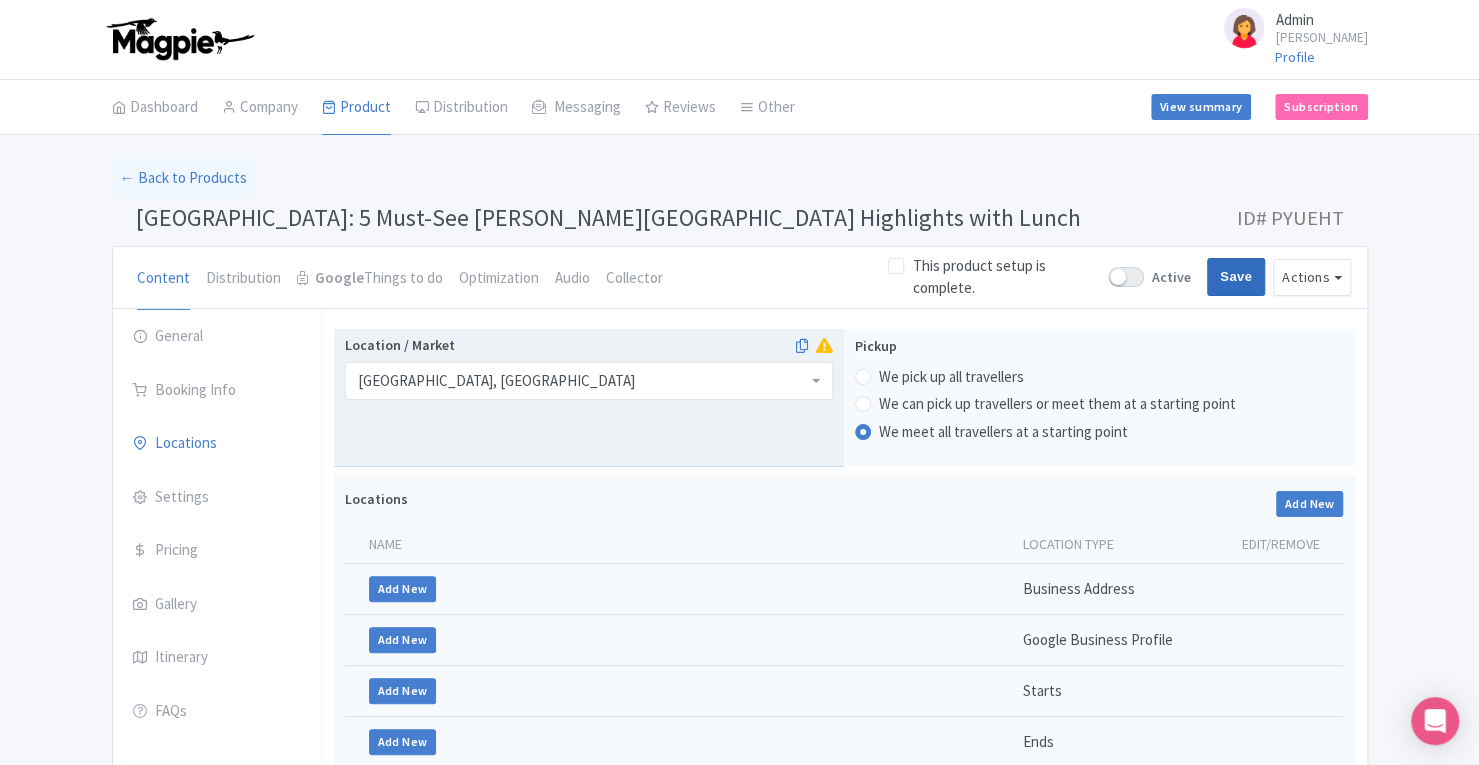 type on "Saving..." 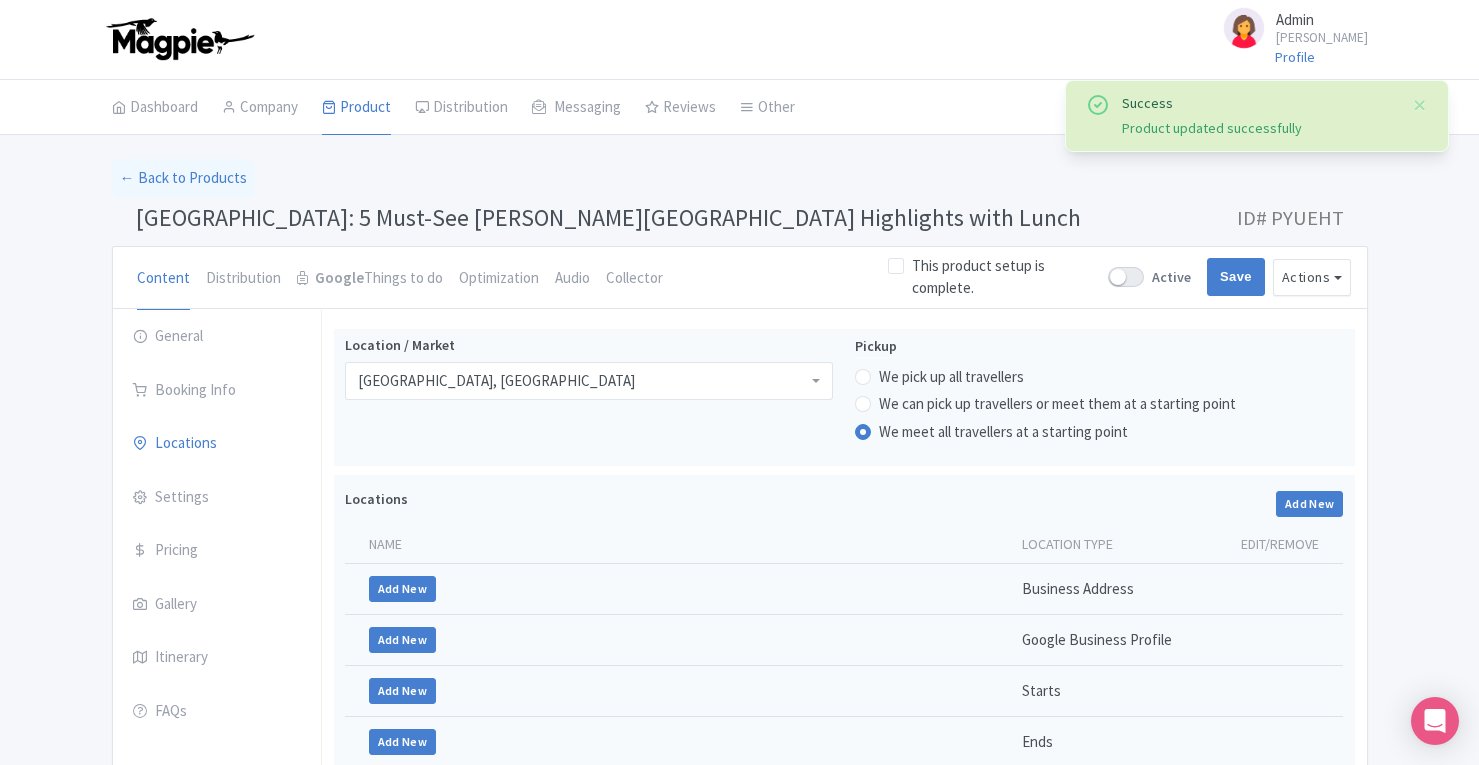 scroll, scrollTop: 320, scrollLeft: 0, axis: vertical 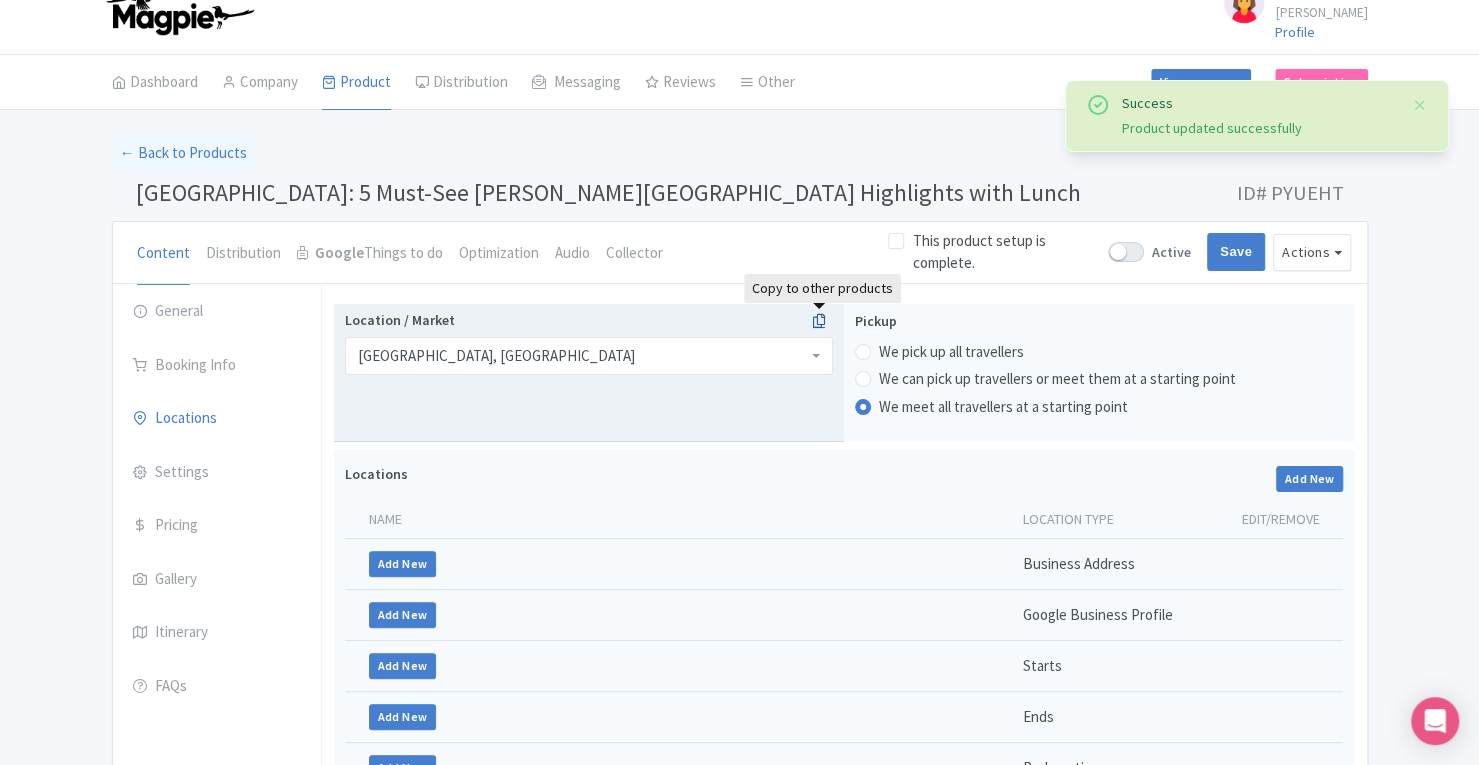 click at bounding box center (819, 321) 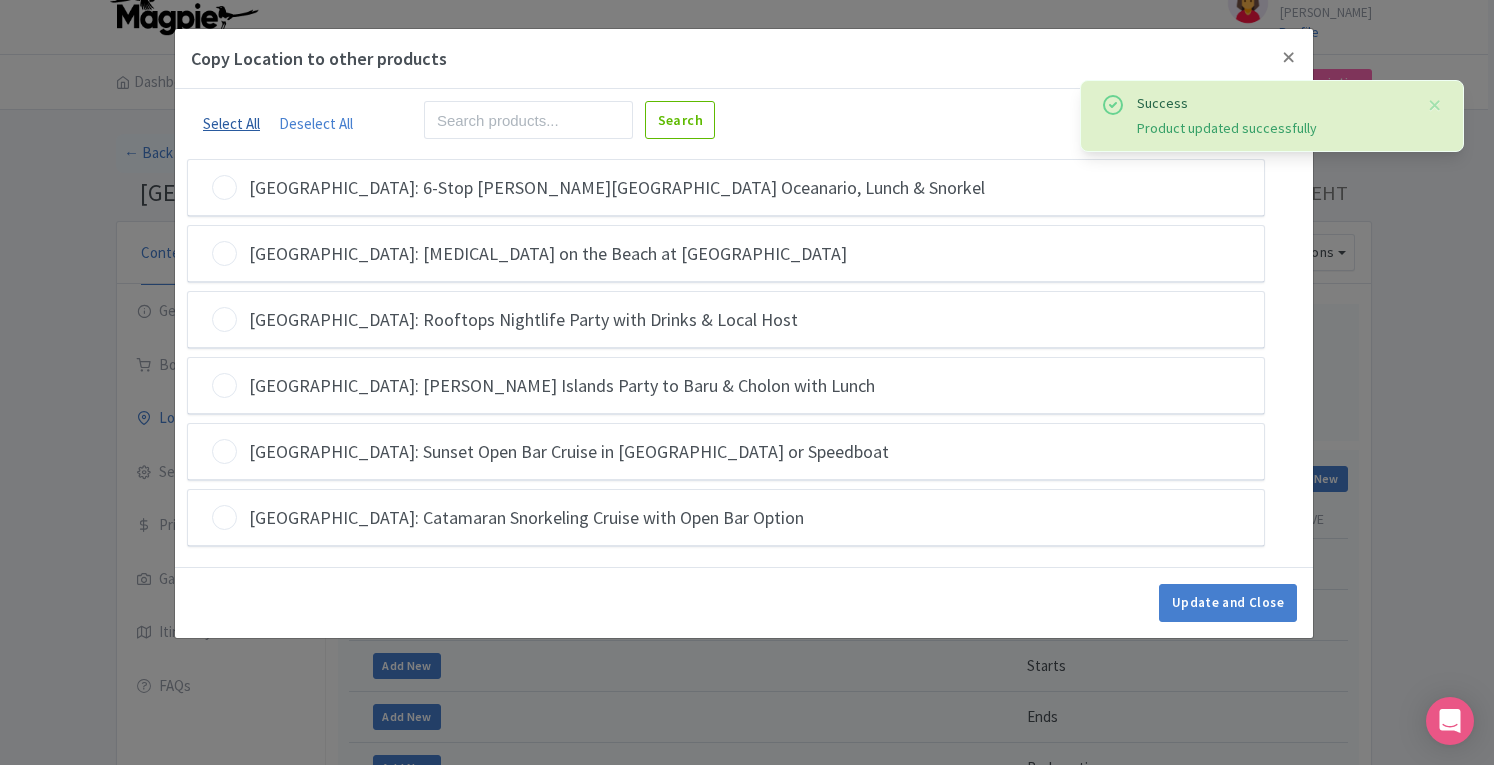 click on "Select All" at bounding box center [231, 123] 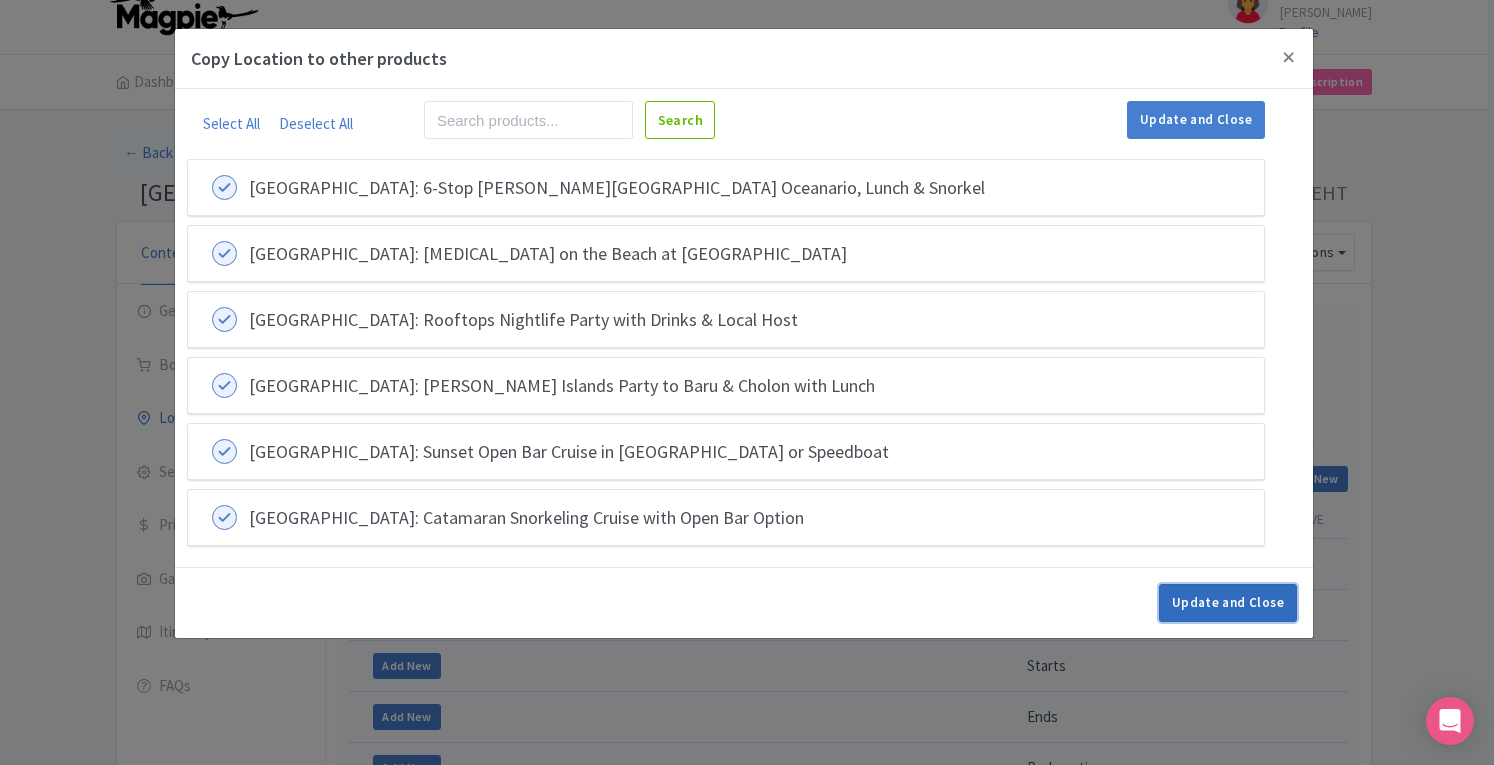 click on "Update and Close" at bounding box center [1228, 603] 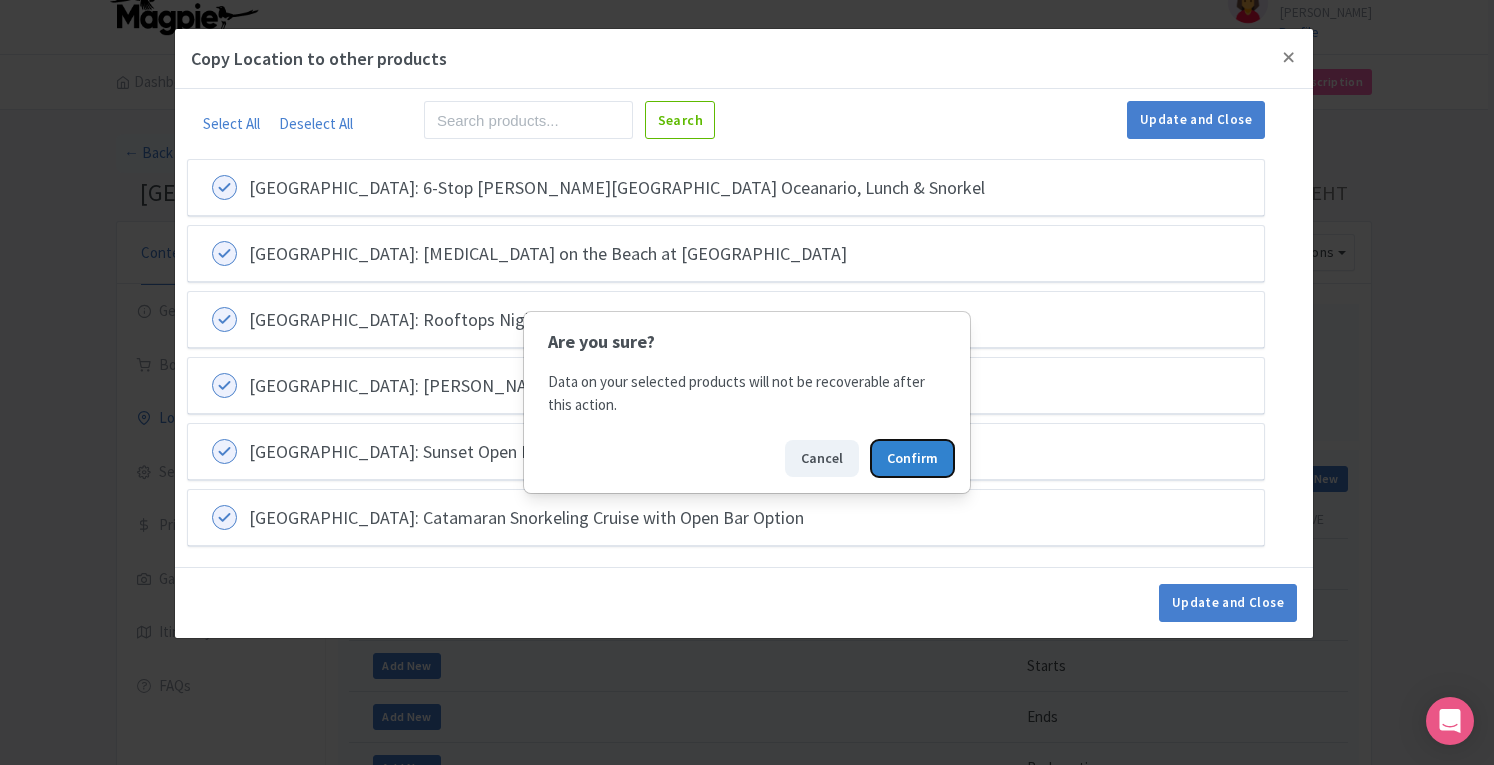 click on "Confirm" at bounding box center (912, 458) 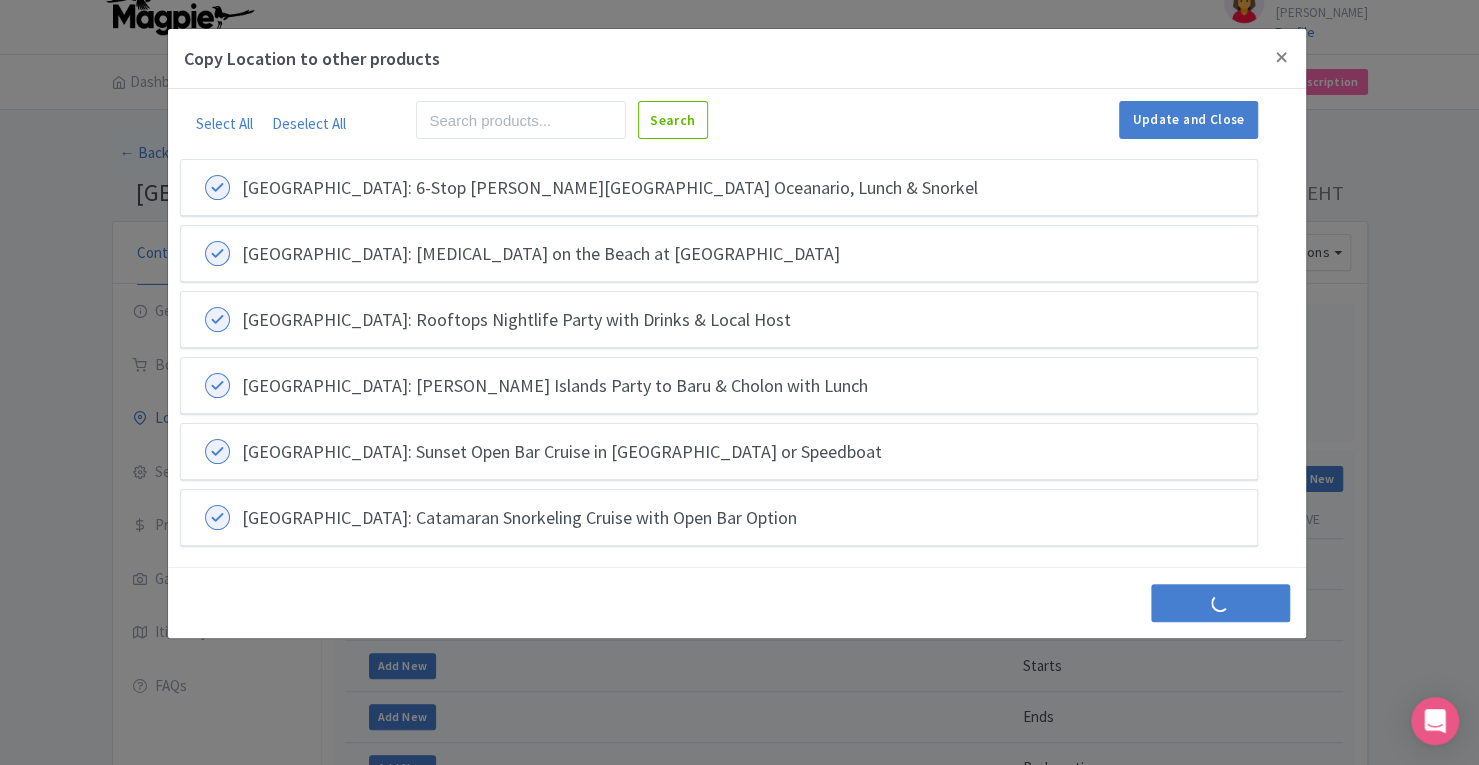 scroll, scrollTop: 0, scrollLeft: 0, axis: both 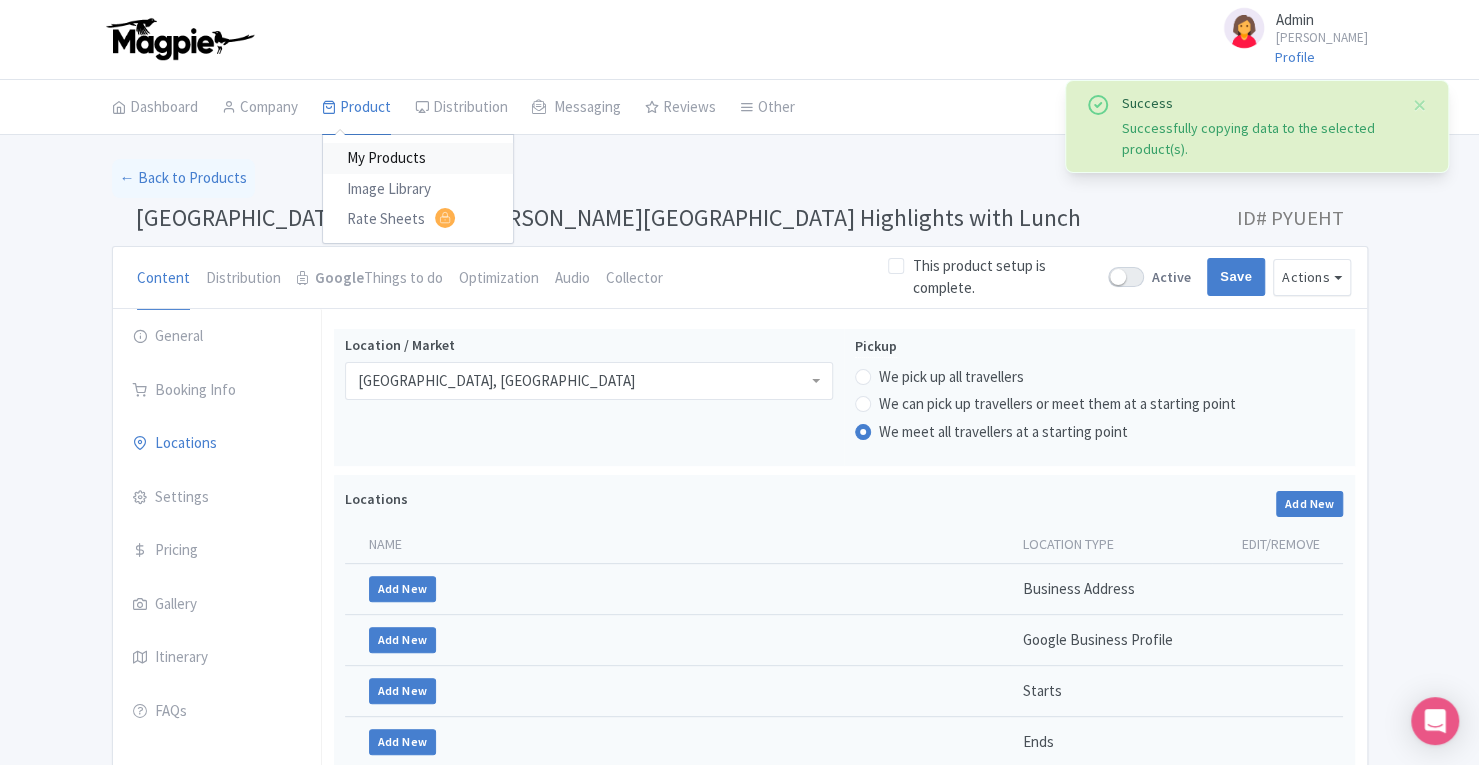 click on "My Products" at bounding box center [418, 158] 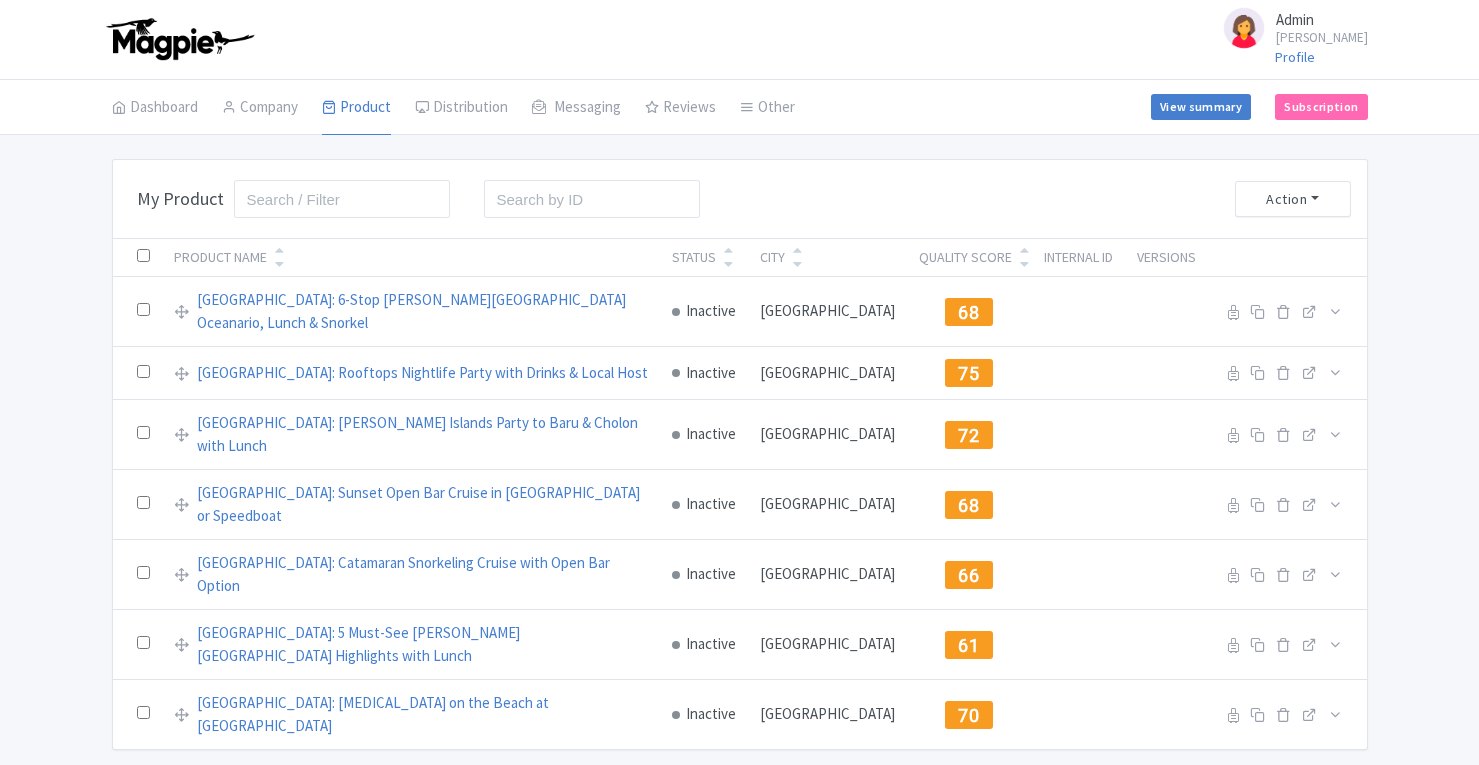 scroll, scrollTop: 0, scrollLeft: 0, axis: both 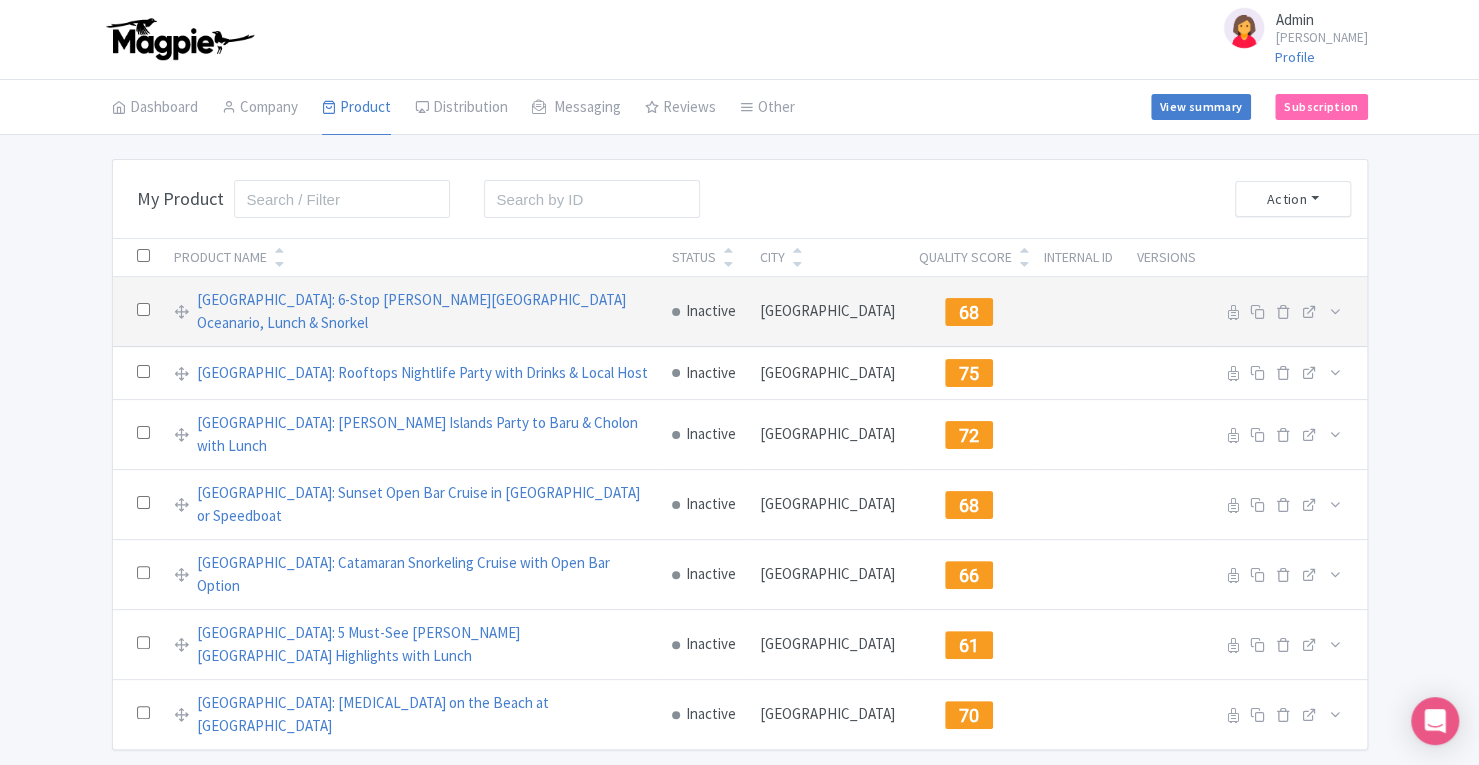 click on "[GEOGRAPHIC_DATA]: 6-Stop [PERSON_NAME][GEOGRAPHIC_DATA] Oceanario, Lunch & Snorkel" at bounding box center [411, 312] 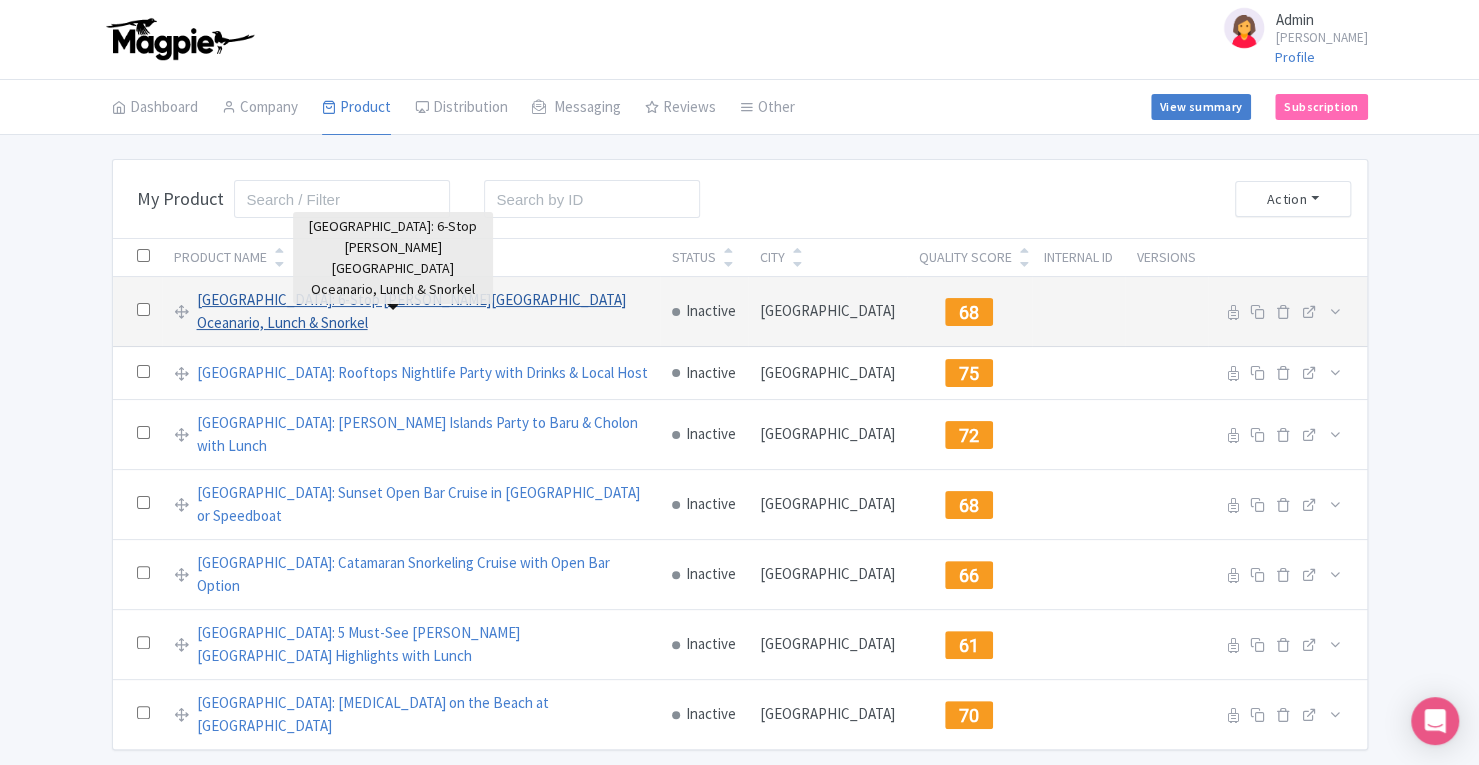 click on "[GEOGRAPHIC_DATA]: 6-Stop [PERSON_NAME][GEOGRAPHIC_DATA] Oceanario, Lunch & Snorkel" at bounding box center (422, 311) 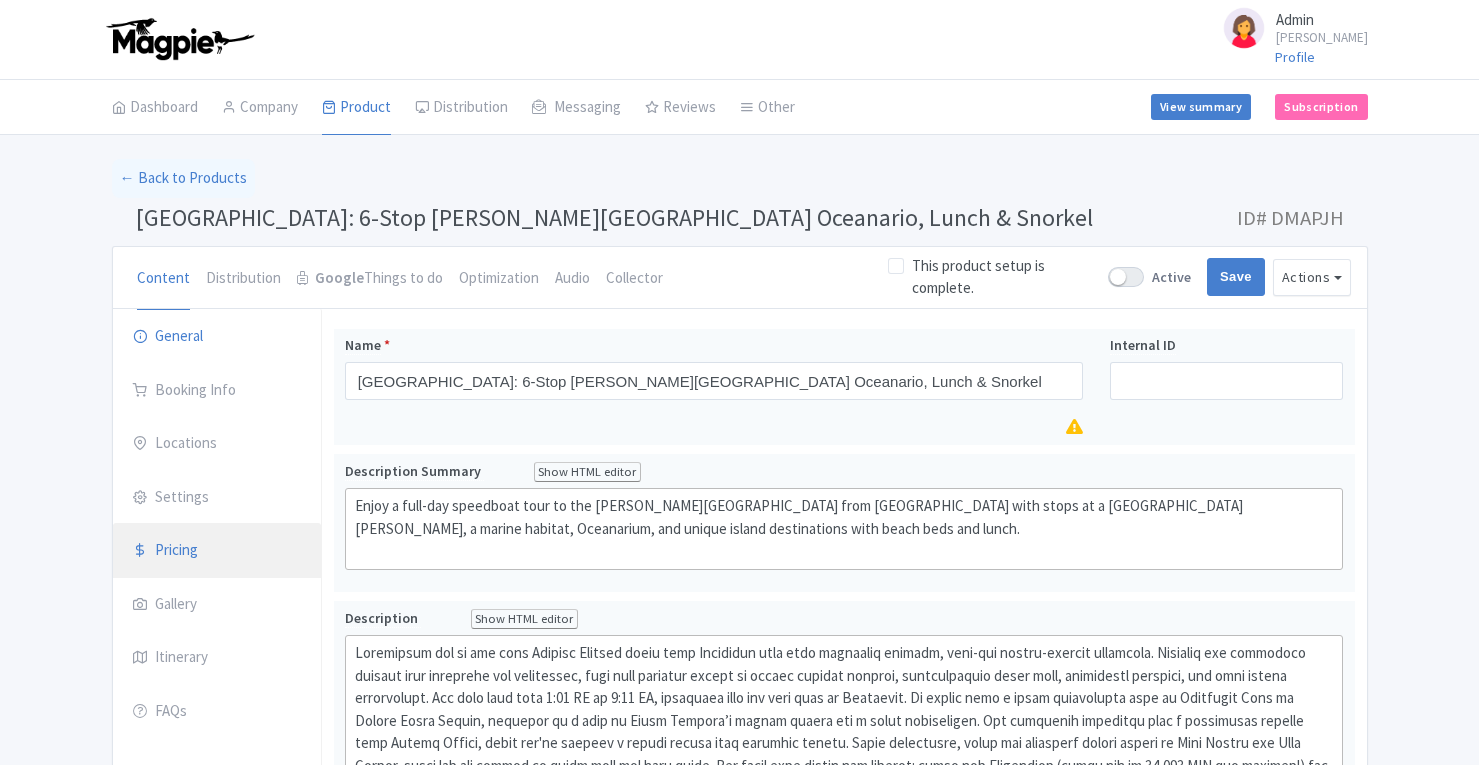 scroll, scrollTop: 0, scrollLeft: 0, axis: both 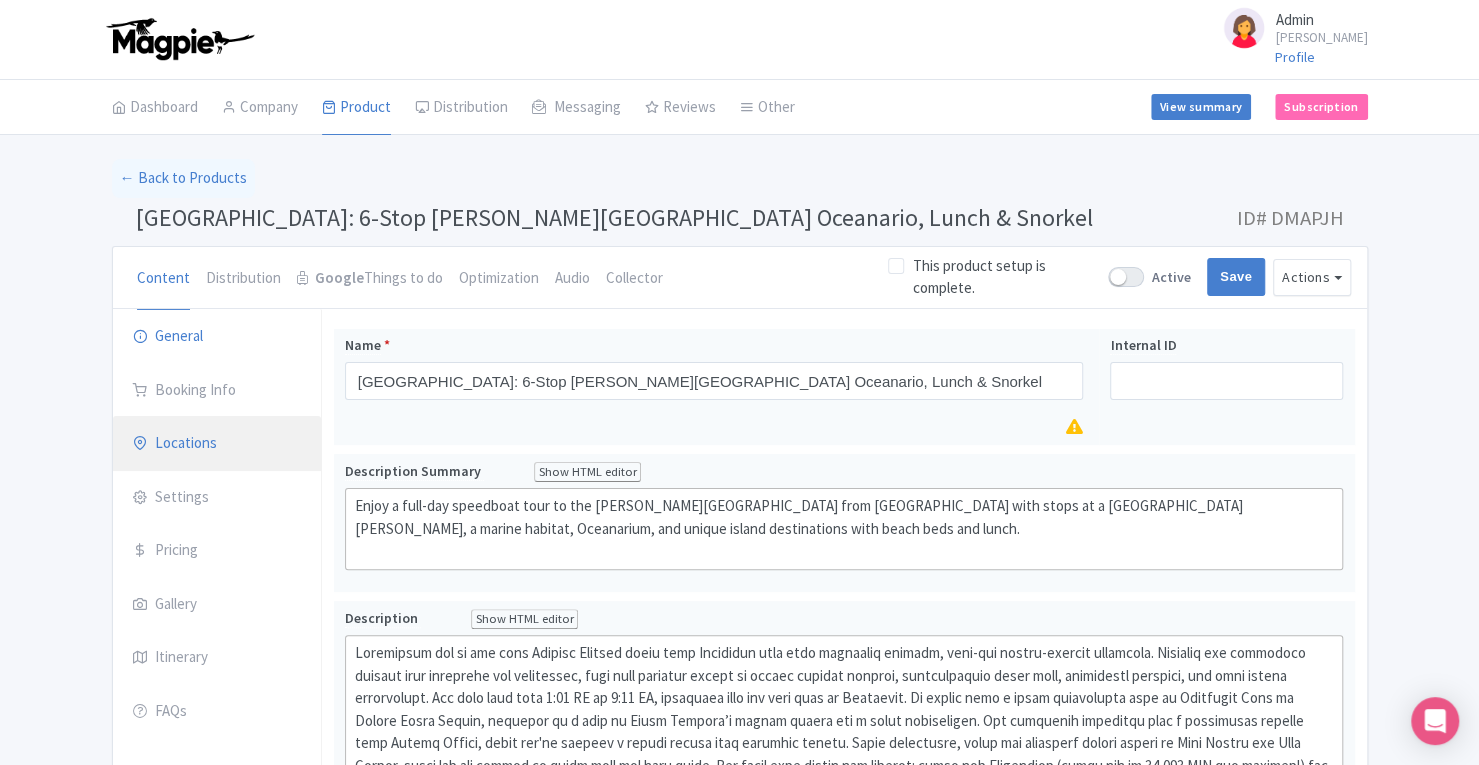 click on "Locations" at bounding box center [217, 444] 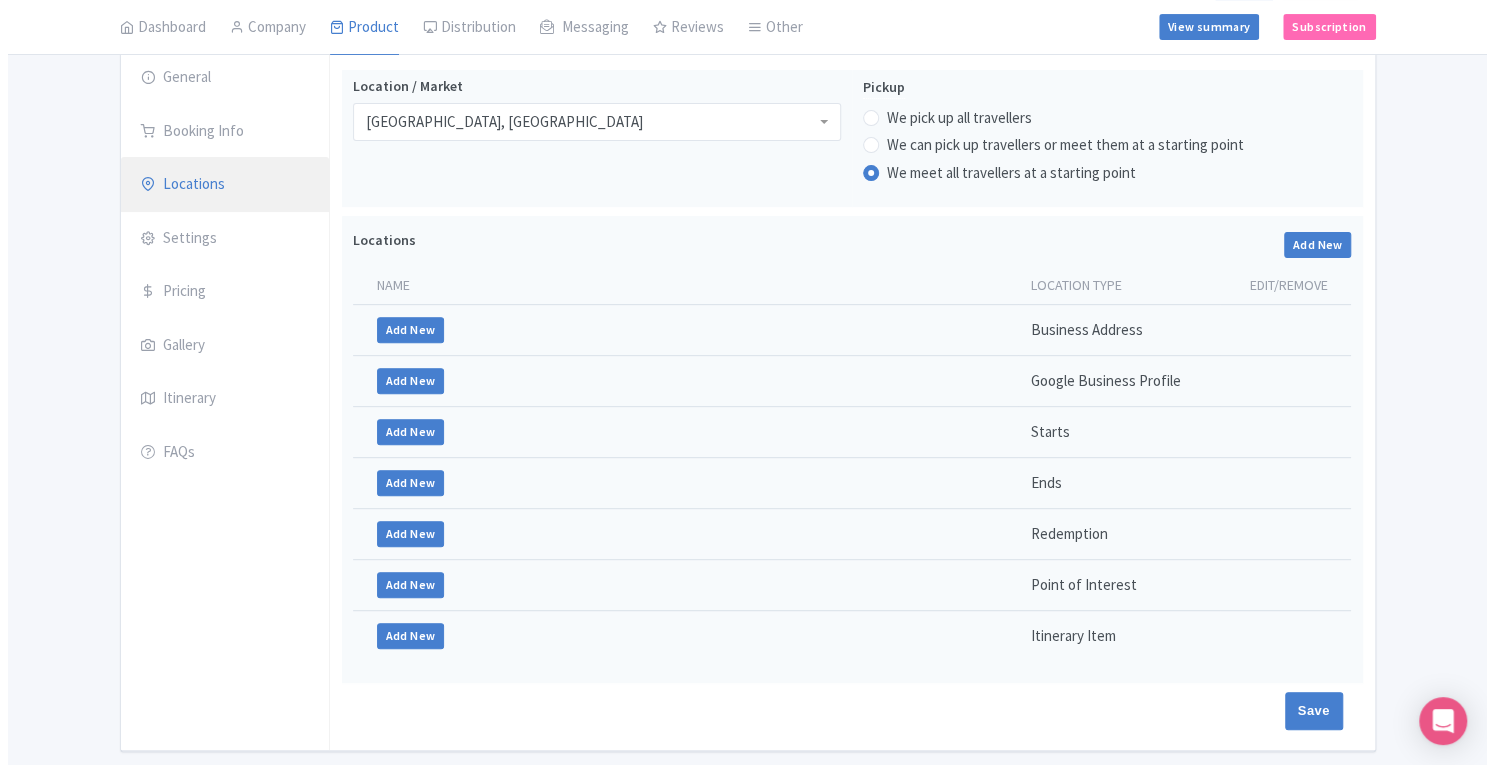 scroll, scrollTop: 311, scrollLeft: 0, axis: vertical 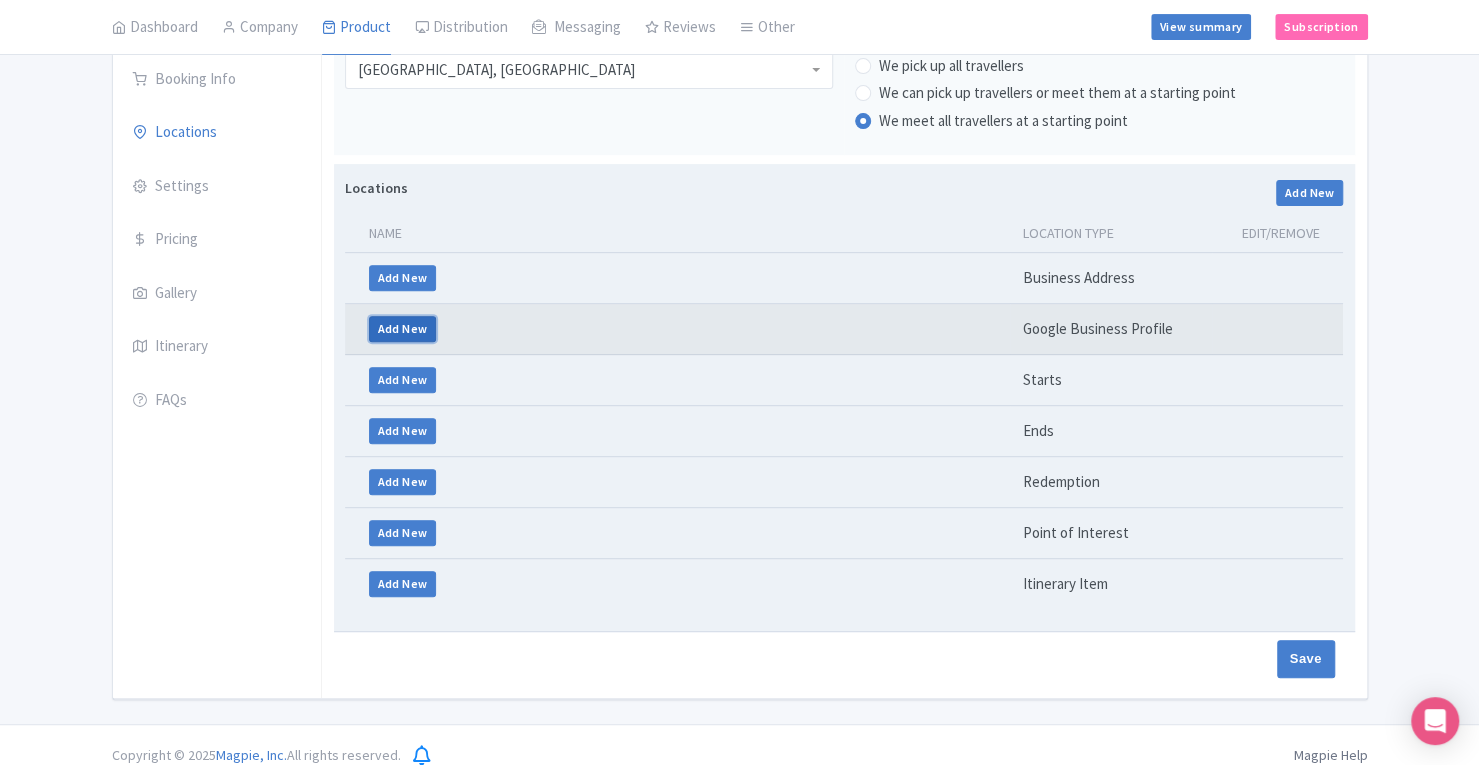 click on "Add New" at bounding box center [403, 329] 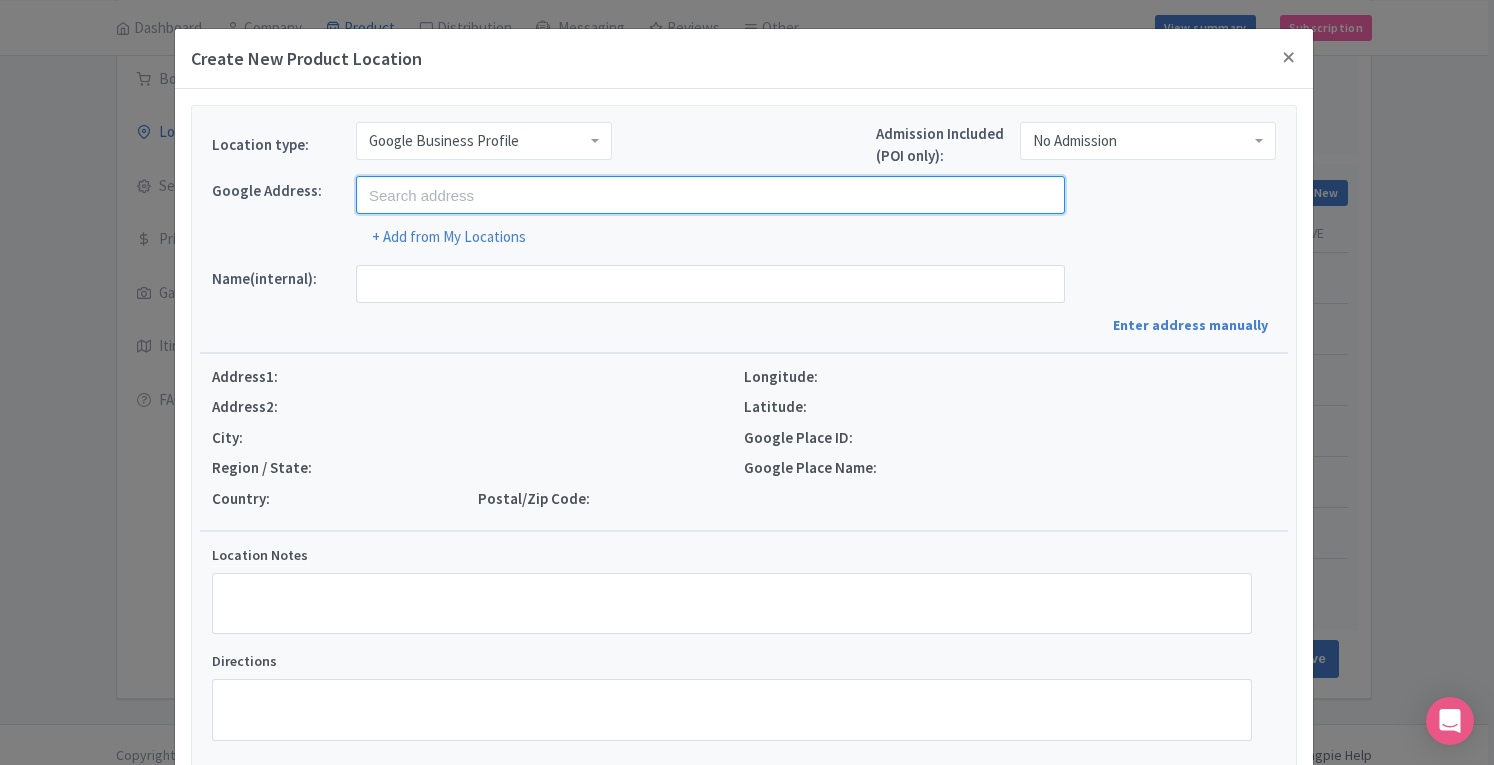 click at bounding box center [710, 195] 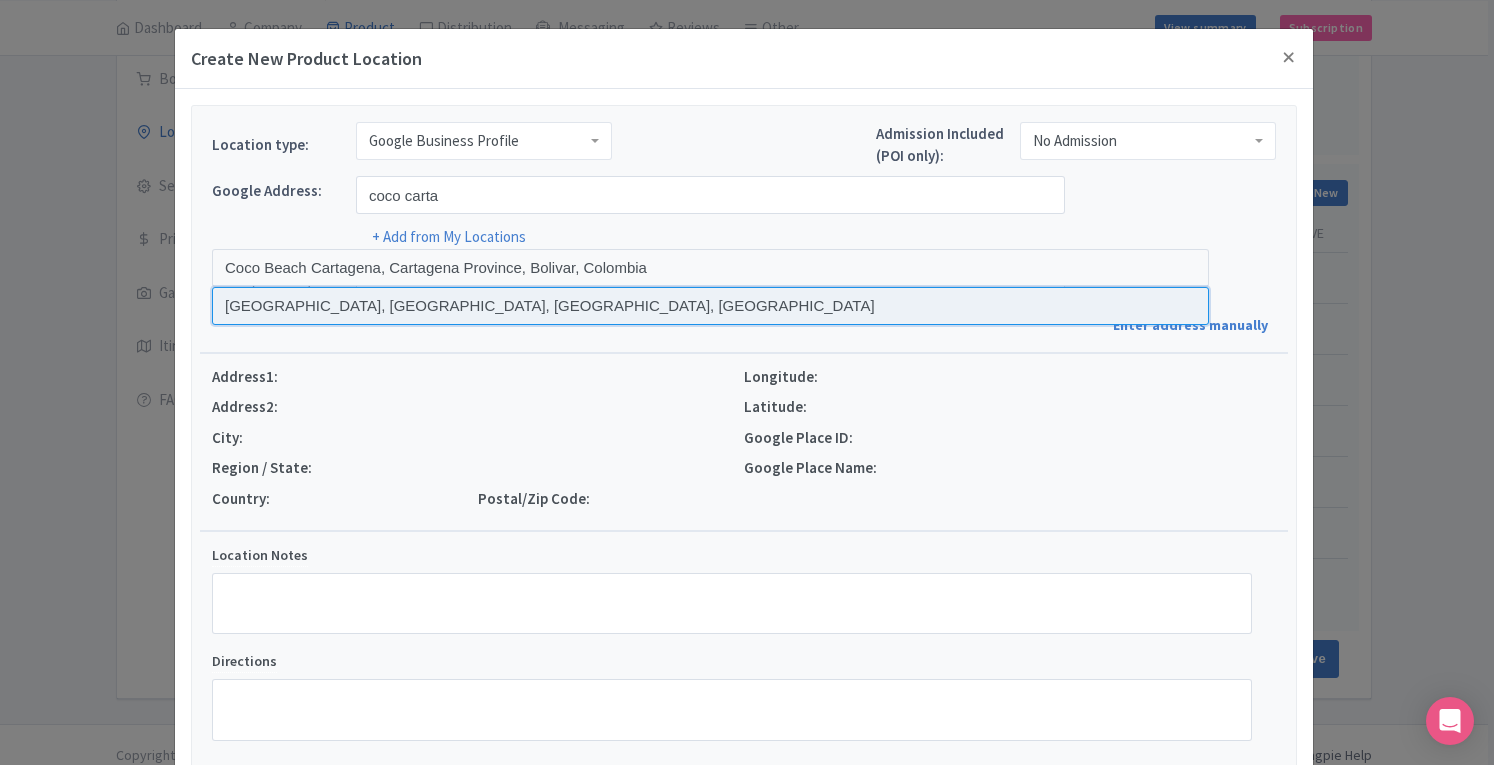 click at bounding box center [710, 306] 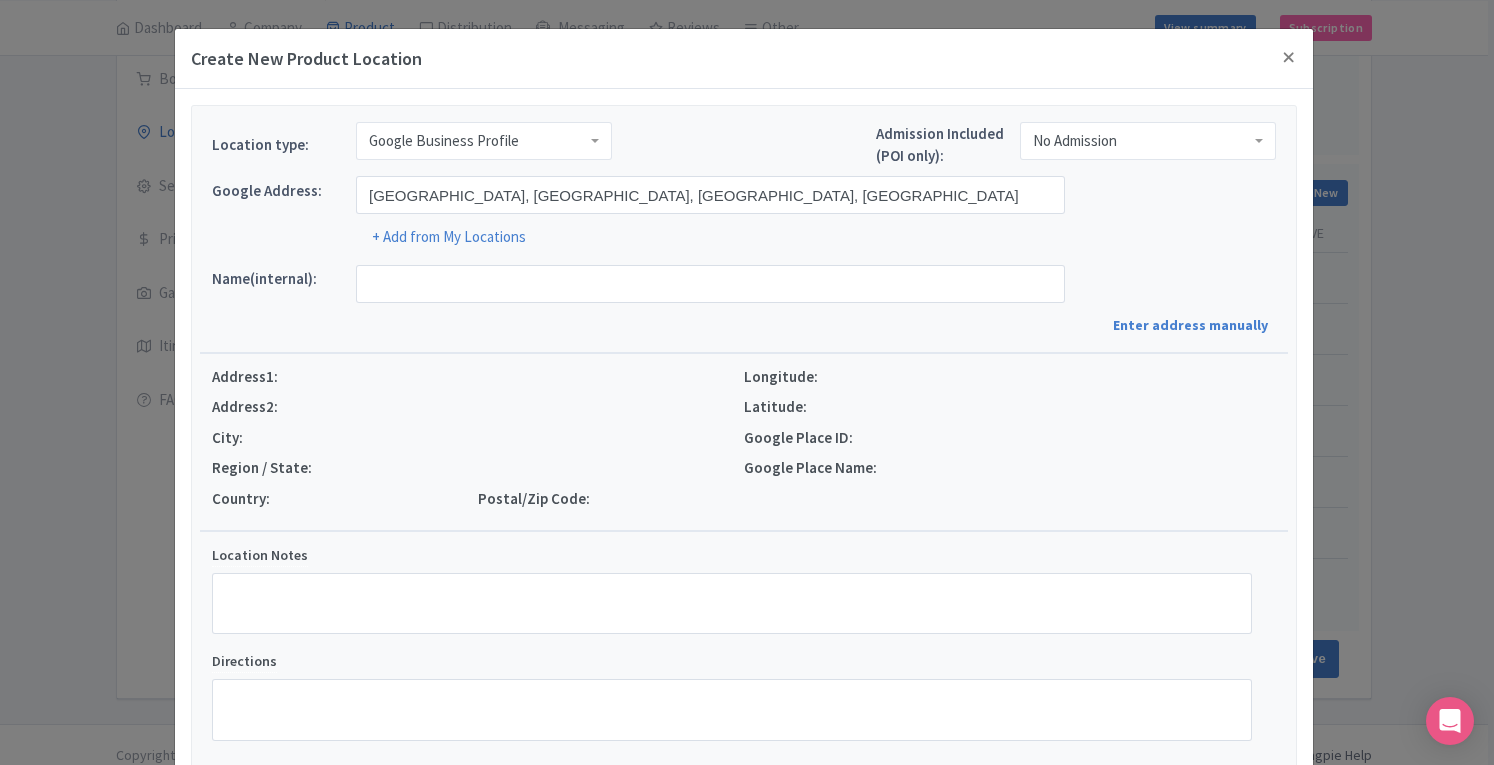 type on "[PERSON_NAME]," 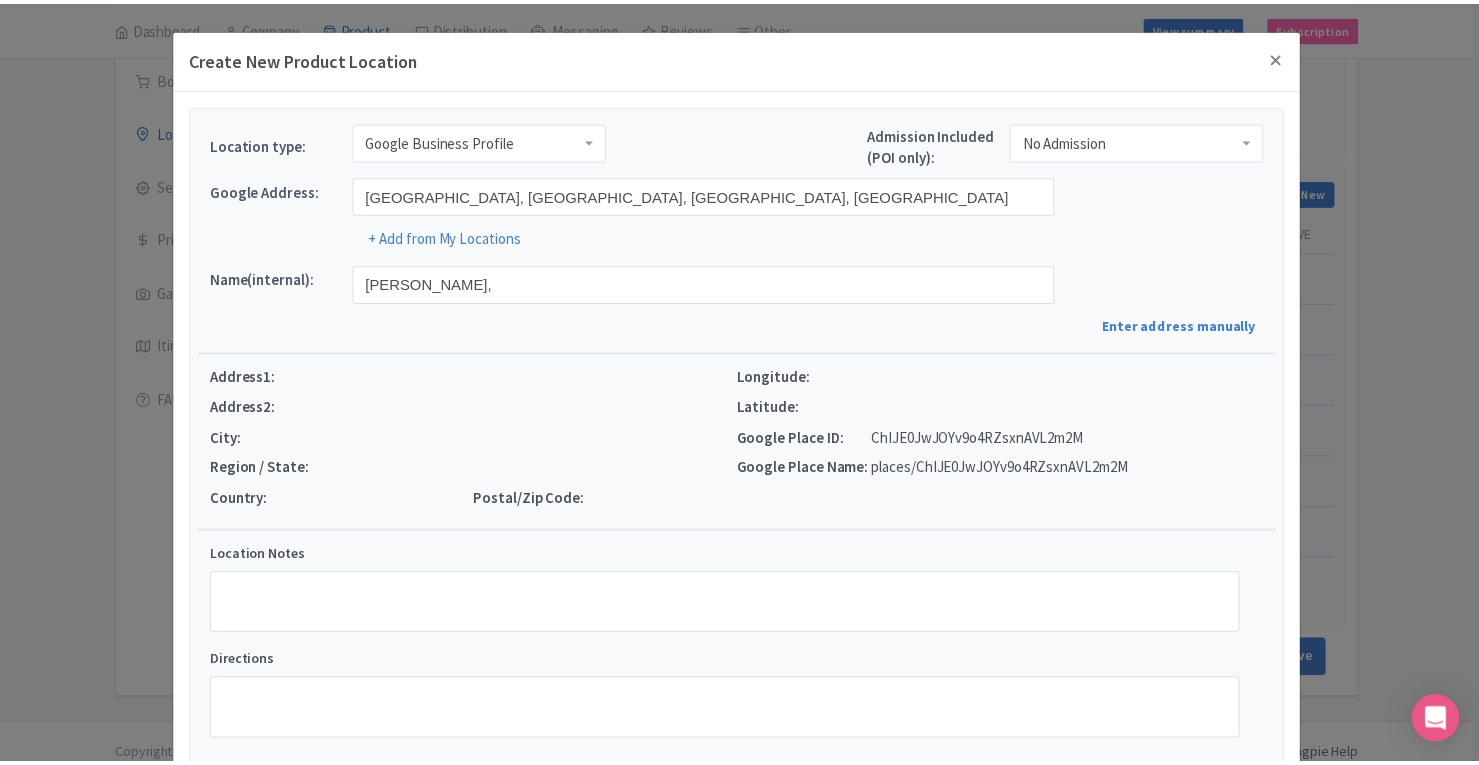 scroll, scrollTop: 116, scrollLeft: 0, axis: vertical 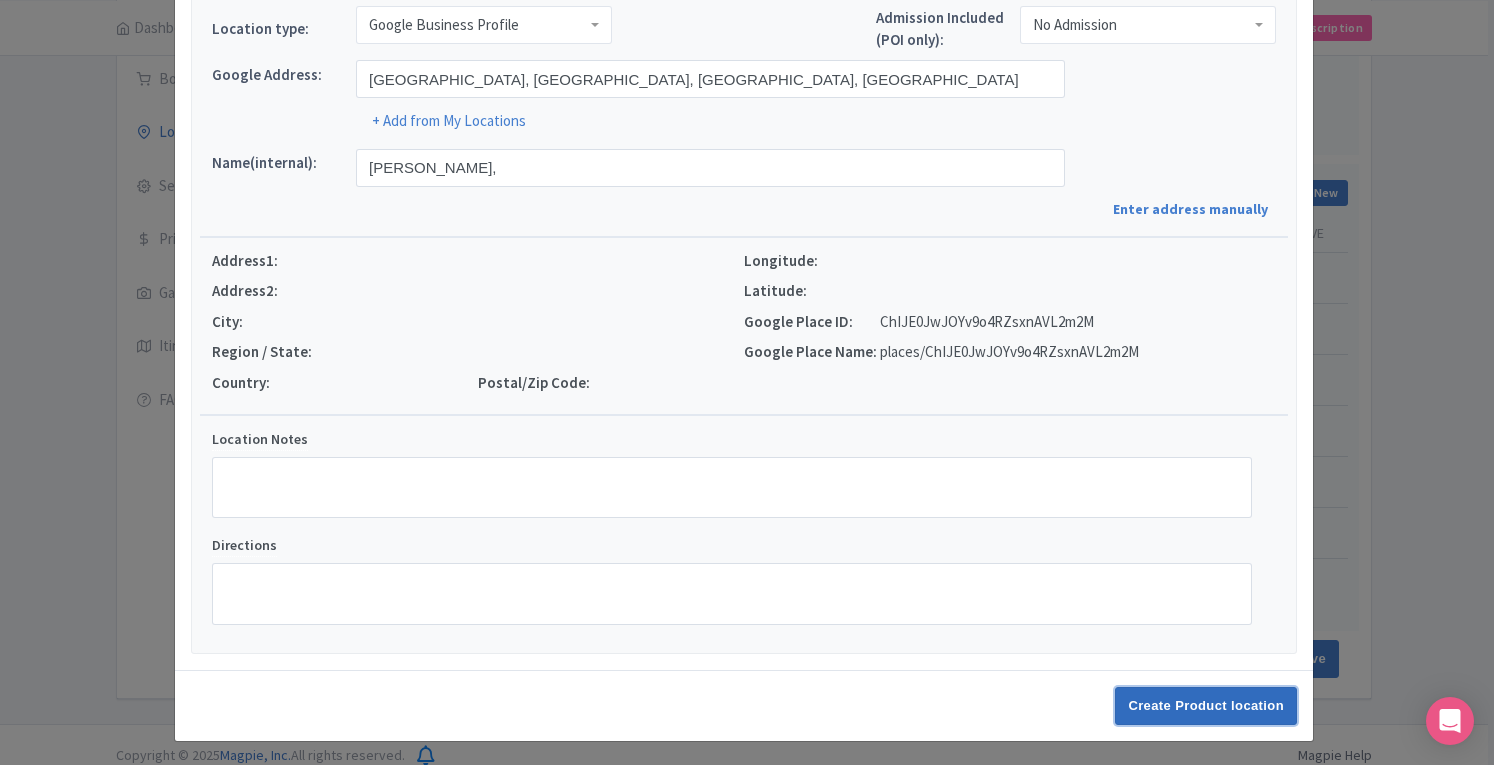click on "Create Product location" at bounding box center (1206, 706) 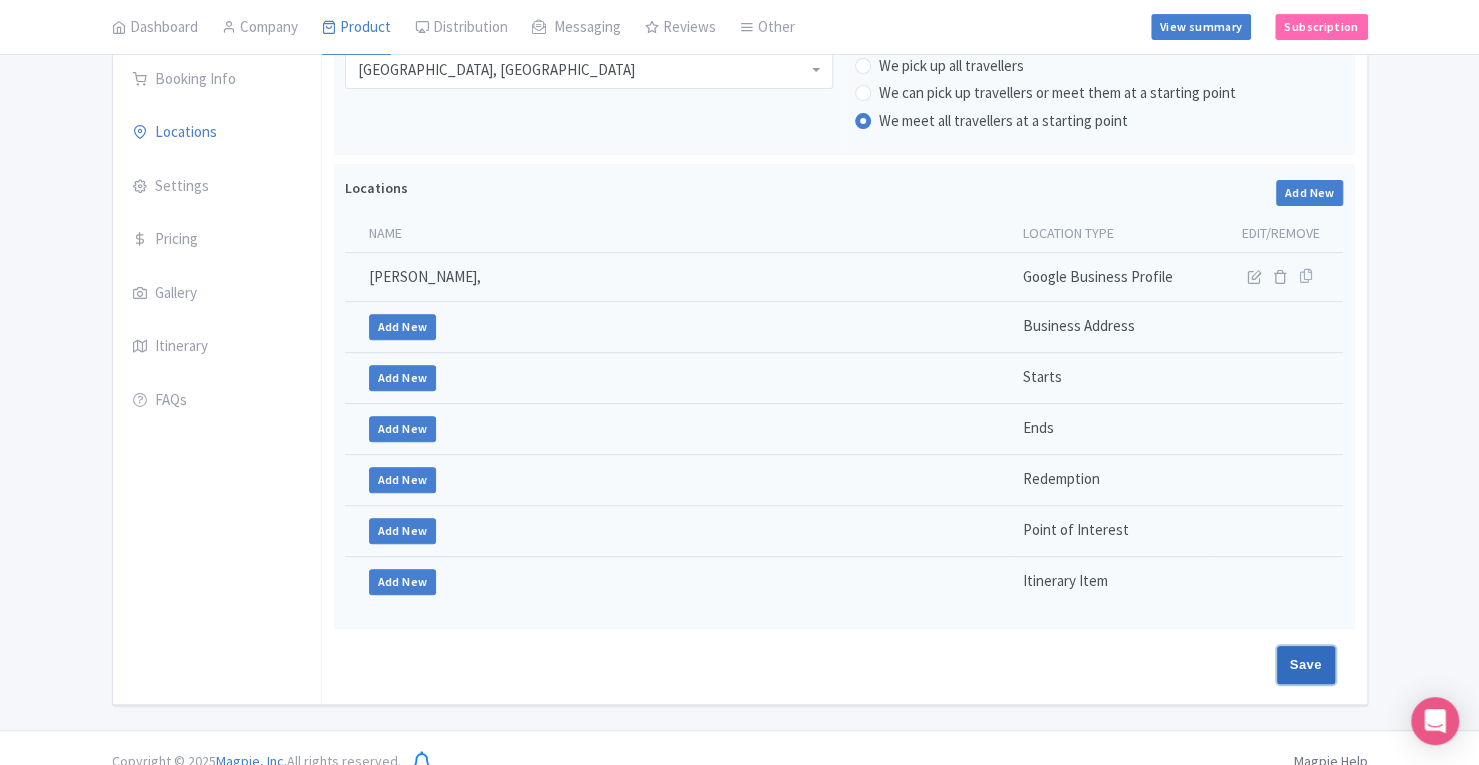 click on "Save" at bounding box center (1306, 665) 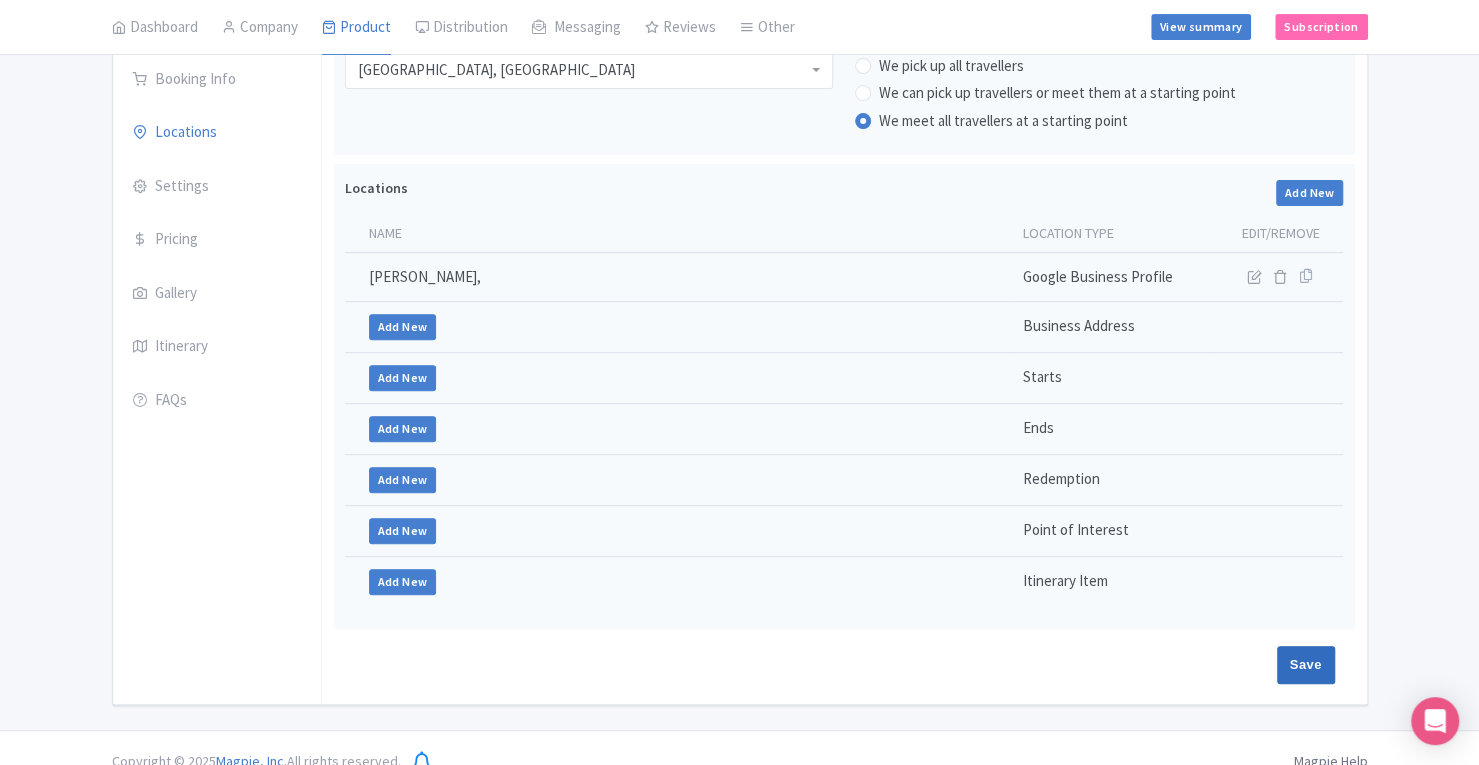 type on "Update Product" 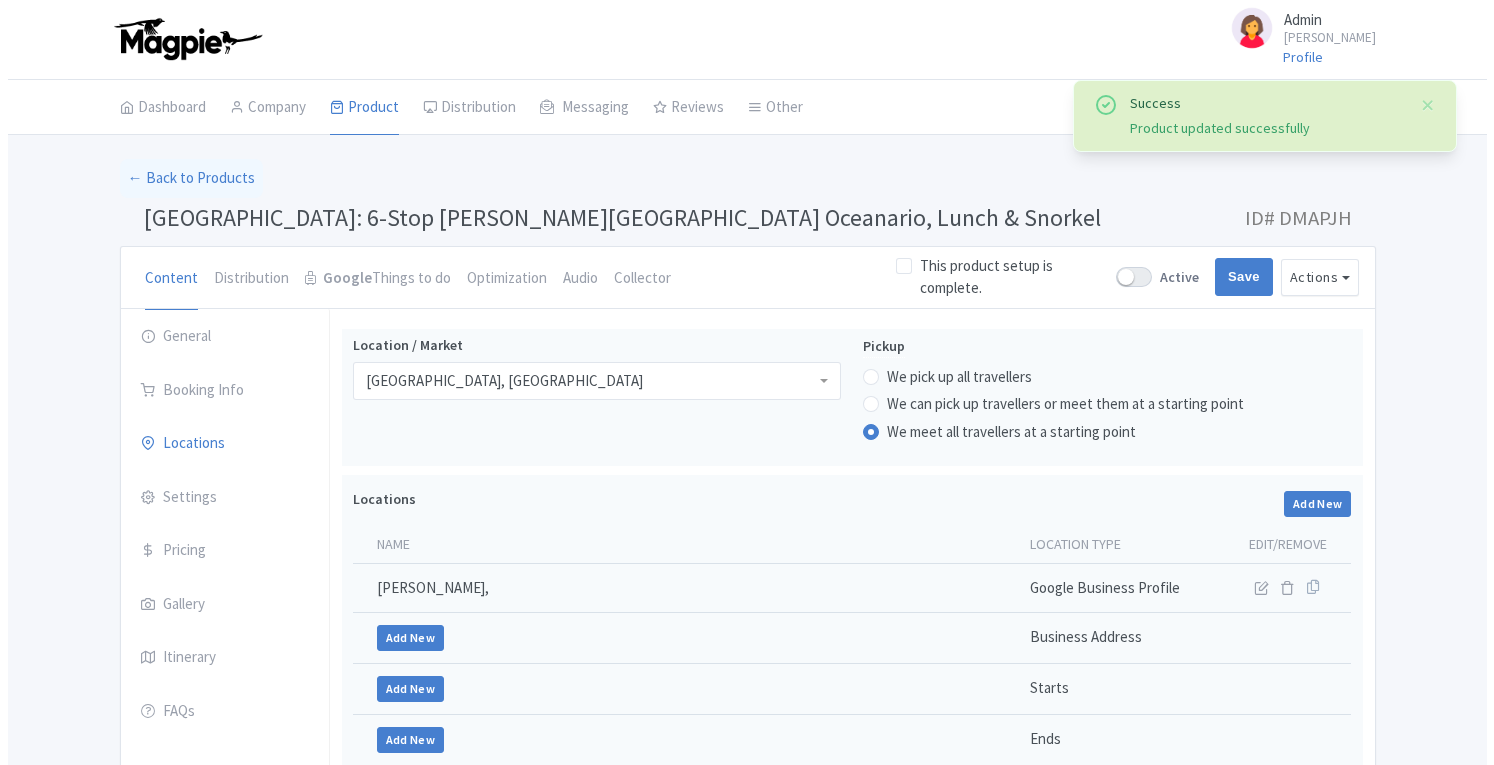 scroll, scrollTop: 318, scrollLeft: 0, axis: vertical 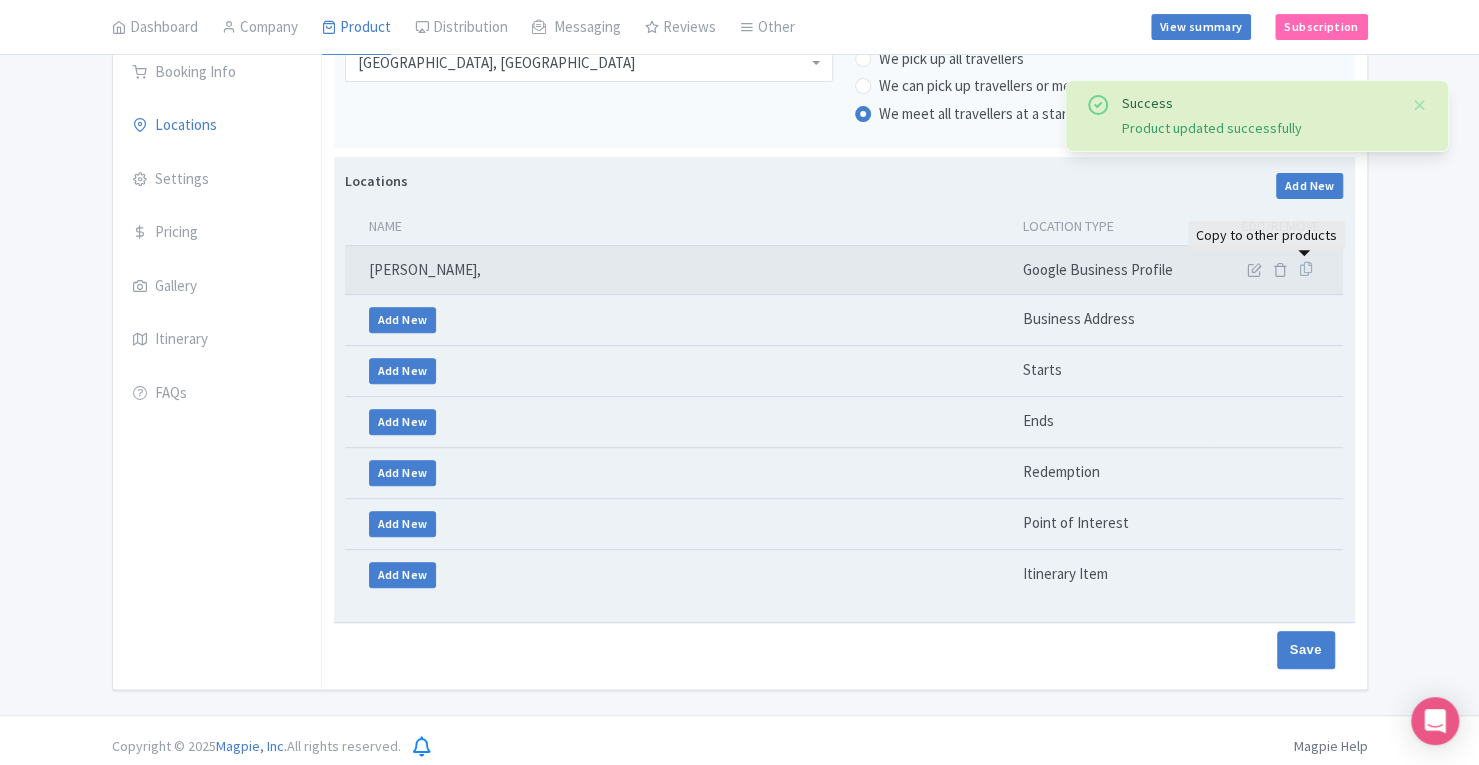 click at bounding box center (1305, 269) 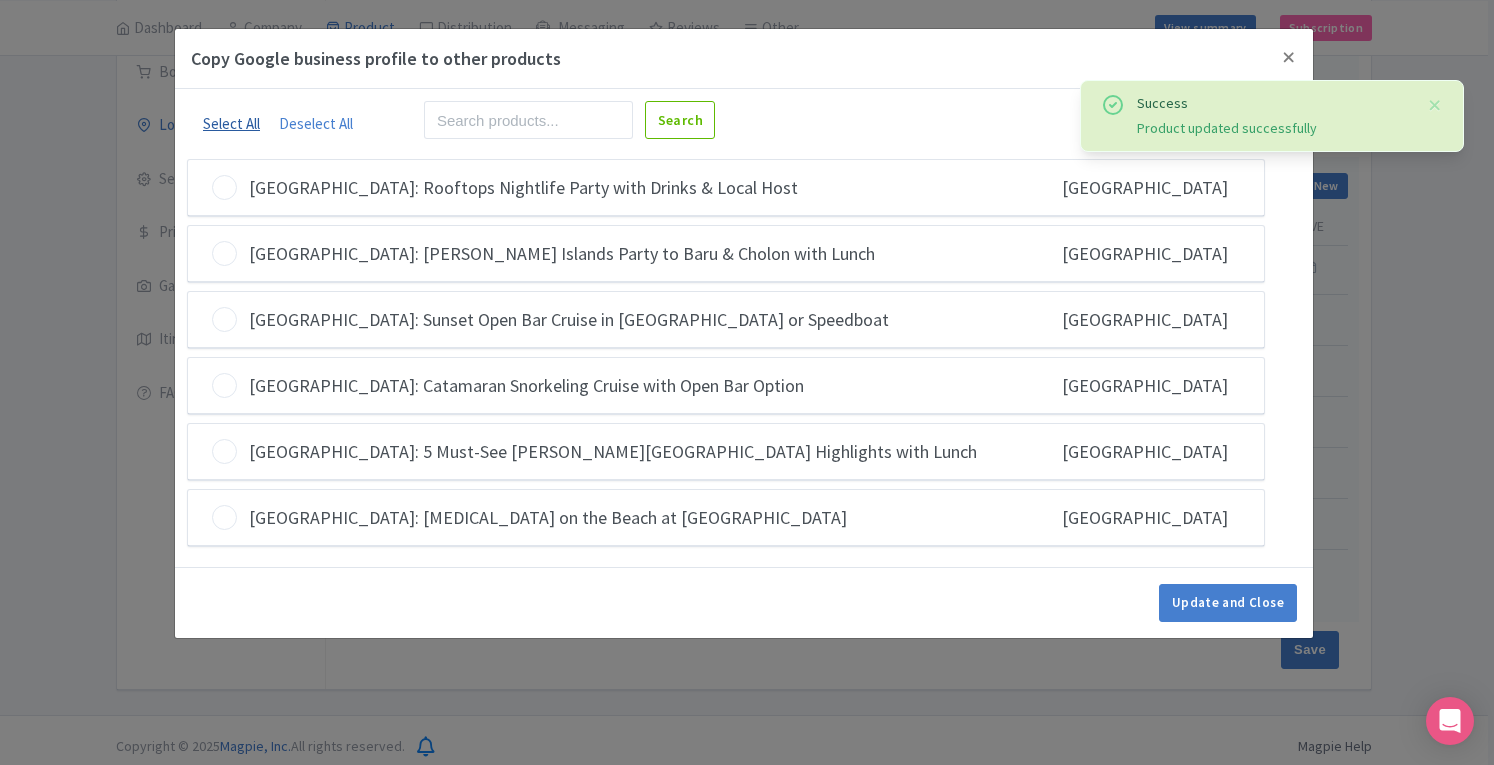 click on "Select All" at bounding box center (231, 123) 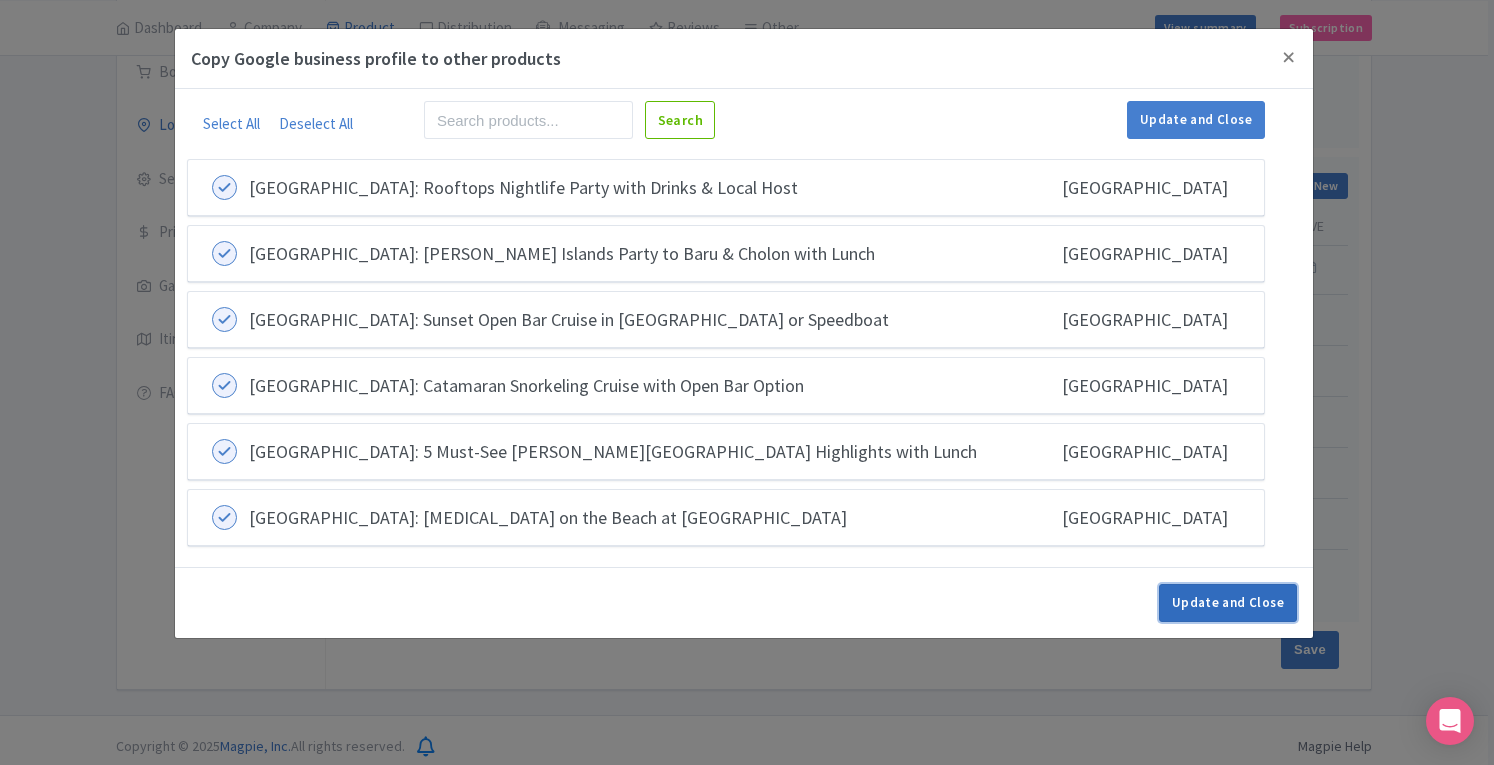click on "Update and Close" at bounding box center [1228, 603] 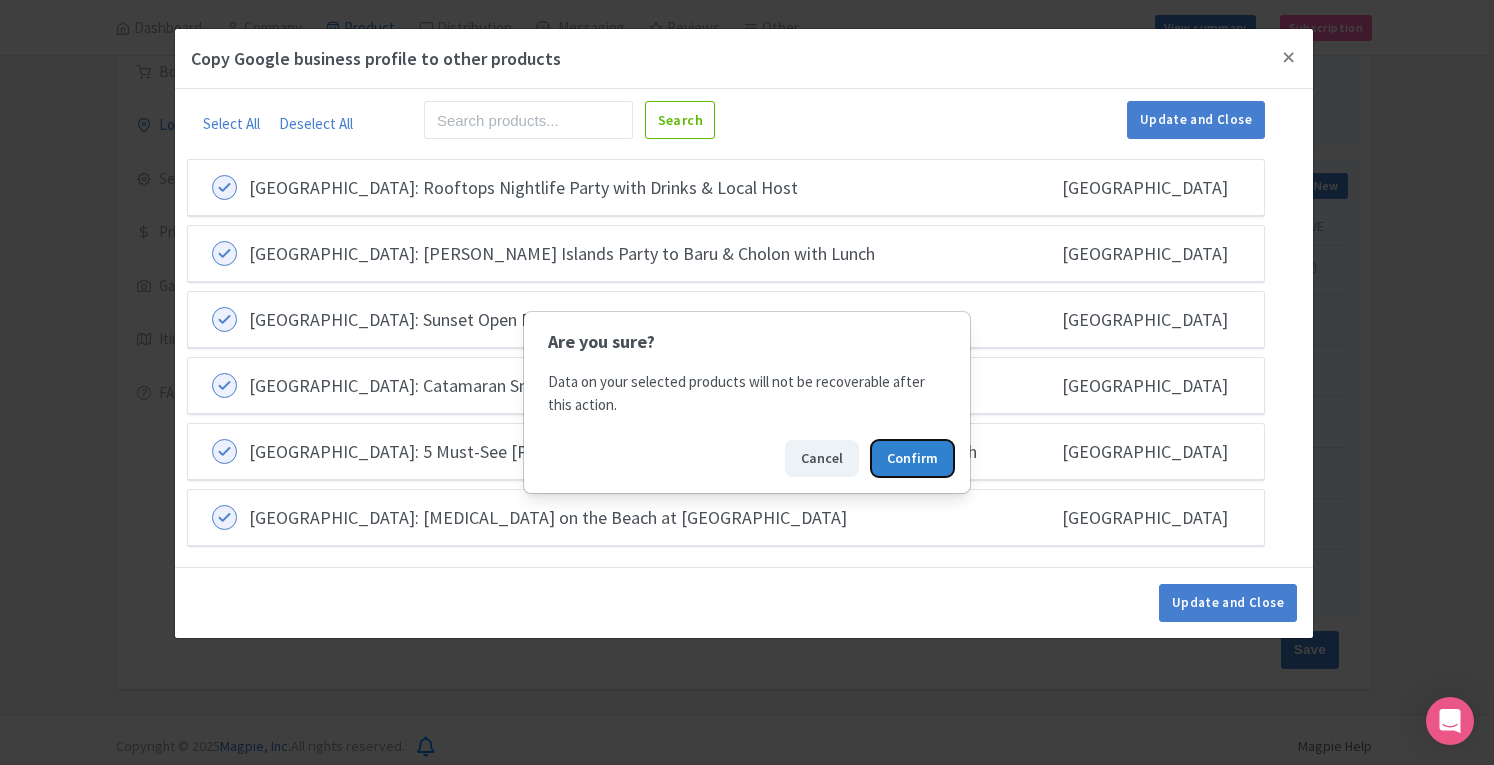 click on "Confirm" at bounding box center [912, 458] 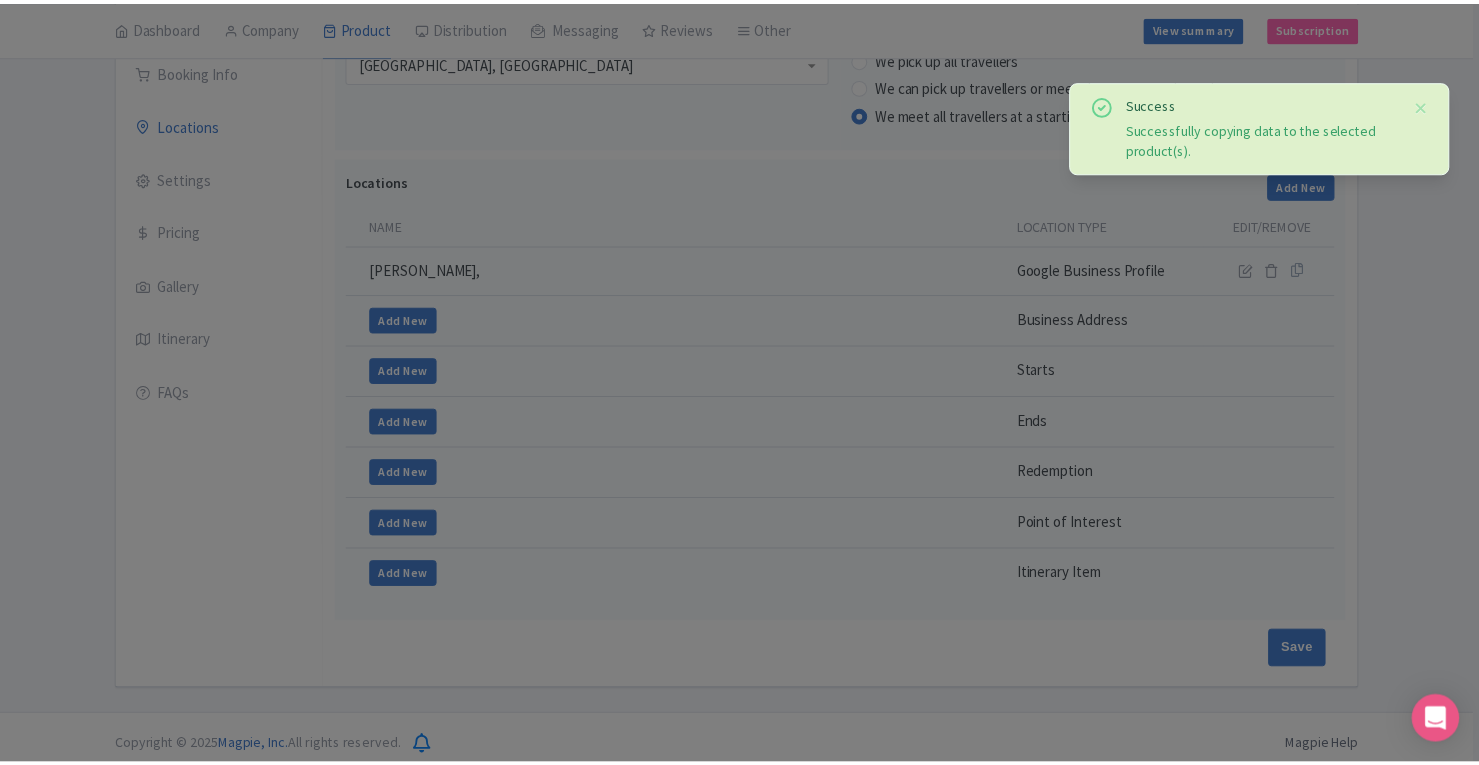 scroll, scrollTop: 0, scrollLeft: 0, axis: both 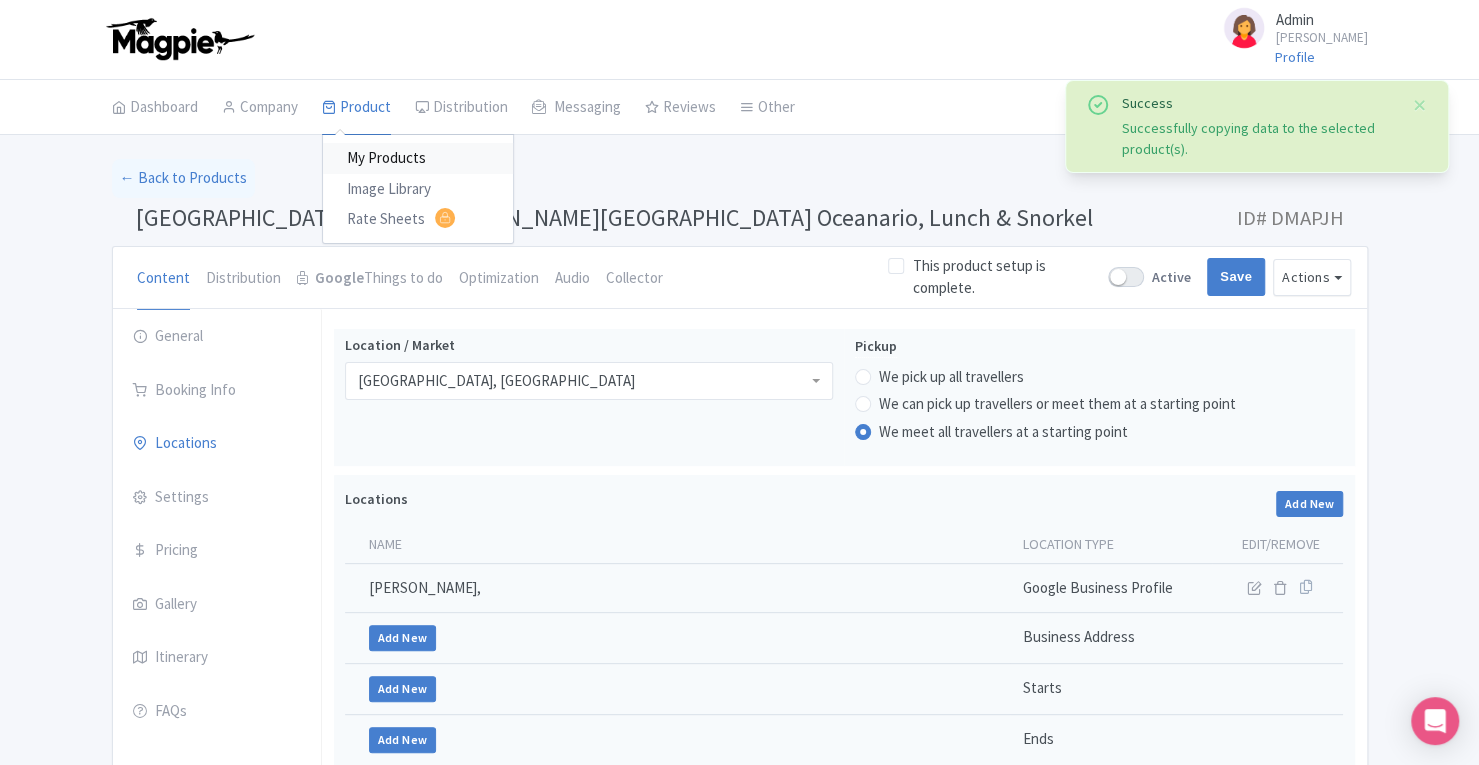 click on "My Products" at bounding box center [418, 158] 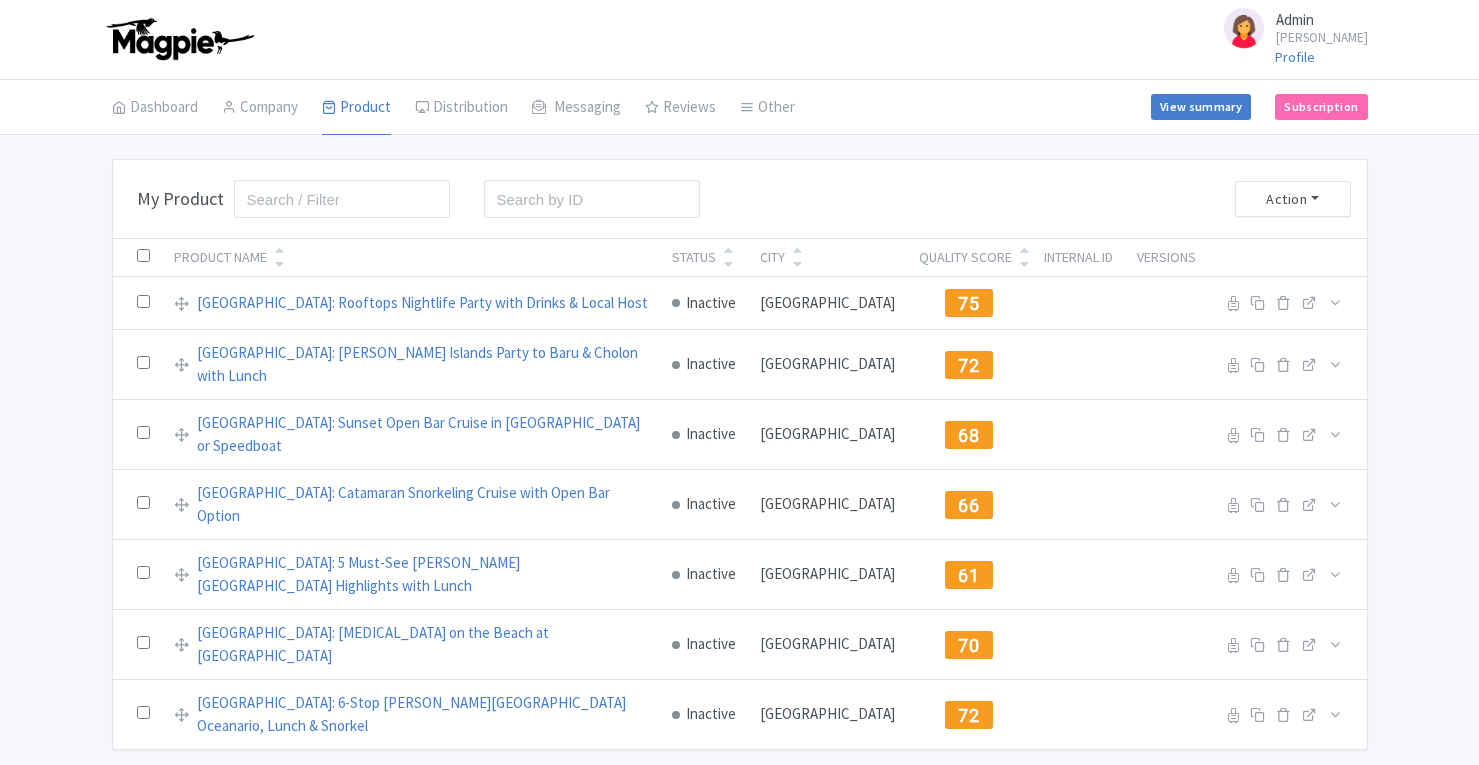 scroll, scrollTop: 0, scrollLeft: 0, axis: both 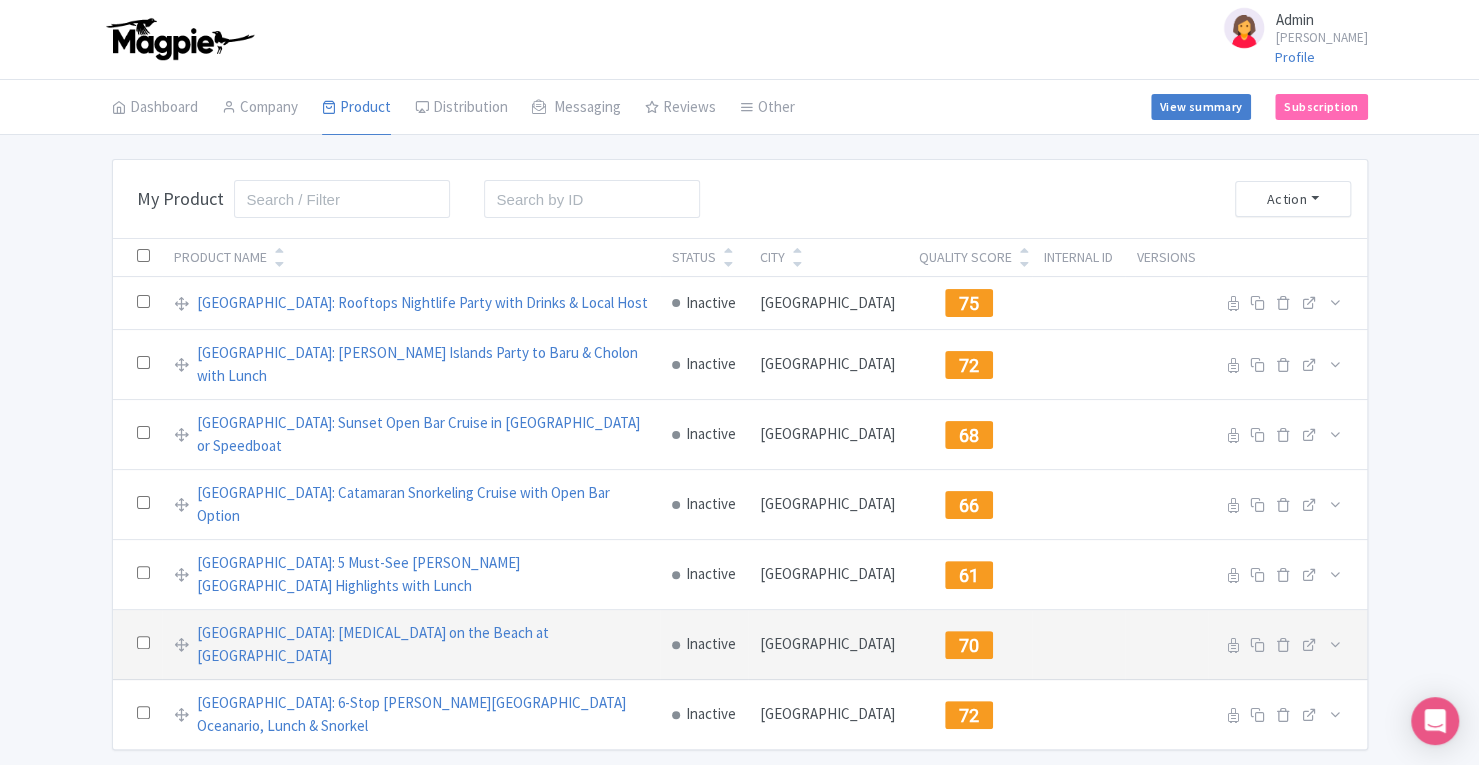 click on "70" at bounding box center (969, 645) 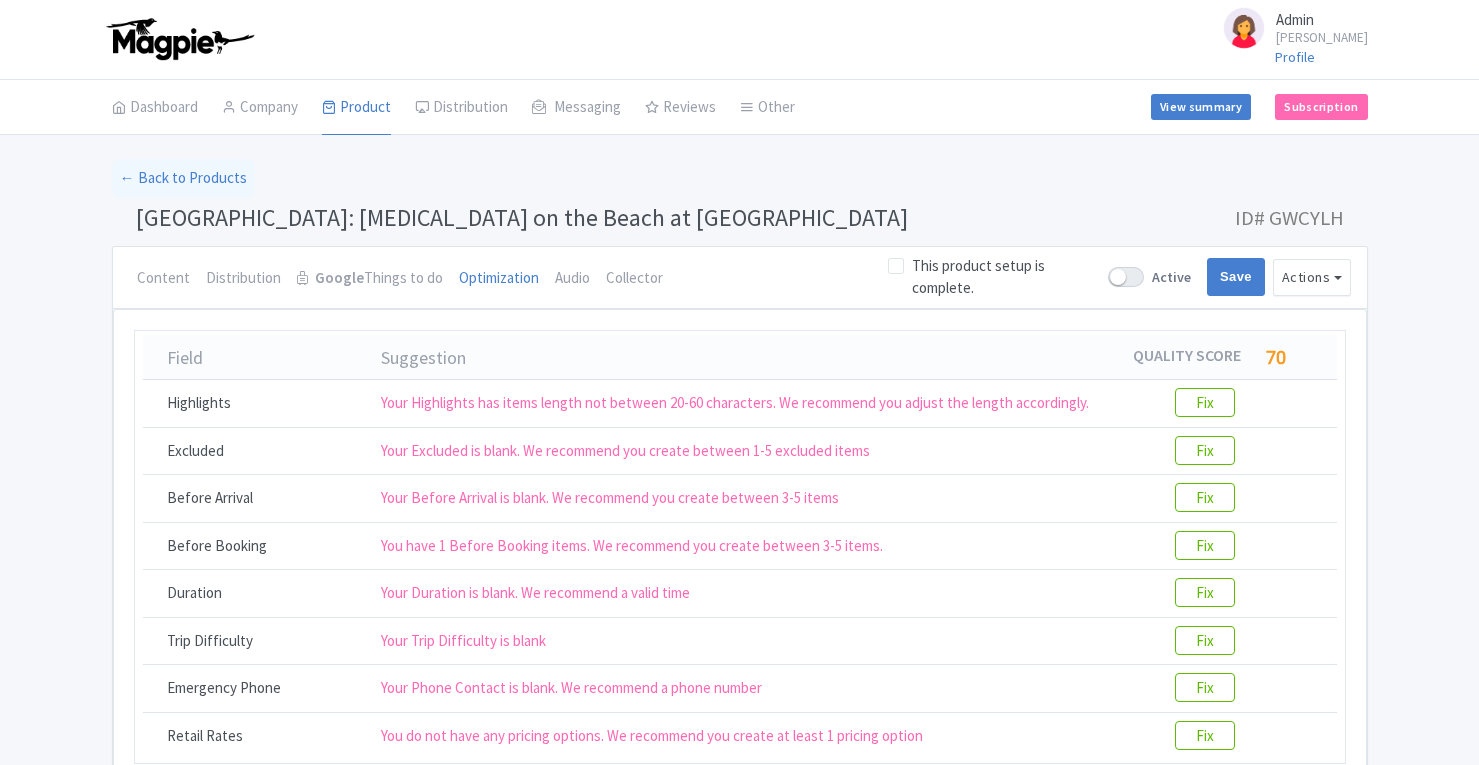 scroll, scrollTop: 0, scrollLeft: 0, axis: both 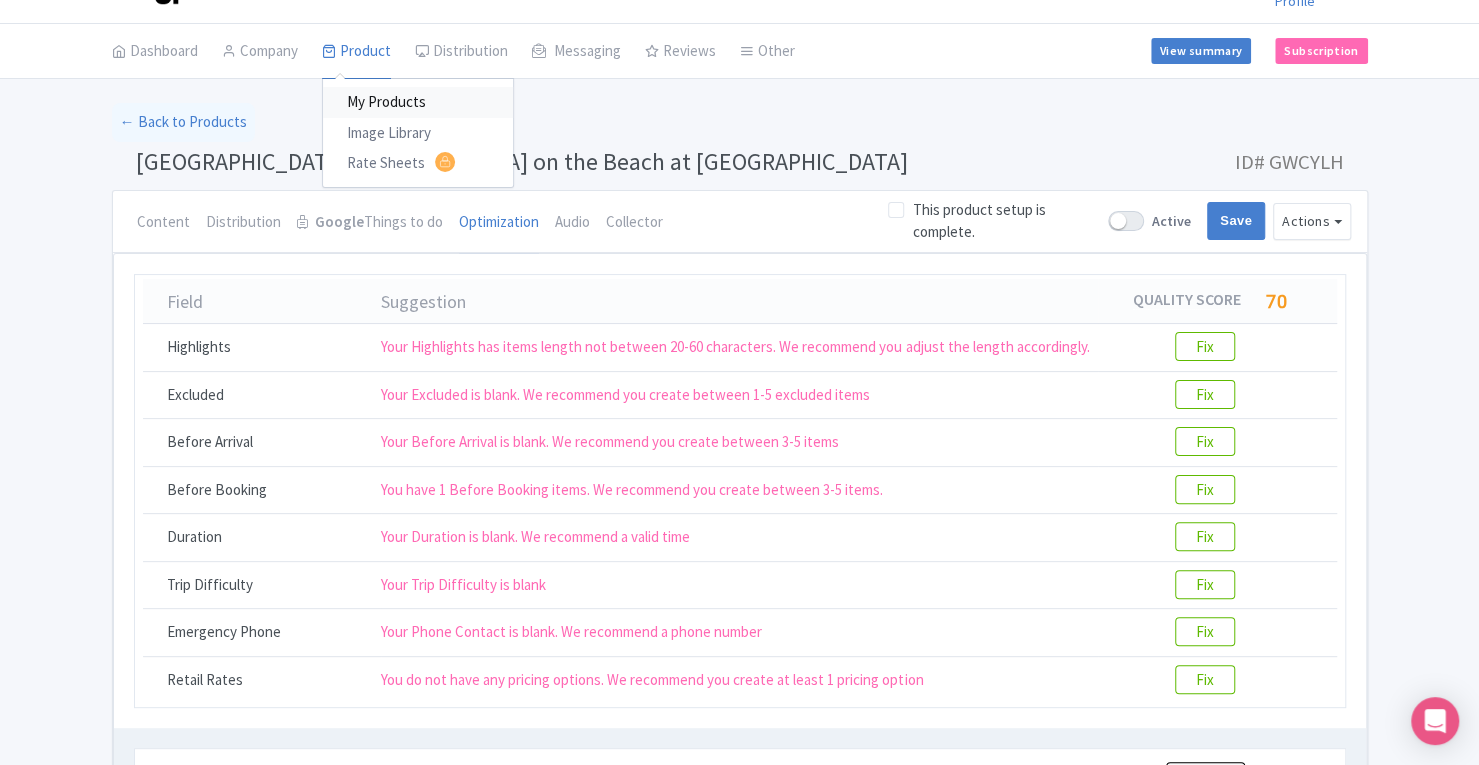 click on "My Products" at bounding box center [418, 102] 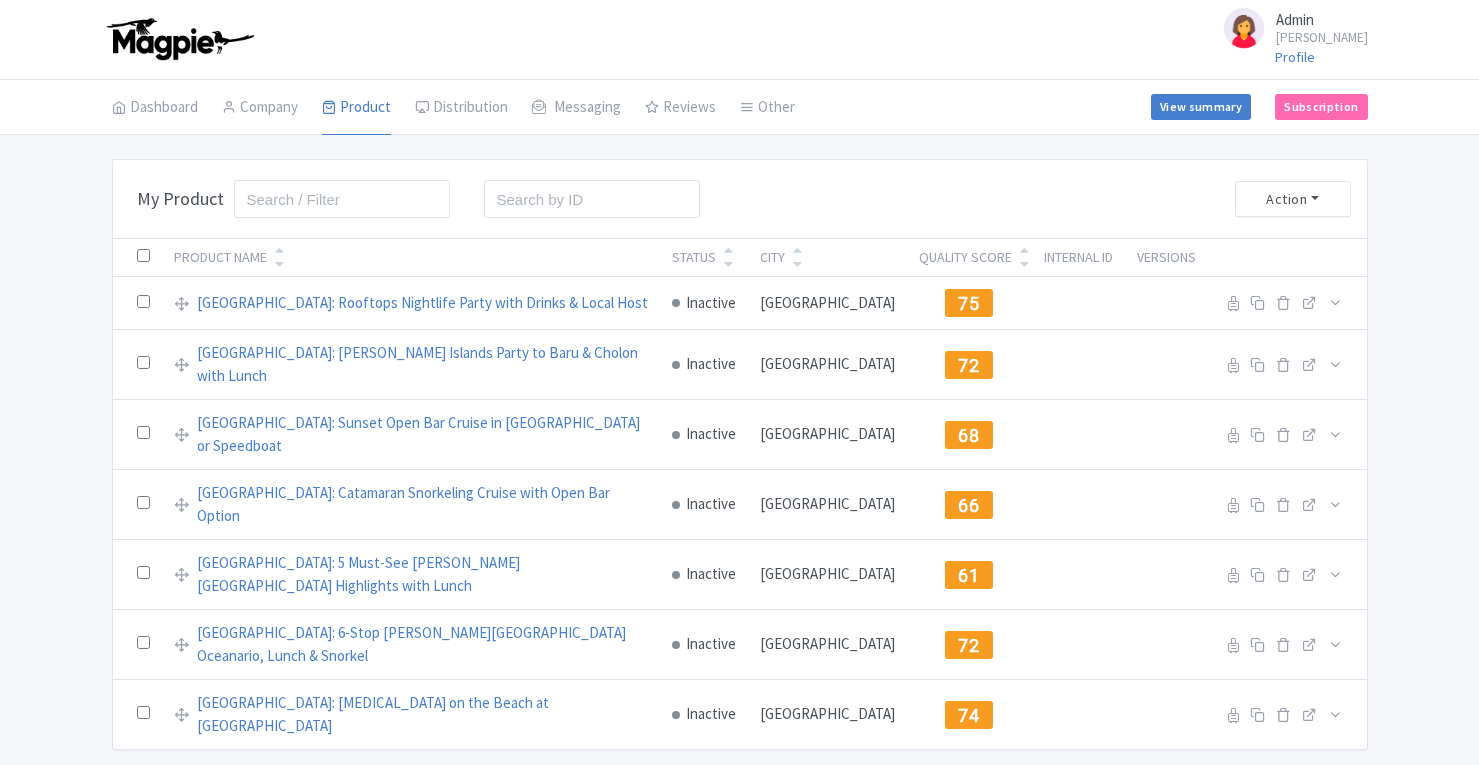 scroll, scrollTop: 0, scrollLeft: 0, axis: both 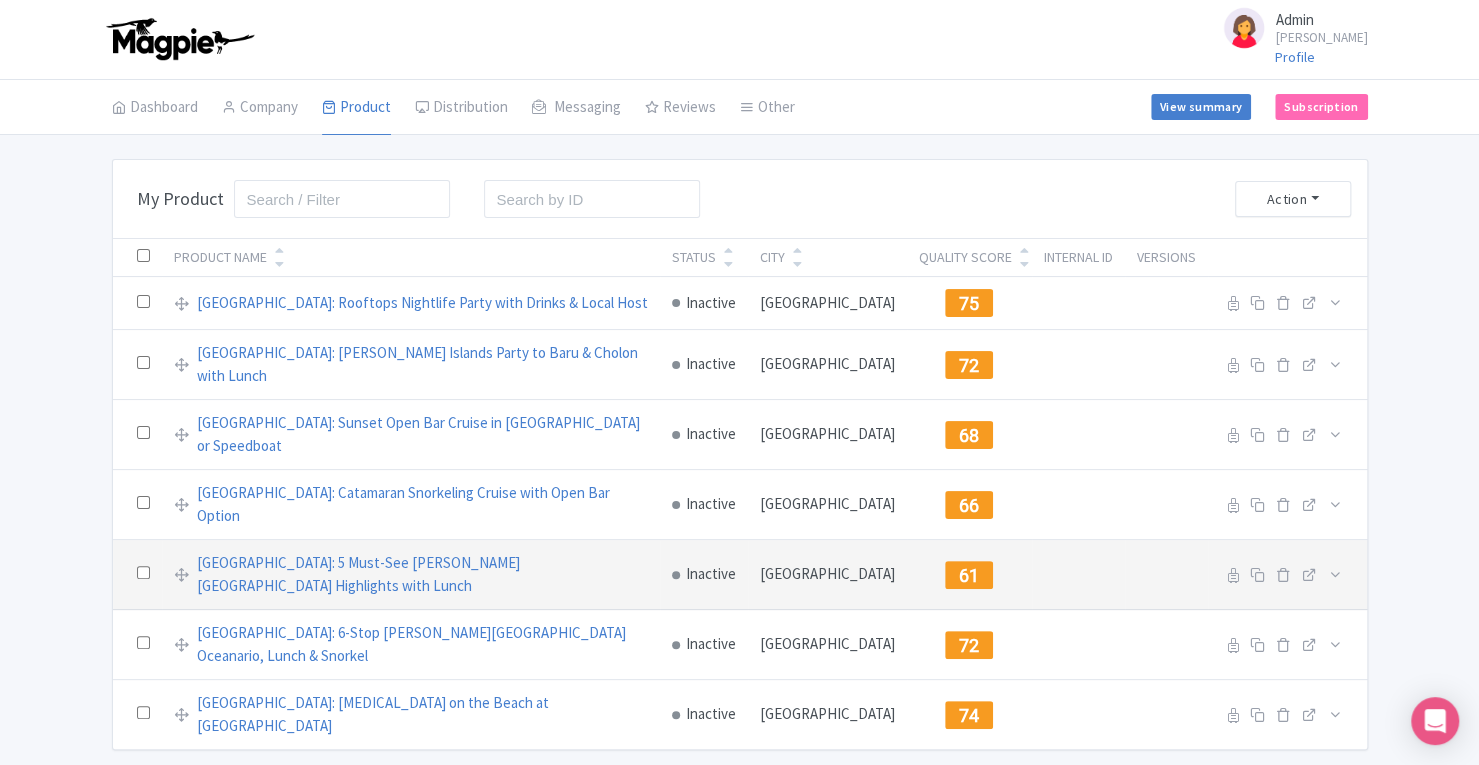 click on "61" at bounding box center (968, 575) 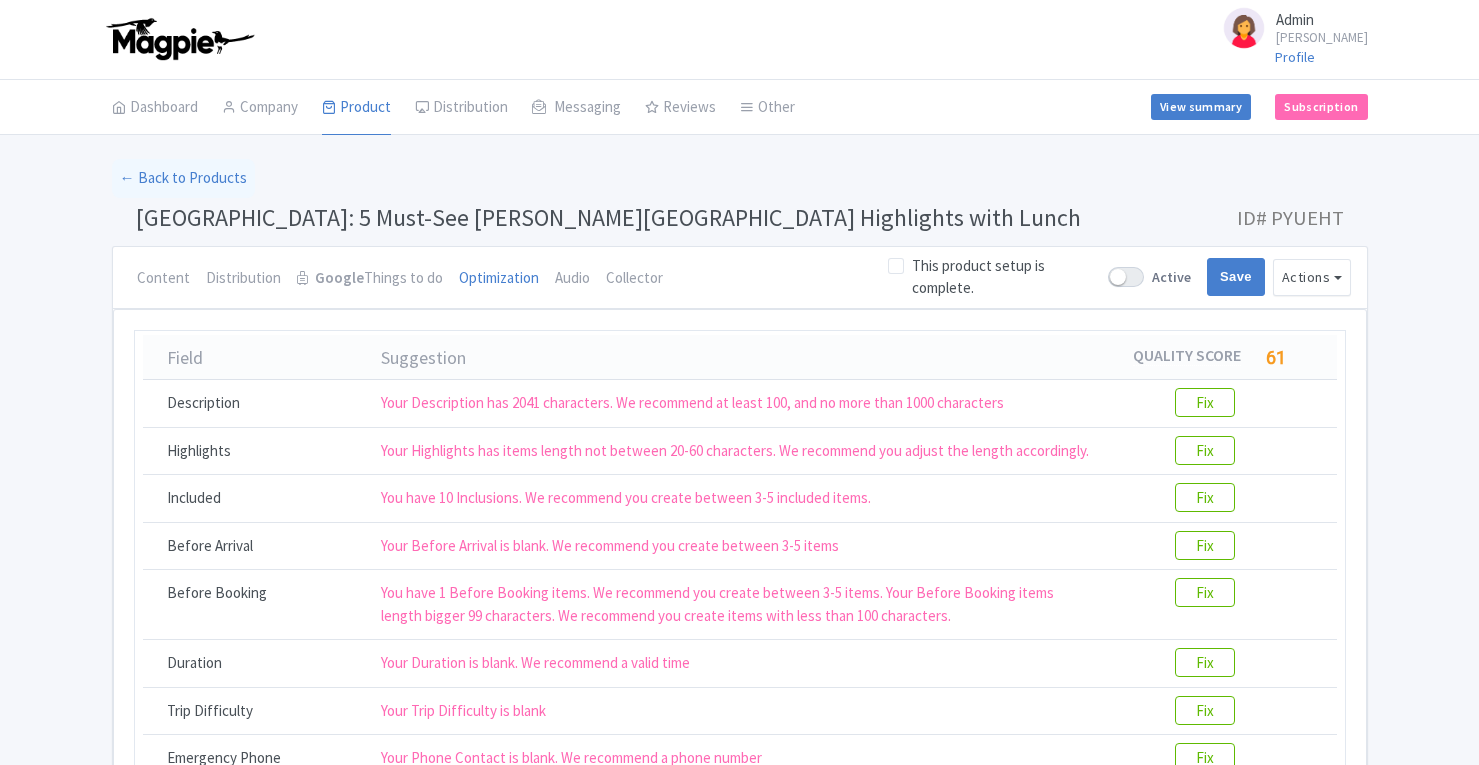 scroll, scrollTop: 0, scrollLeft: 0, axis: both 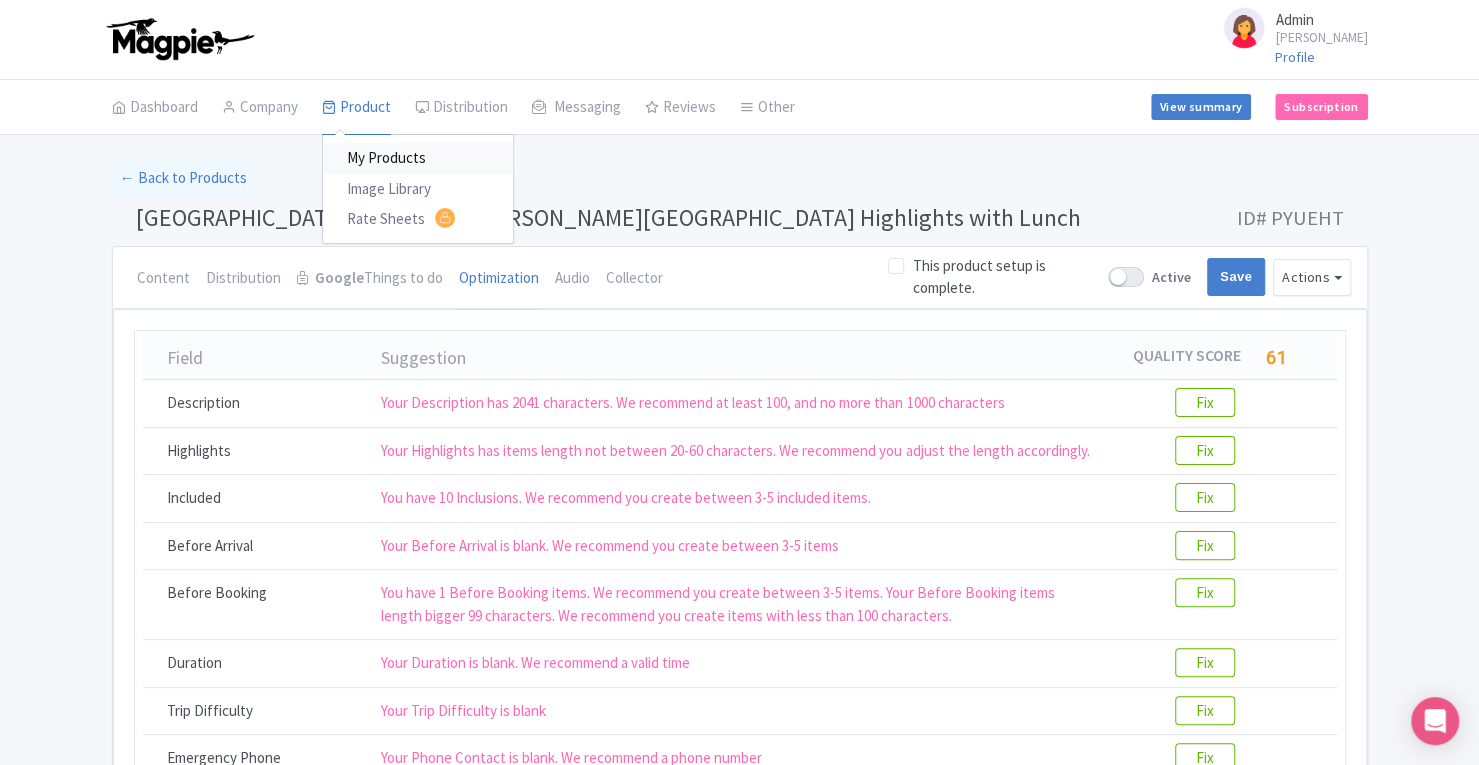 click on "My Products" at bounding box center (418, 158) 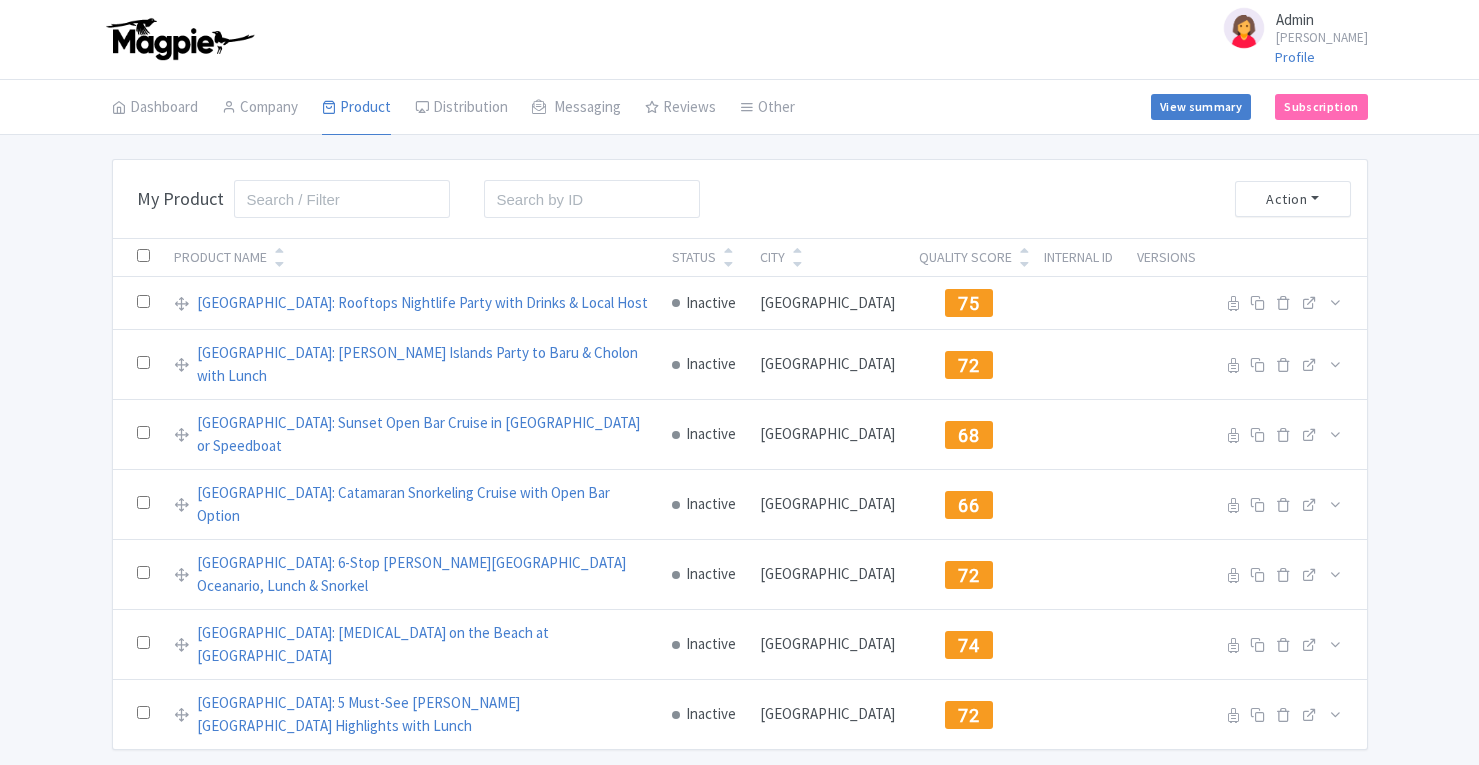 scroll, scrollTop: 0, scrollLeft: 0, axis: both 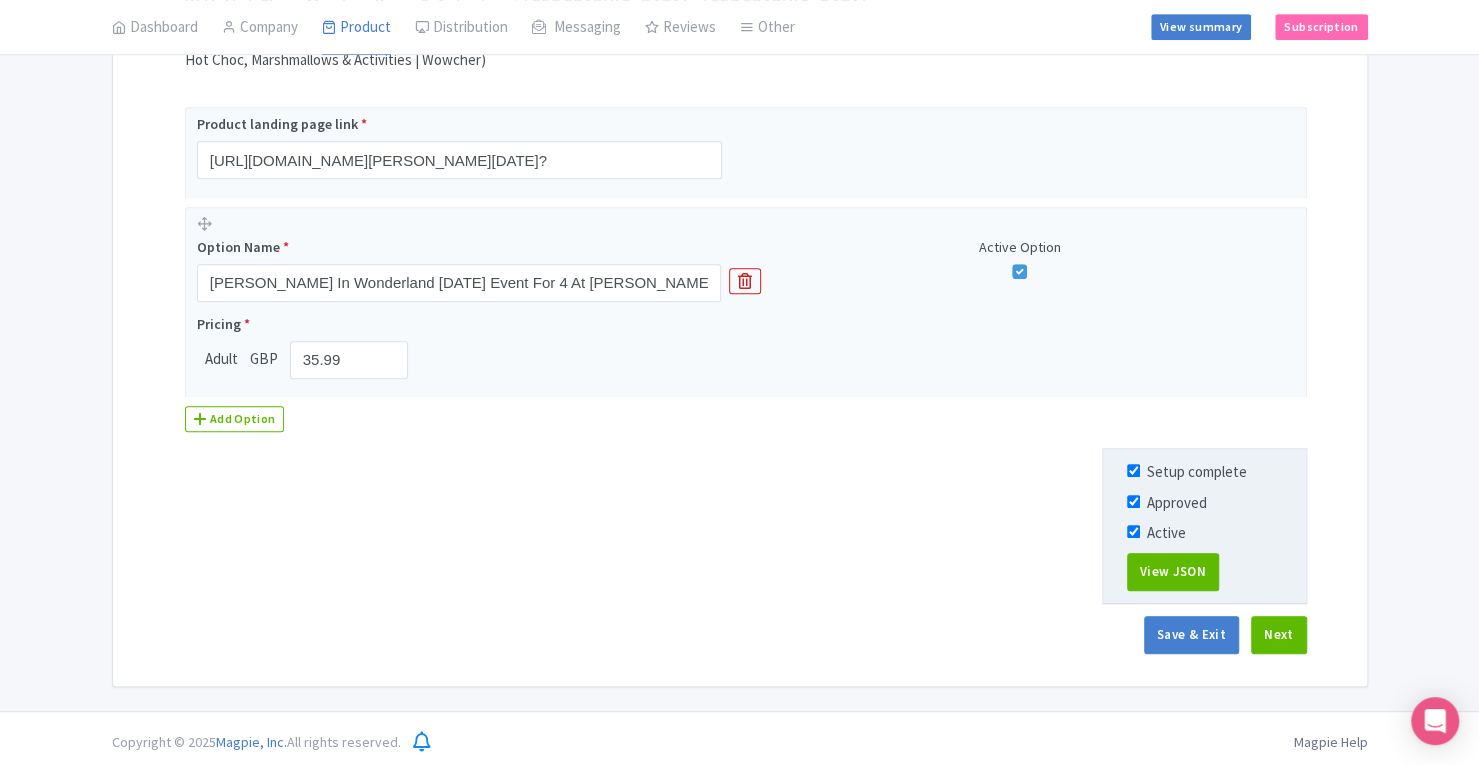 click at bounding box center [1133, 470] 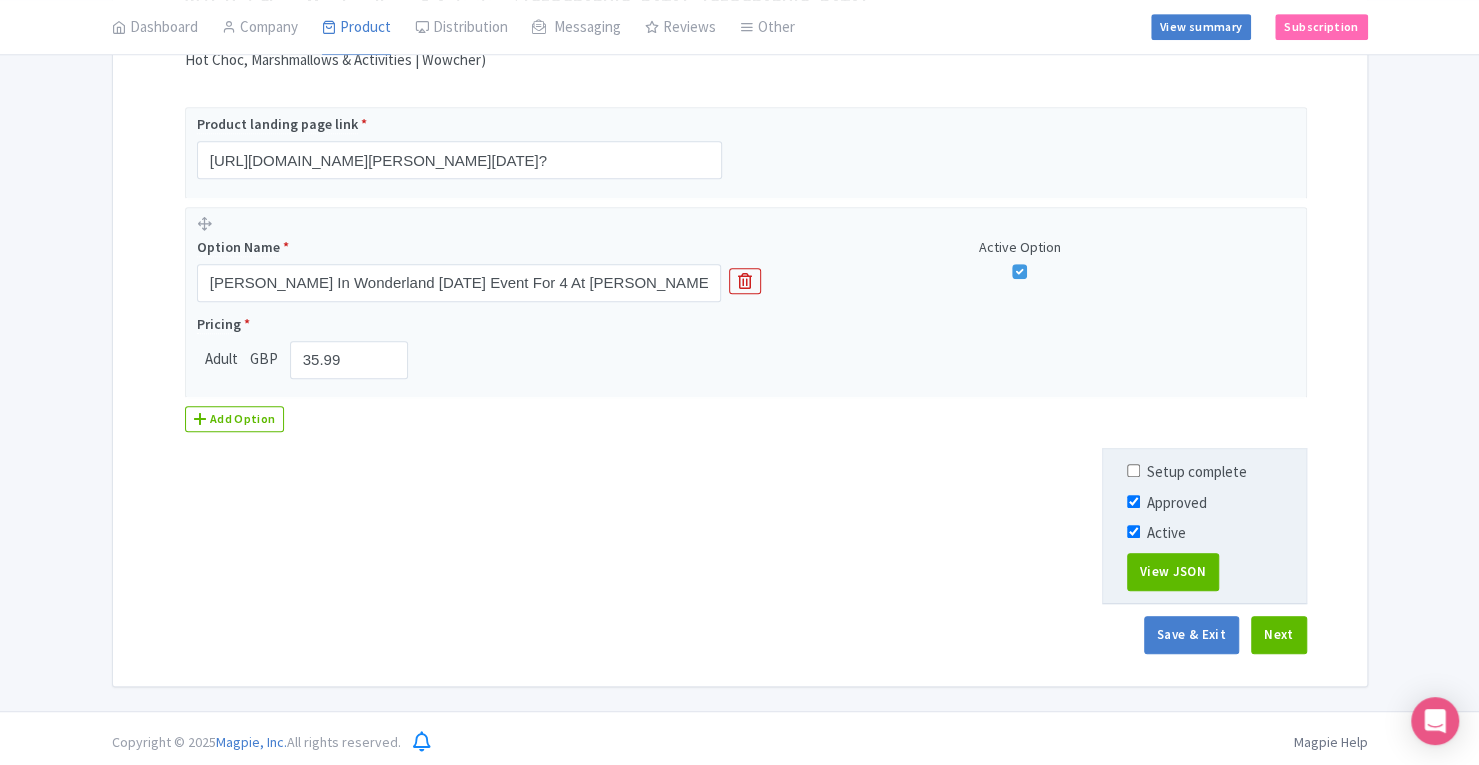 click at bounding box center [1133, 501] 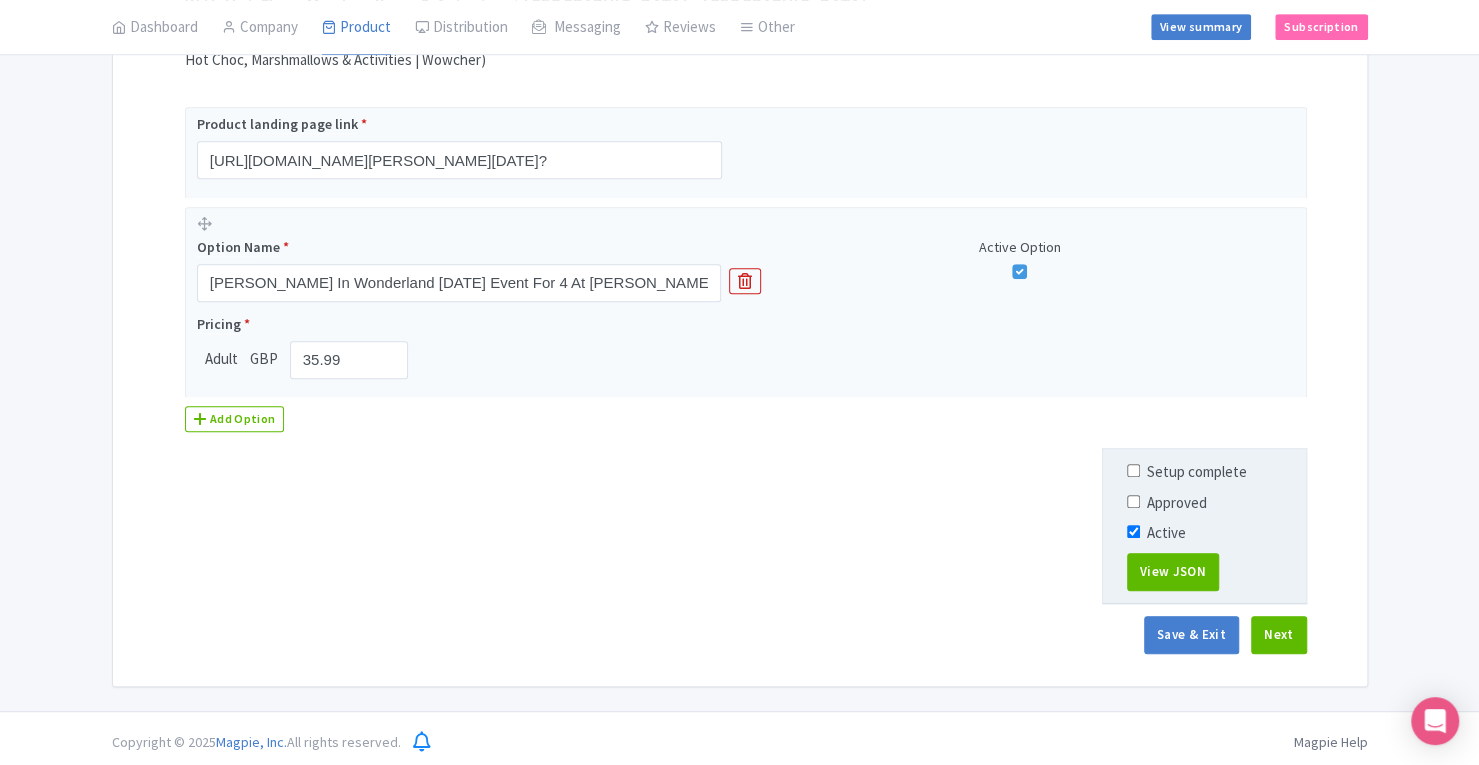 click at bounding box center [1133, 531] 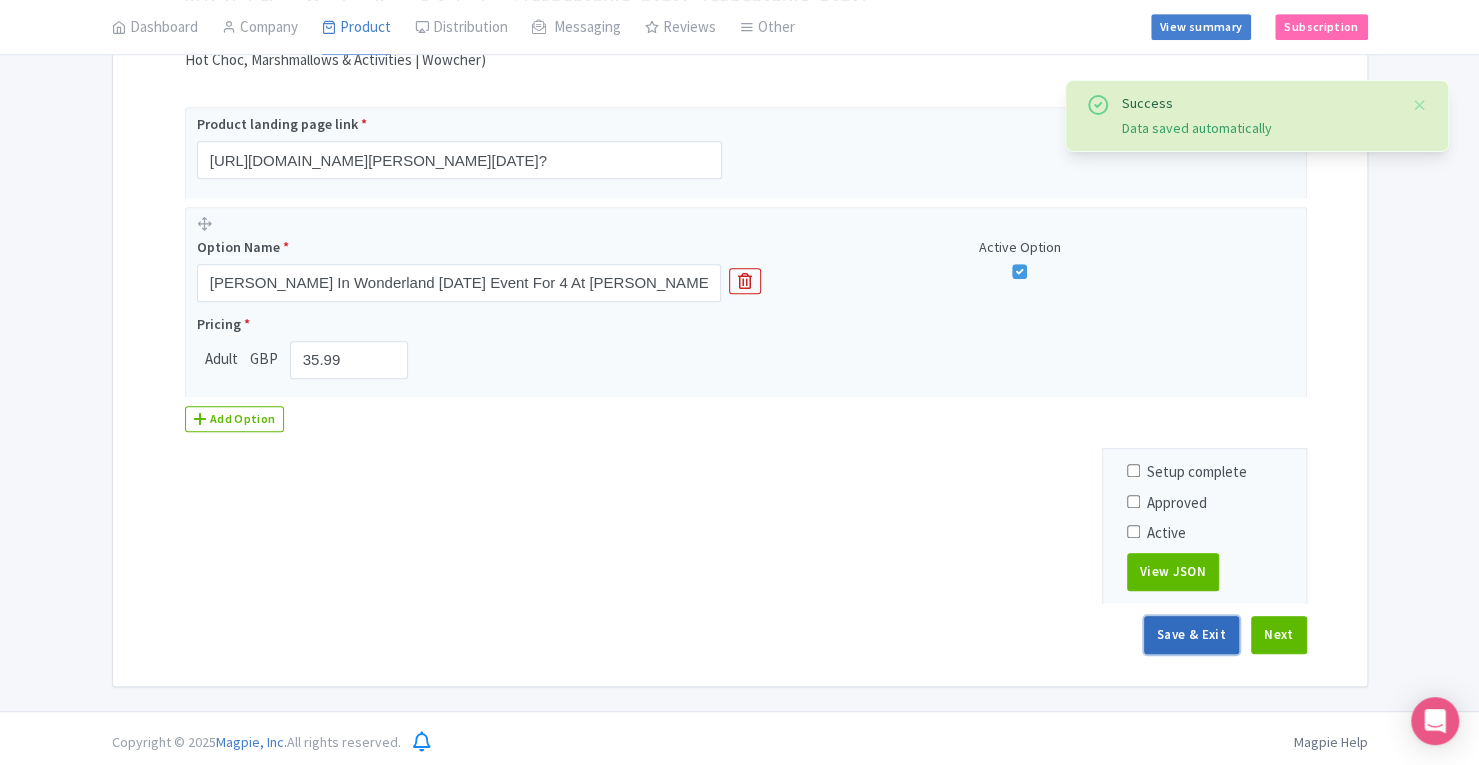click on "Save & Exit" at bounding box center [1191, 635] 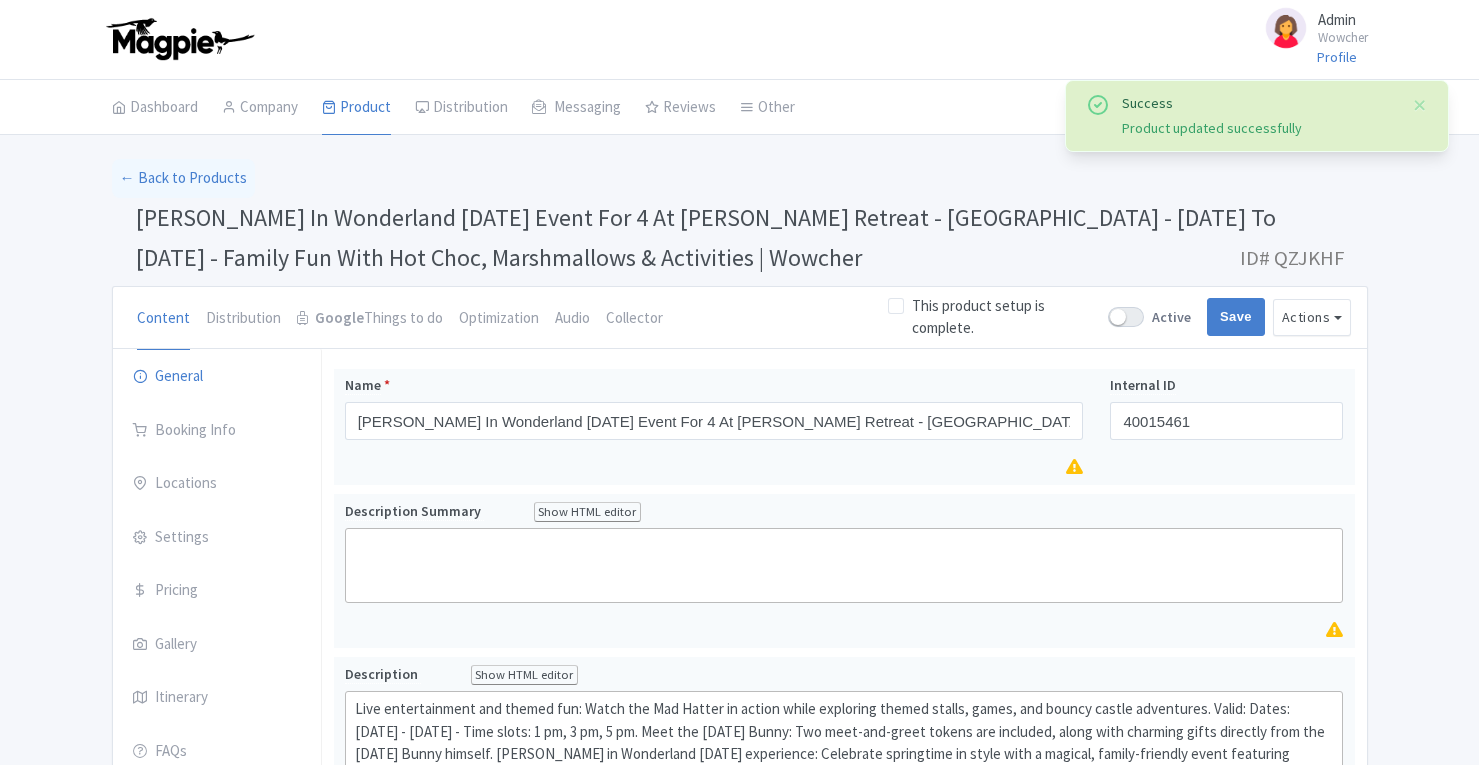 scroll, scrollTop: 0, scrollLeft: 0, axis: both 